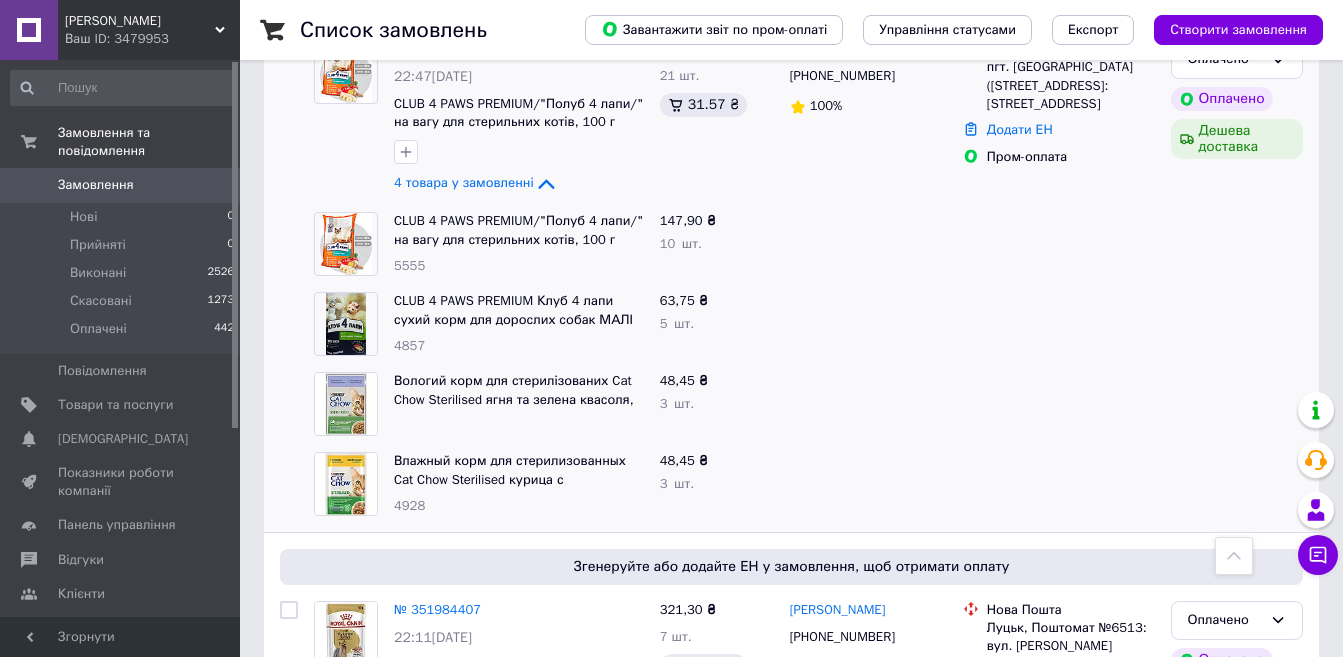 scroll, scrollTop: 200, scrollLeft: 0, axis: vertical 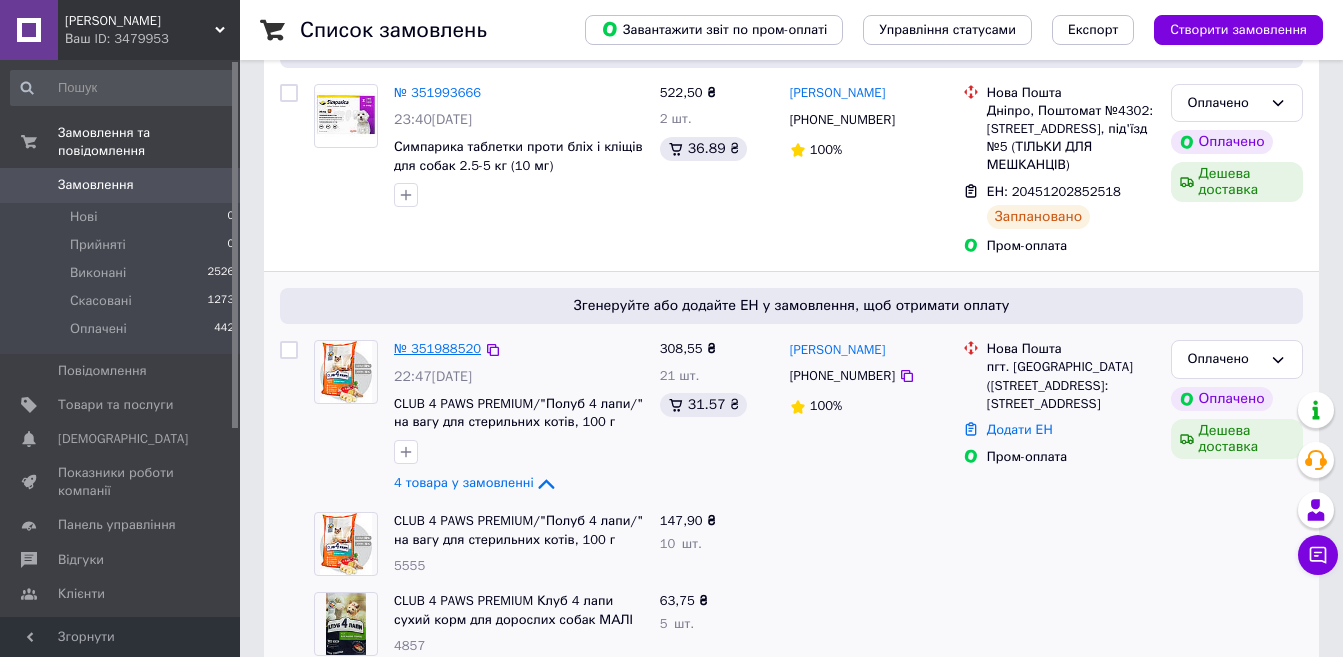 click on "№ 351988520" at bounding box center (437, 348) 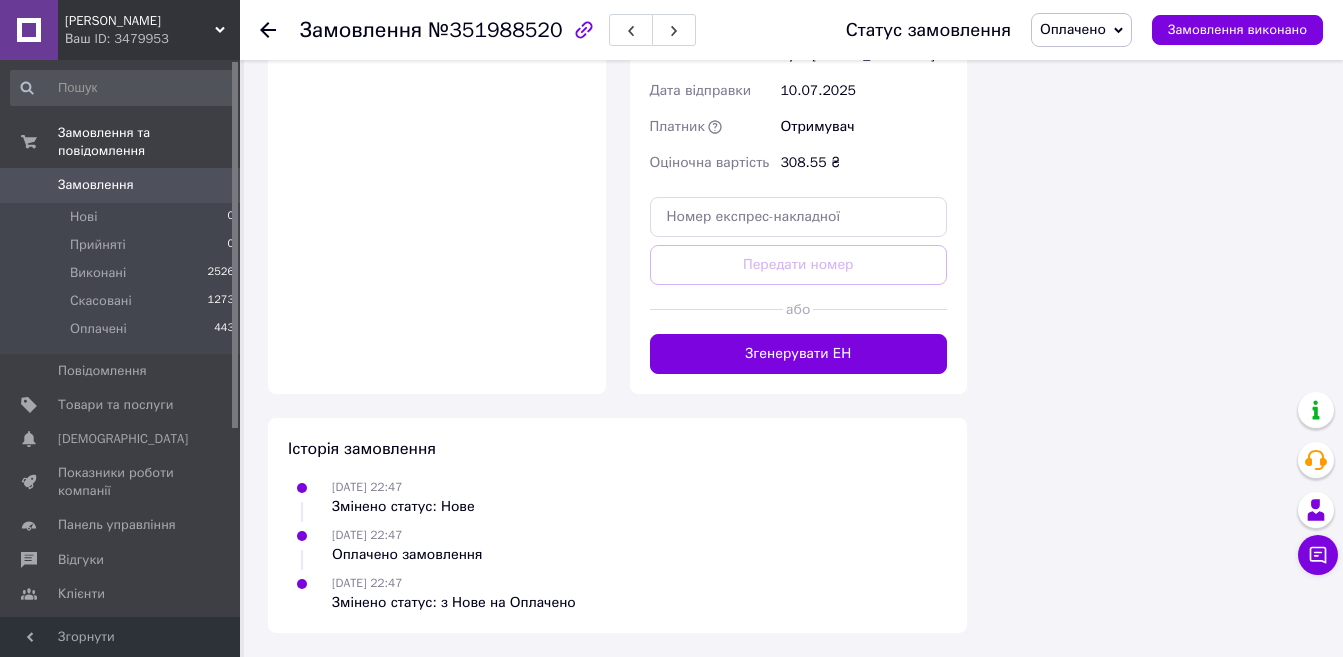 scroll, scrollTop: 2300, scrollLeft: 0, axis: vertical 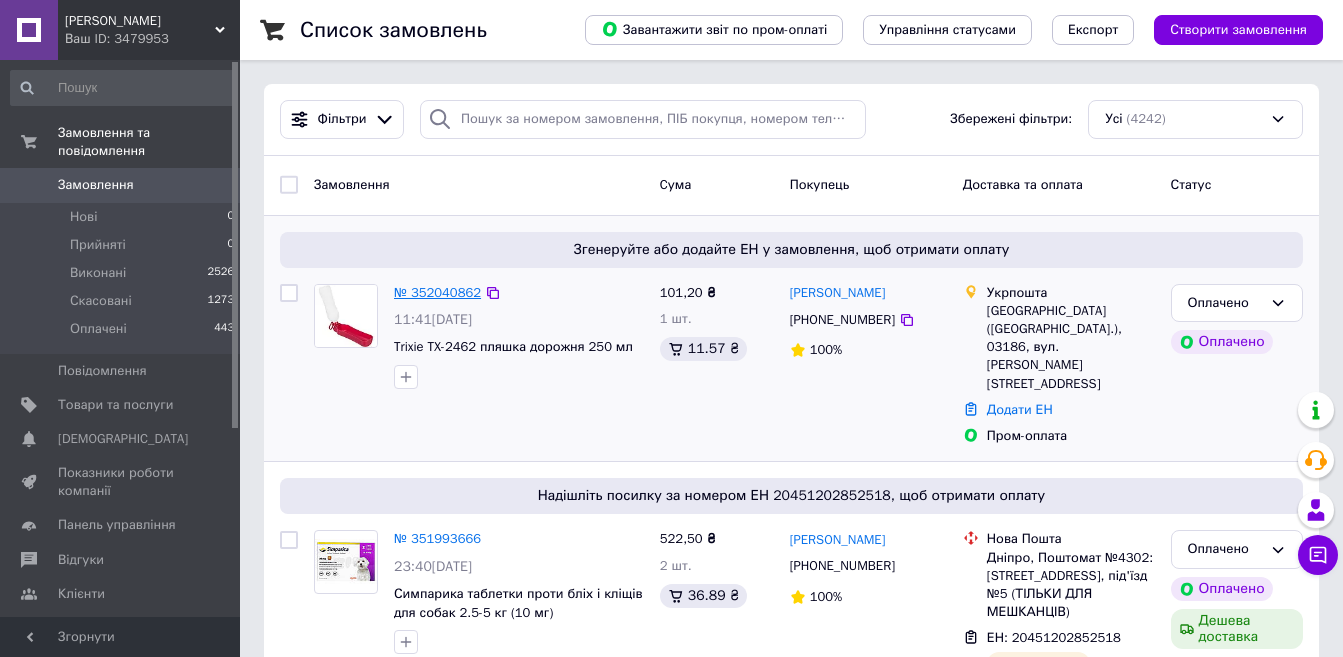 click on "№ 352040862" at bounding box center (437, 292) 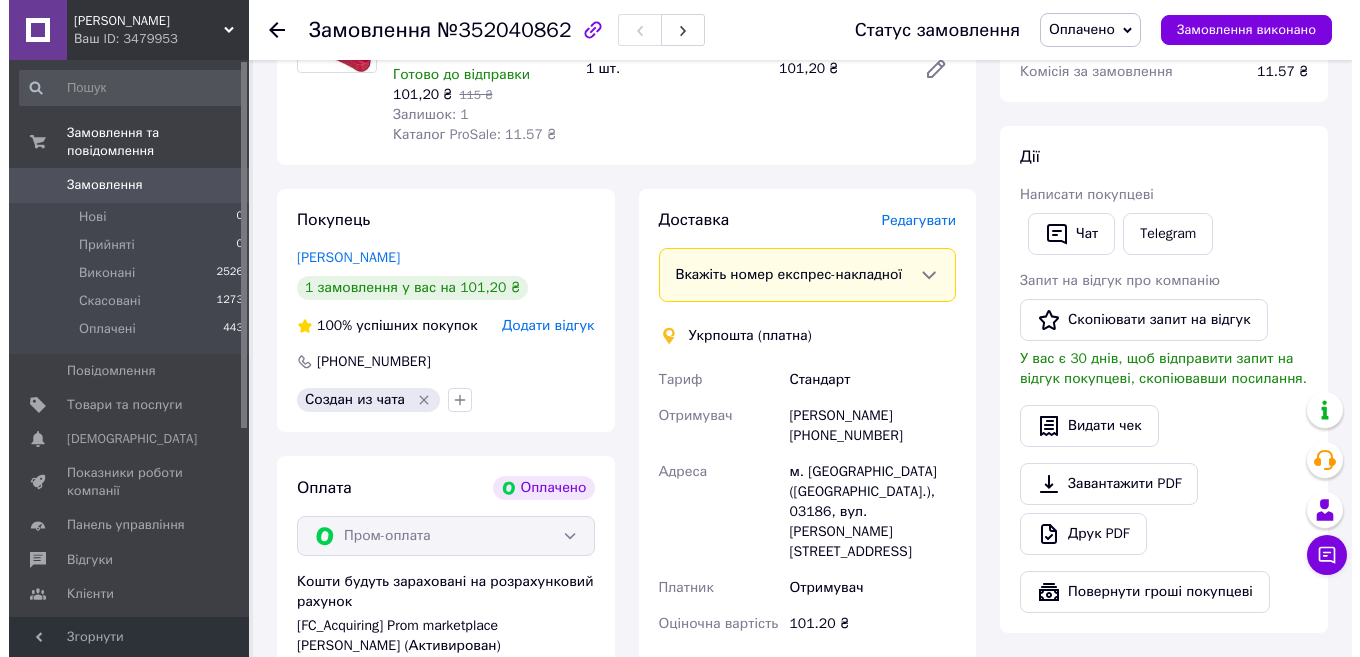 scroll, scrollTop: 600, scrollLeft: 0, axis: vertical 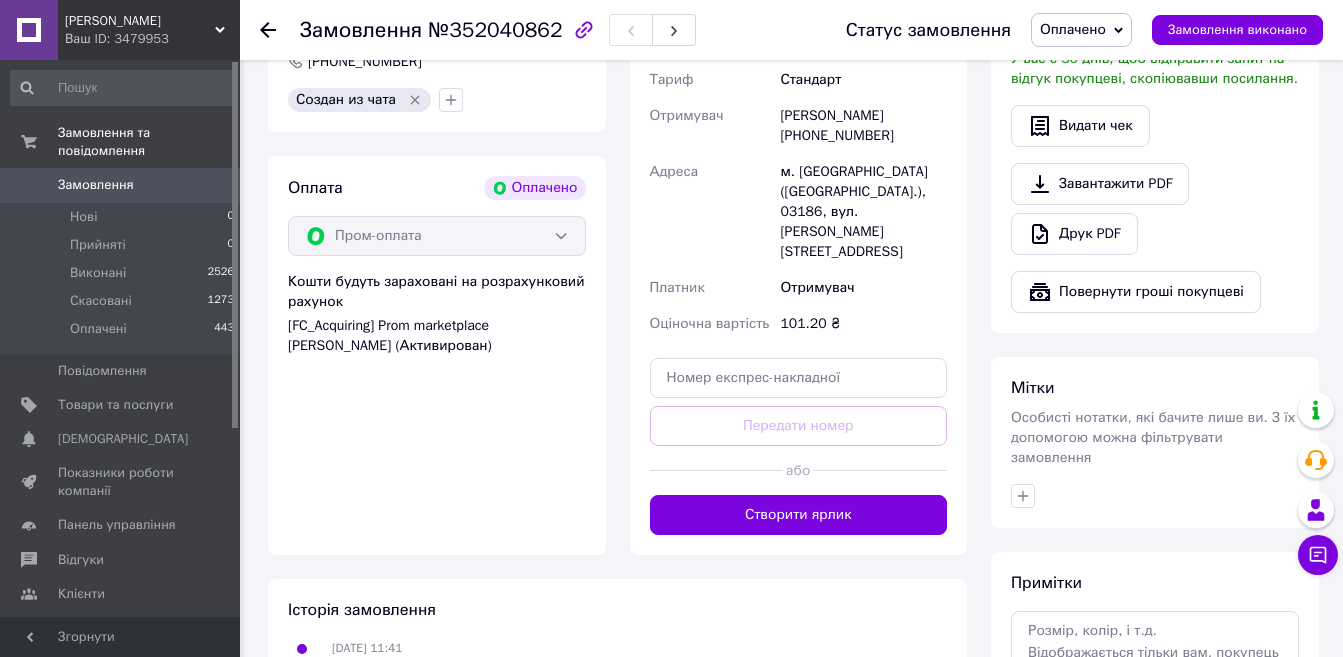 click on "Редагувати" at bounding box center (910, -80) 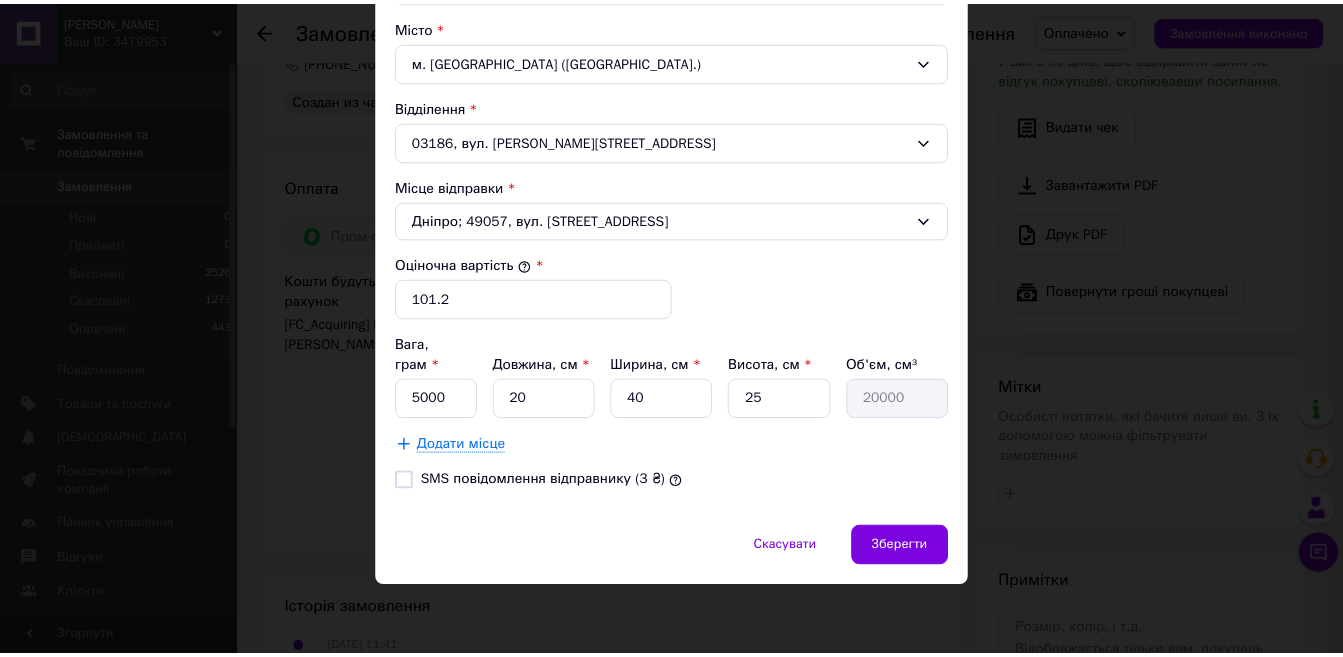 scroll, scrollTop: 878, scrollLeft: 0, axis: vertical 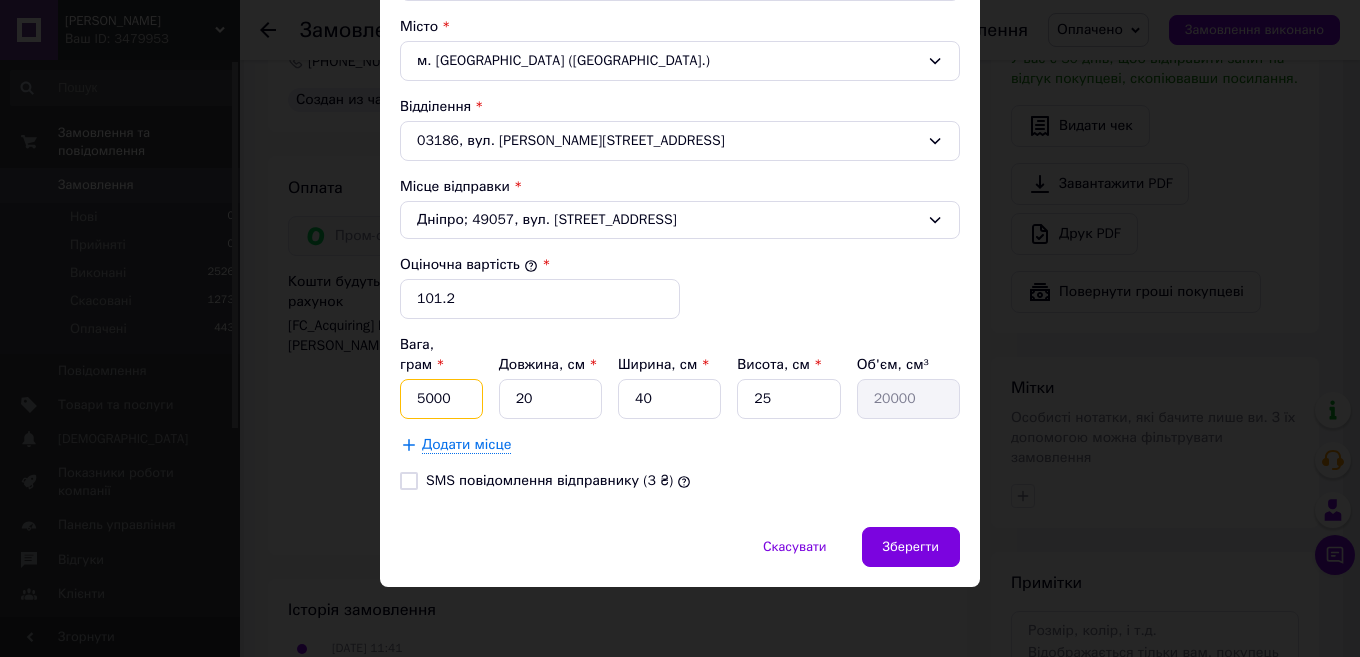 click on "5000" at bounding box center [441, 399] 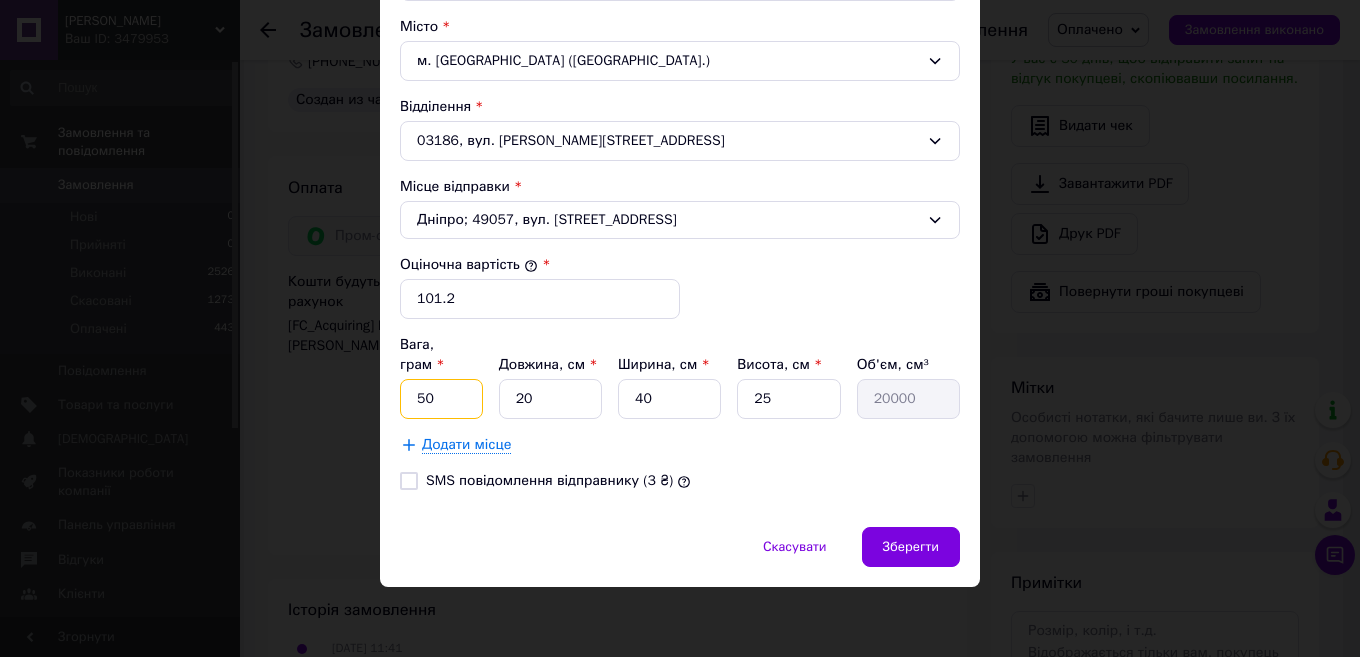 type on "5" 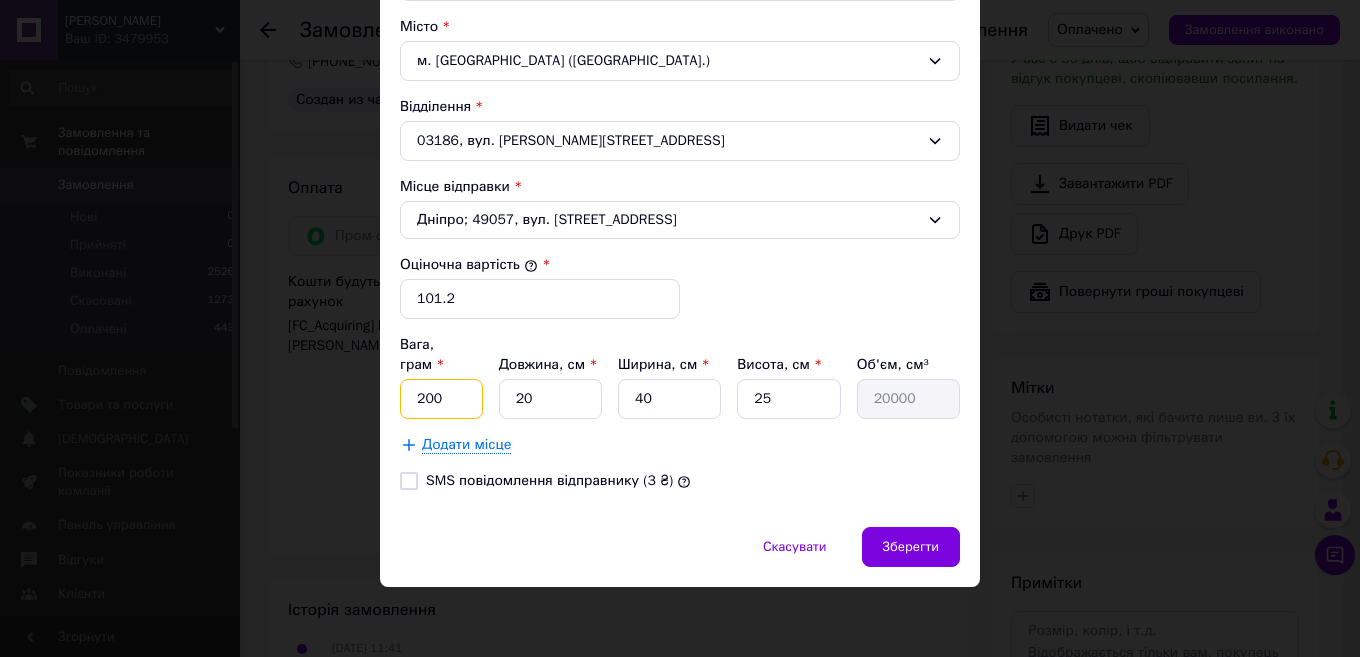 type on "200" 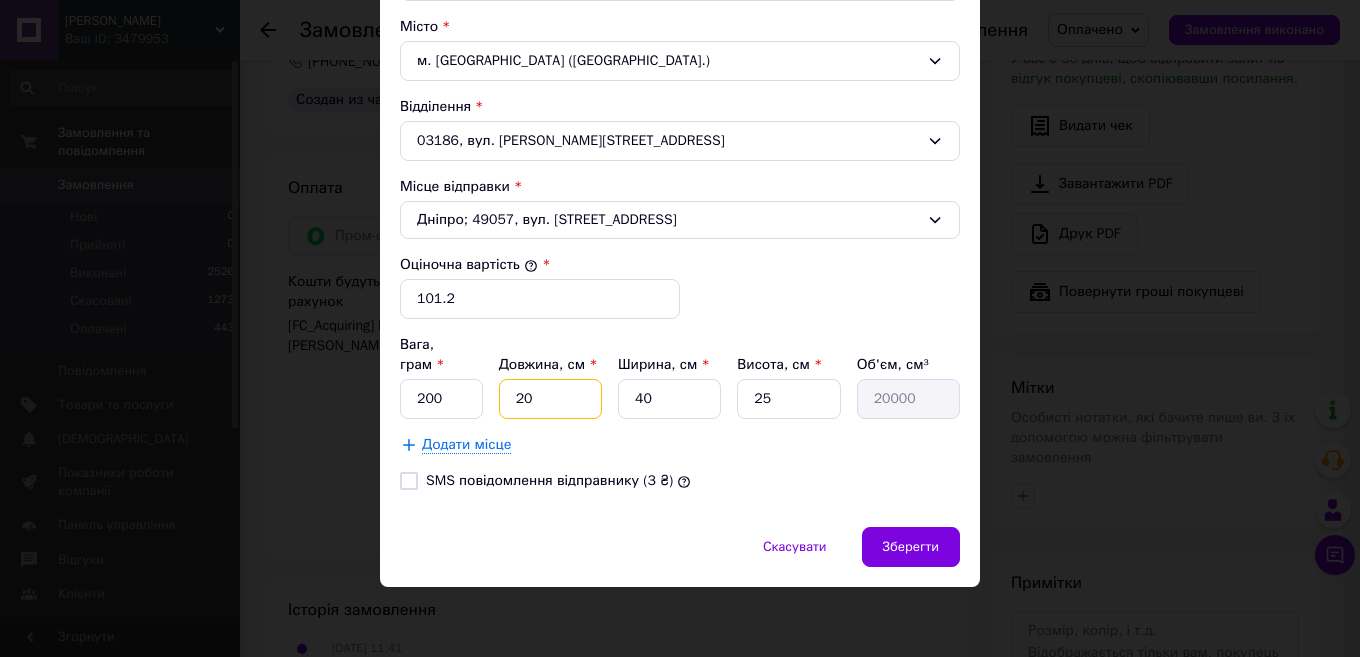 click on "20" at bounding box center [550, 399] 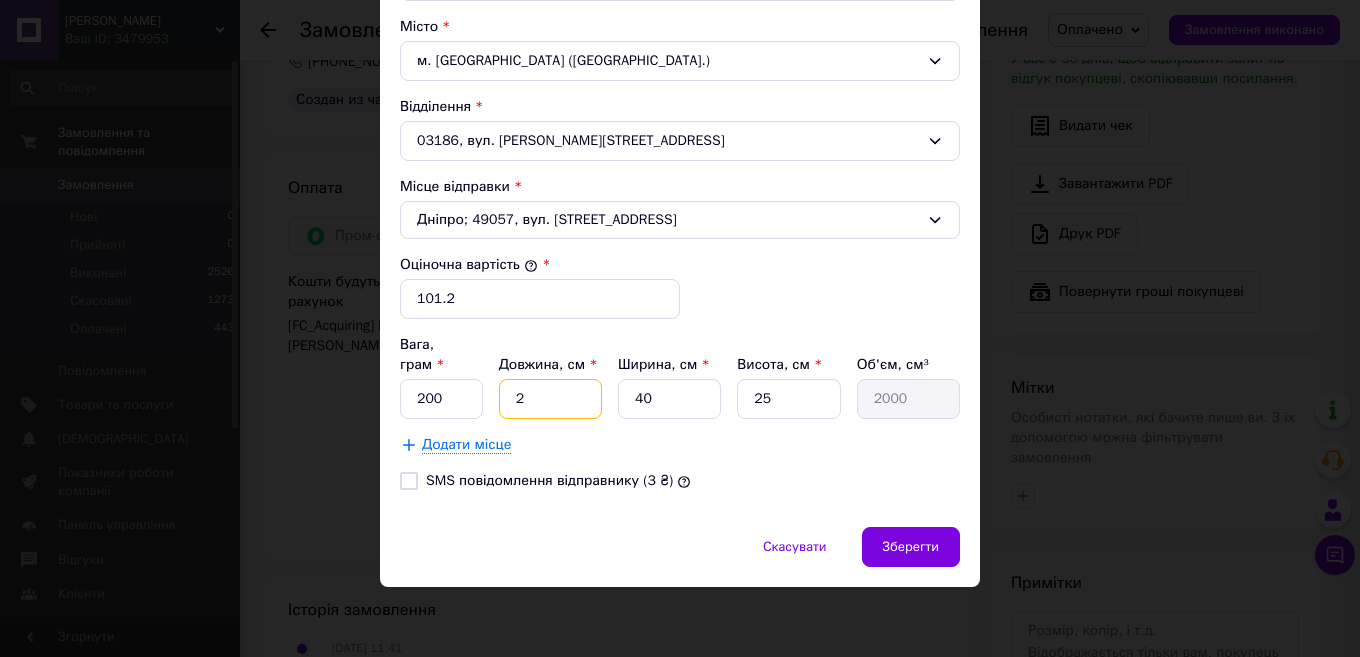 type on "25" 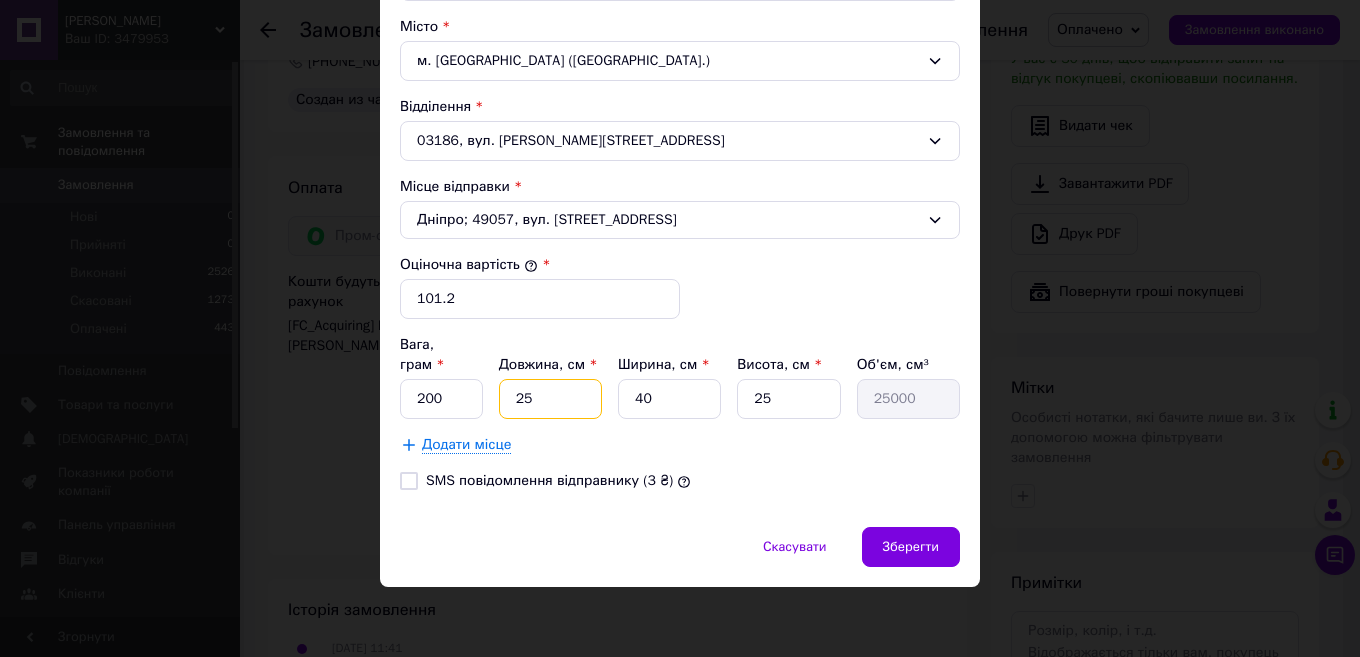 type on "25" 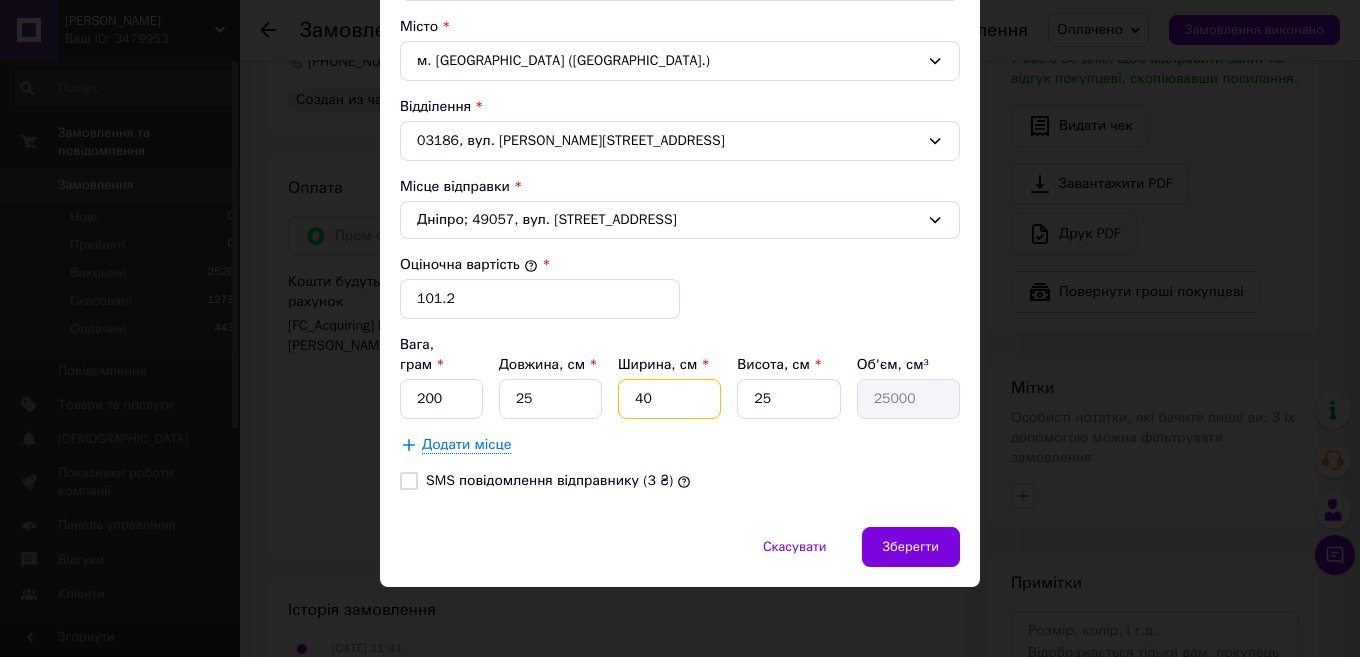 click on "40" at bounding box center [669, 399] 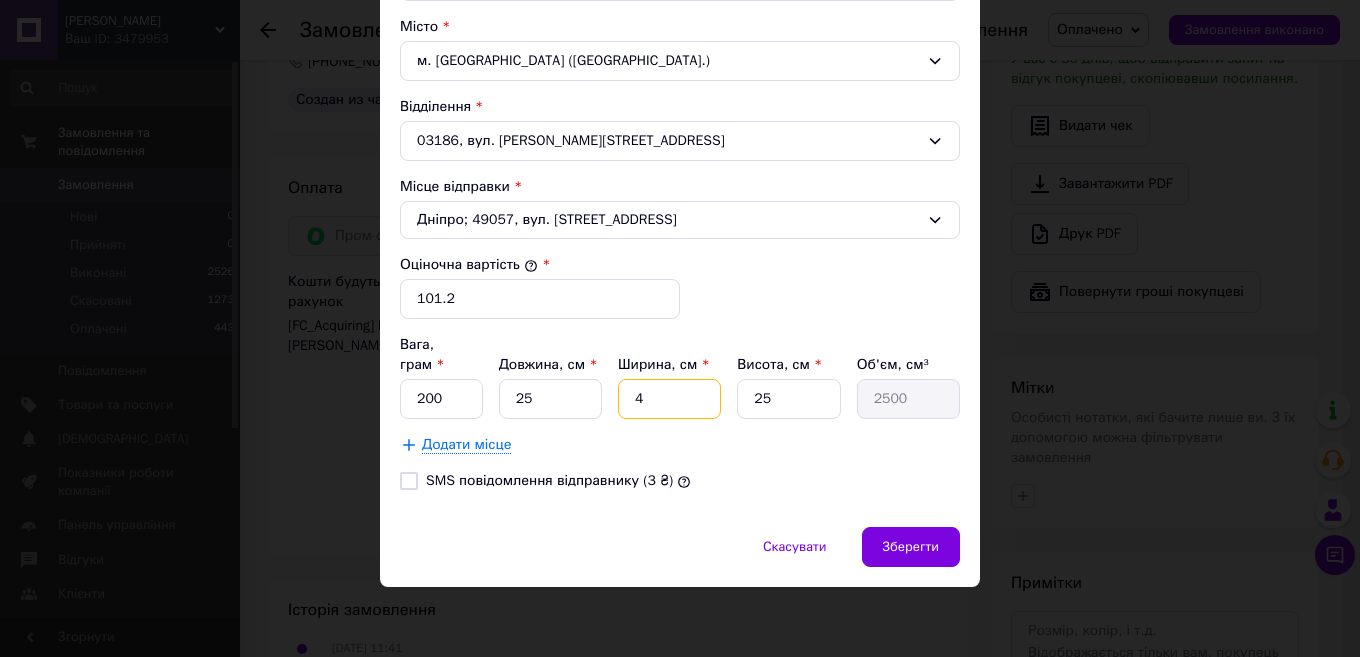 type 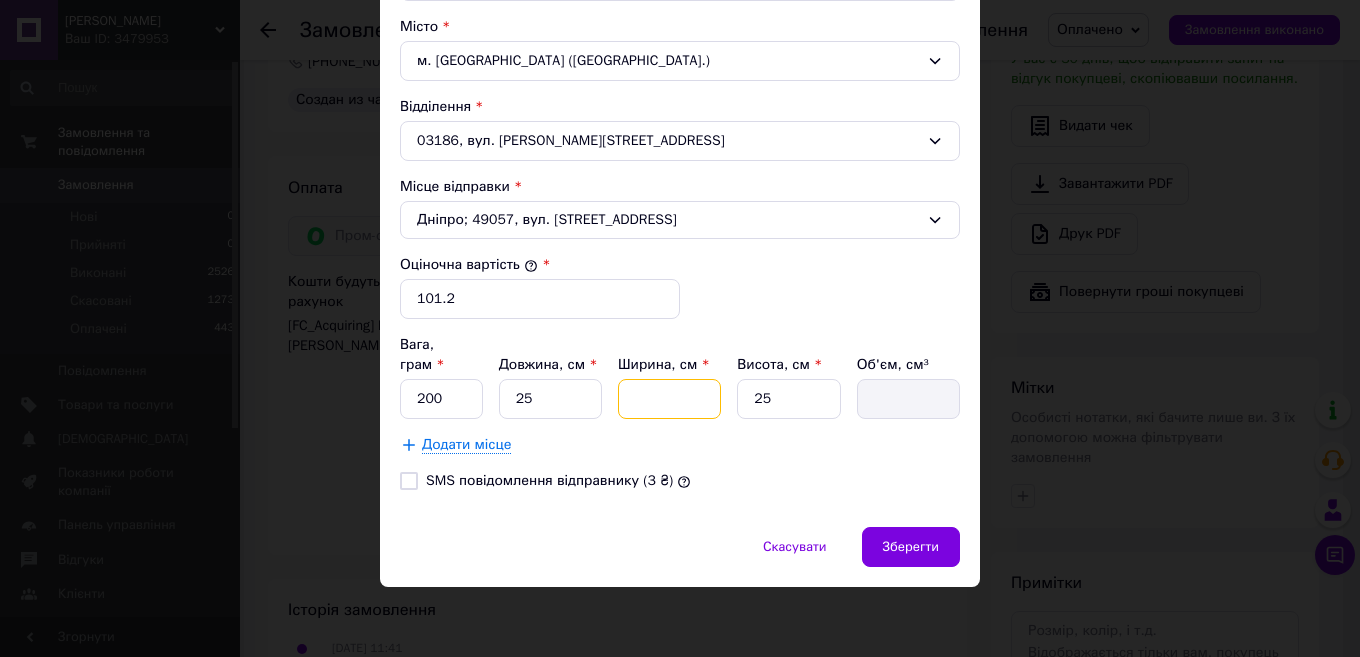 type on "1" 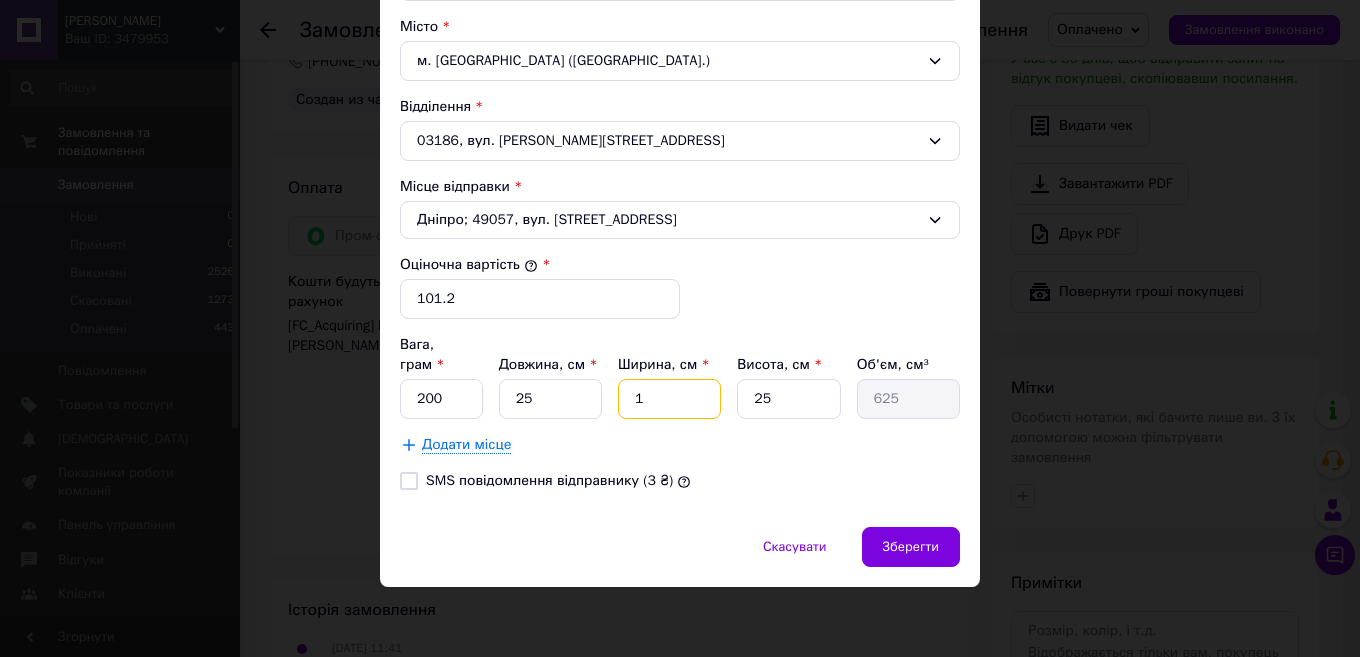type on "11" 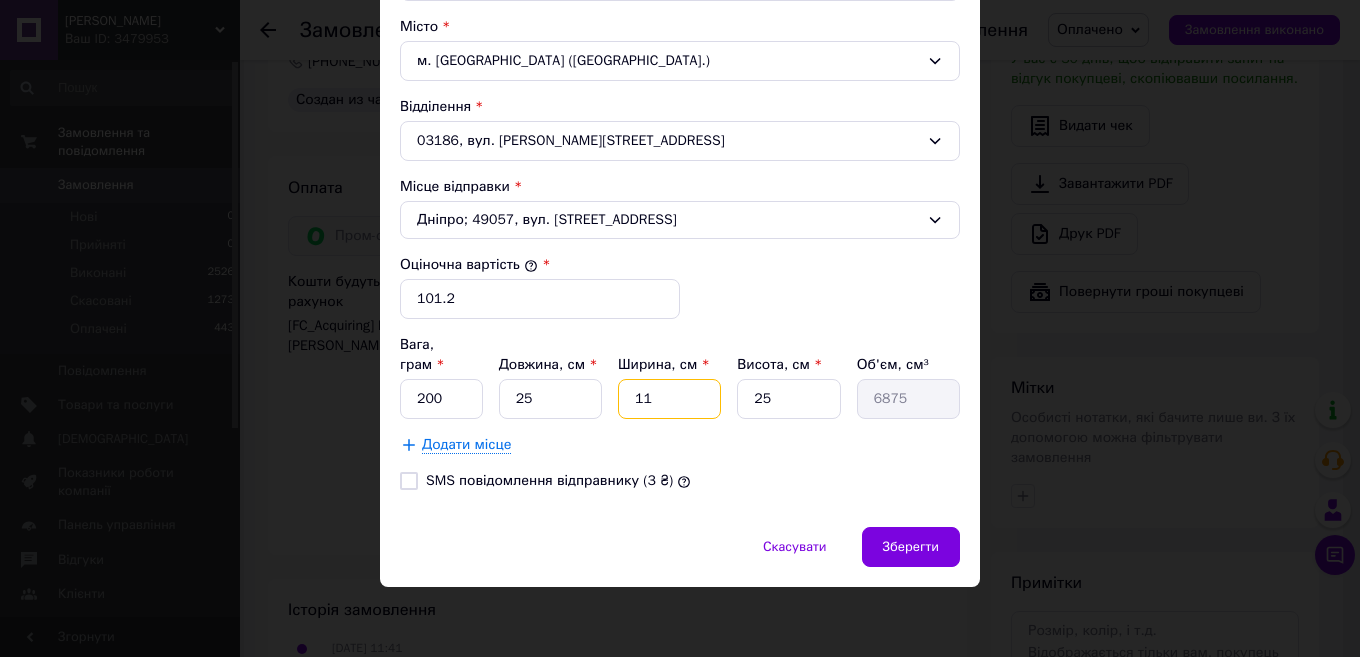 type on "11" 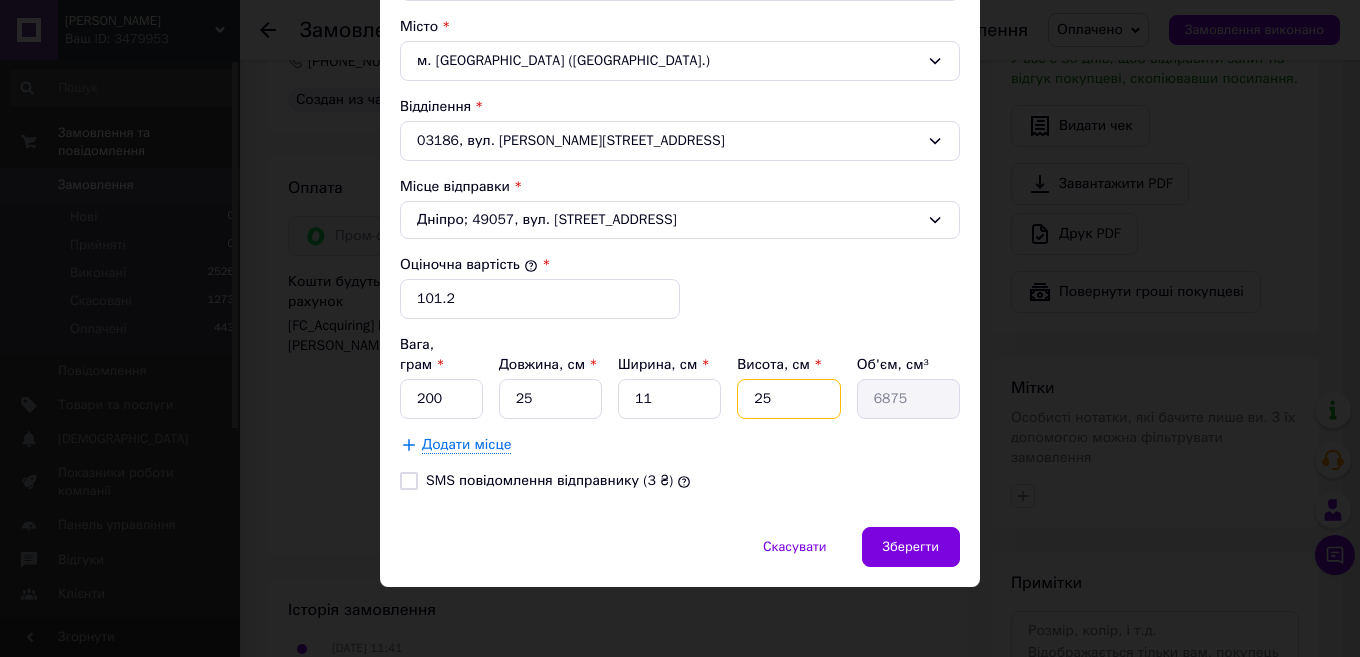 click on "25" at bounding box center [788, 399] 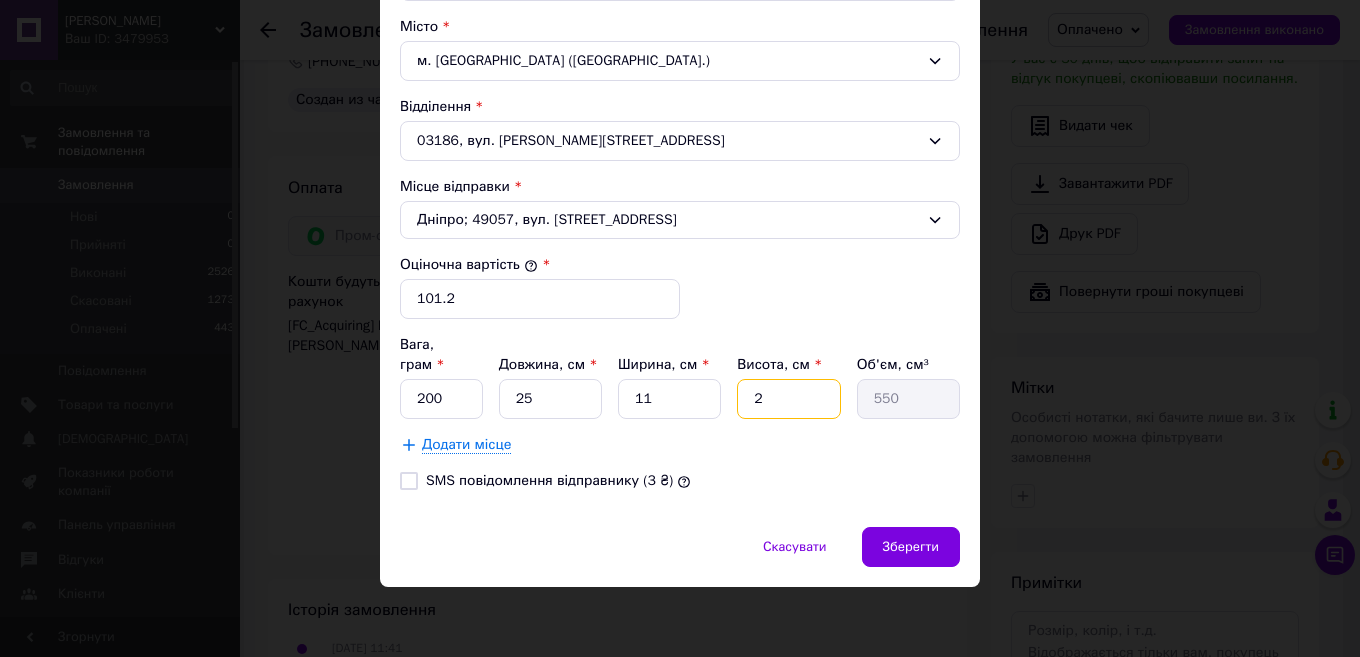 type 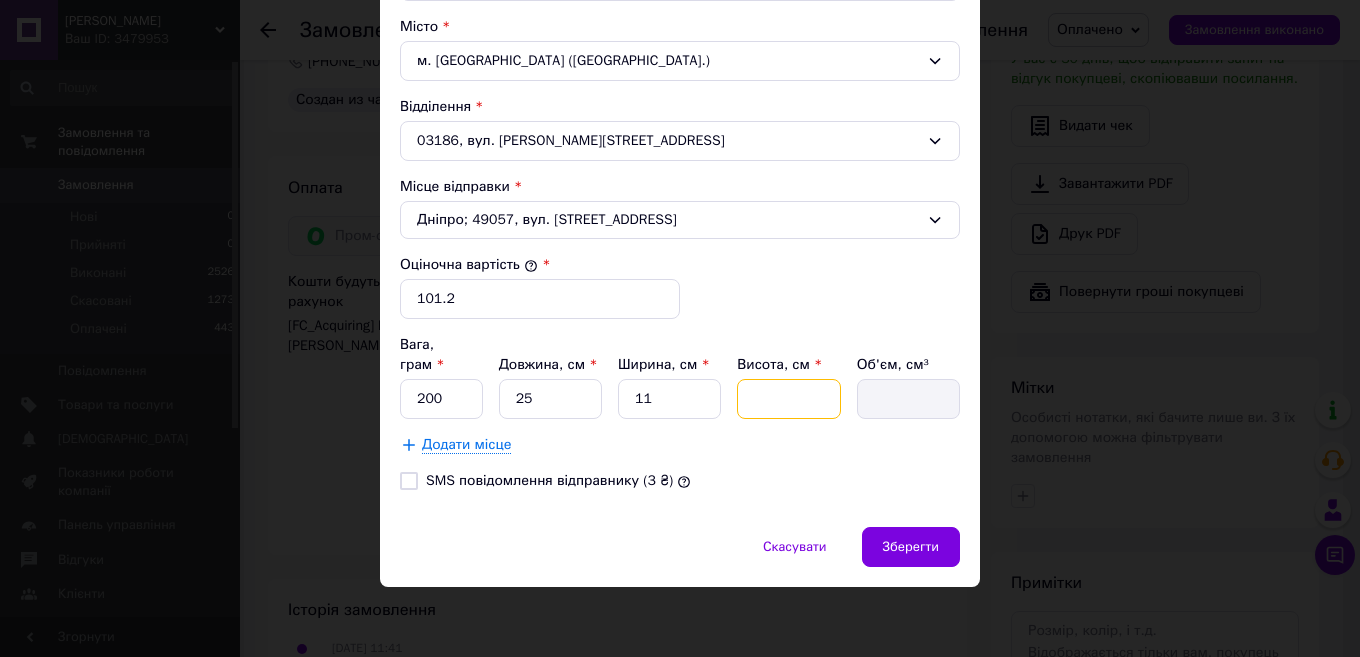 type on "1" 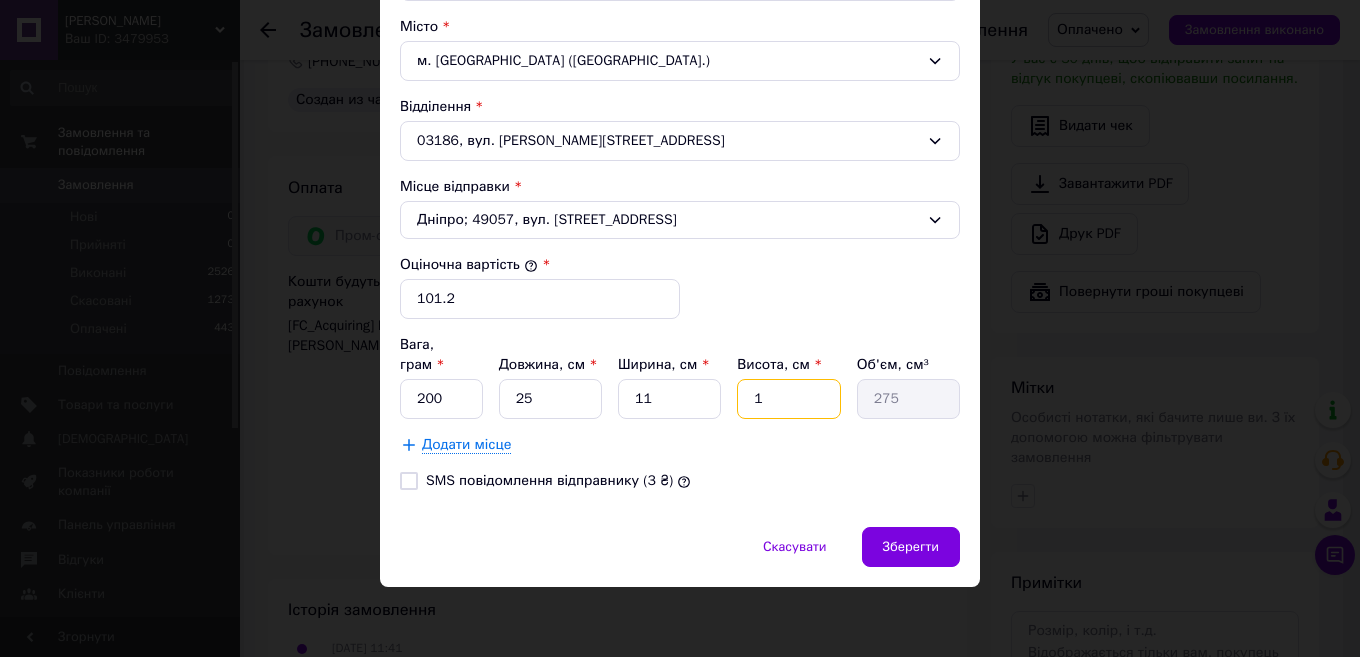 type on "10" 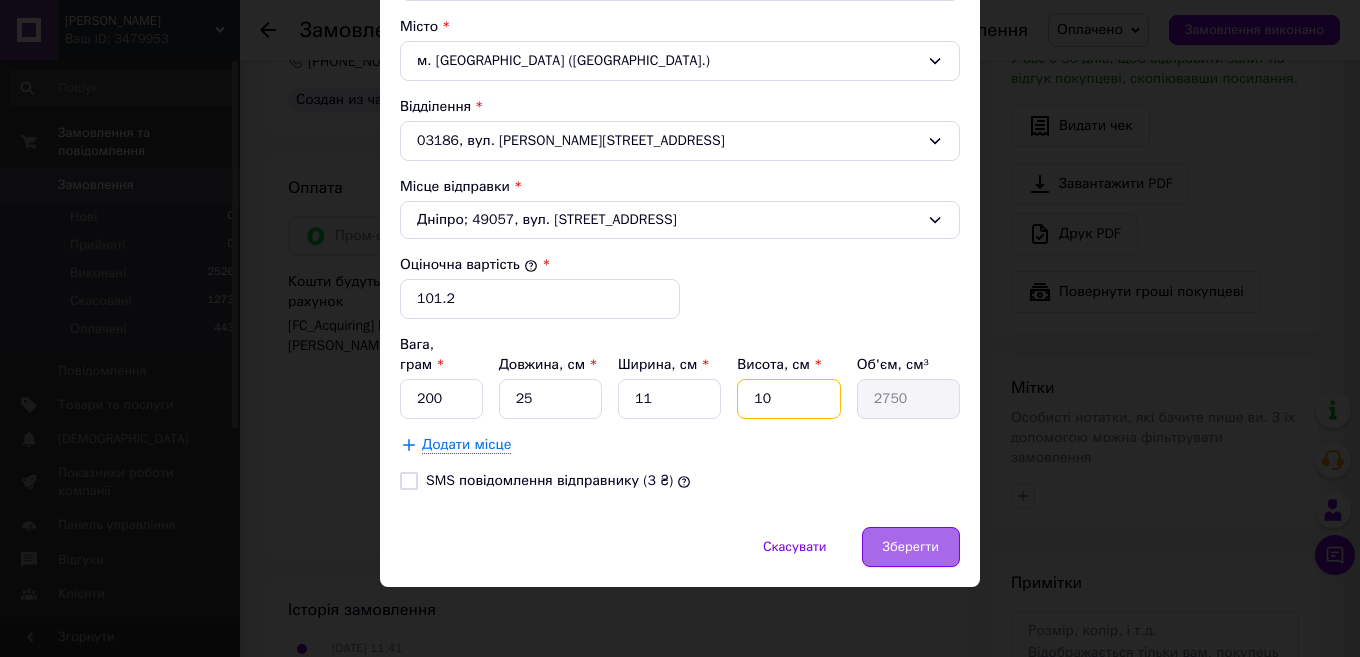 type on "10" 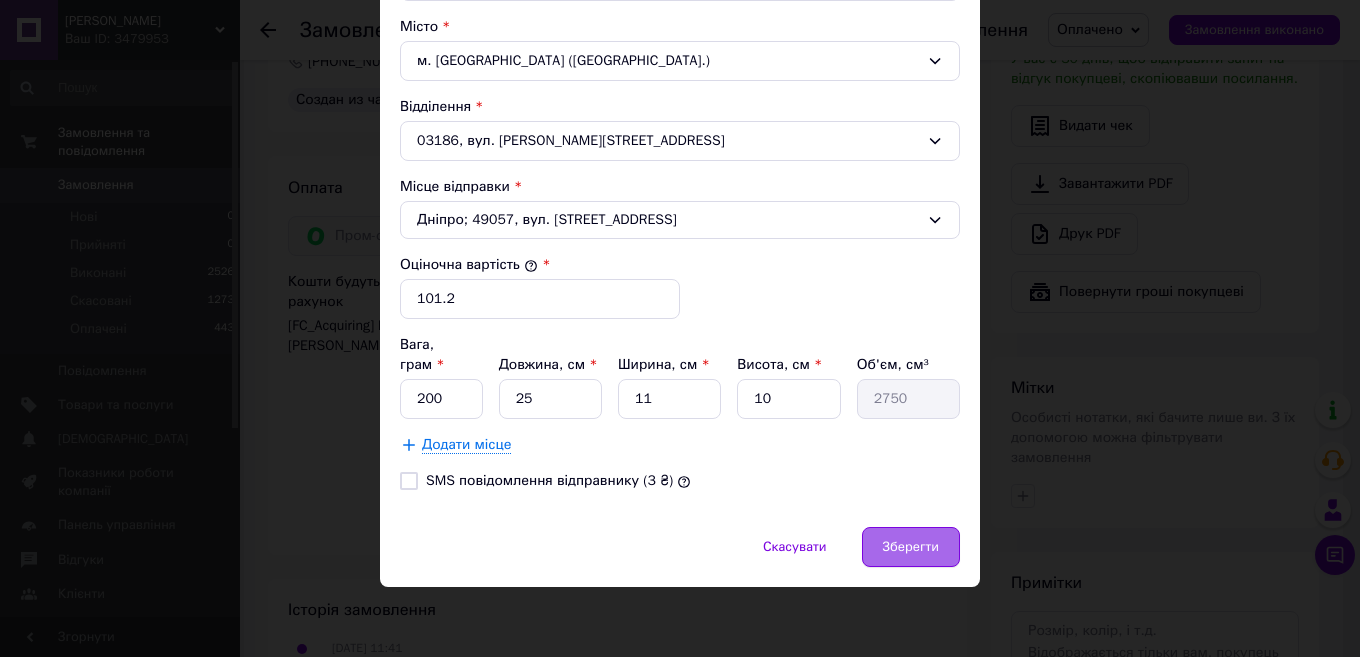 click on "Зберегти" at bounding box center (911, 547) 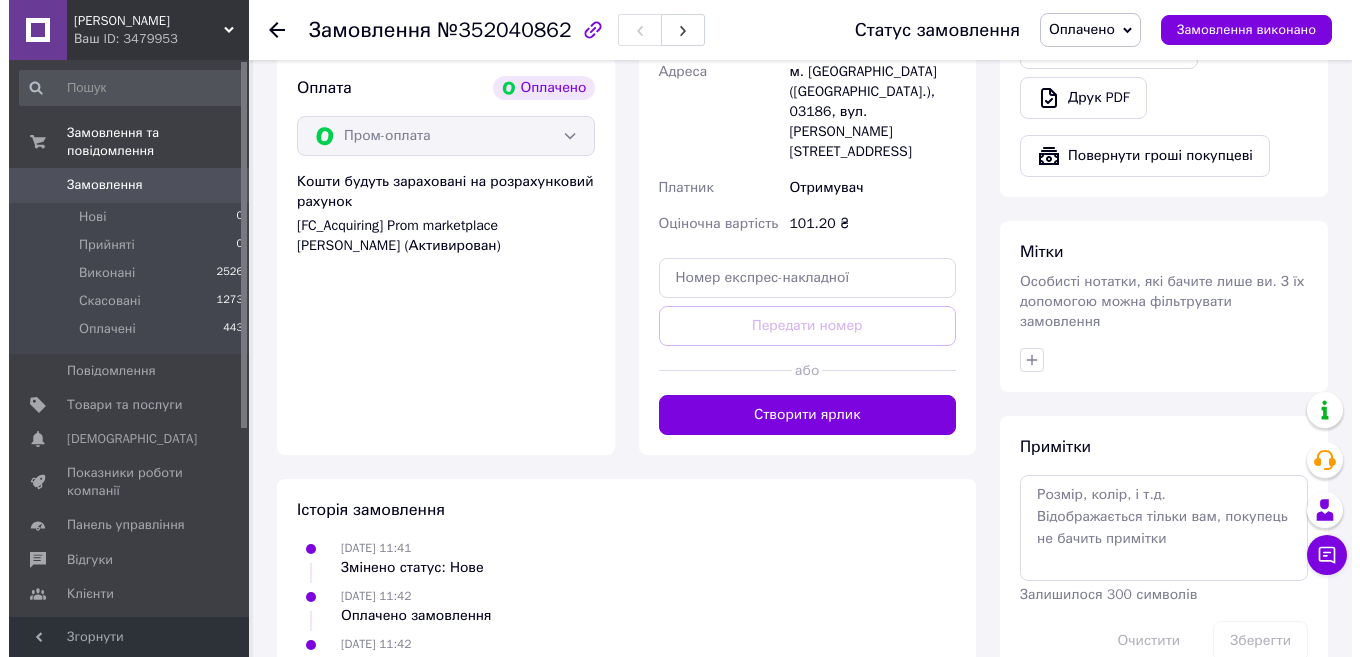 scroll, scrollTop: 600, scrollLeft: 0, axis: vertical 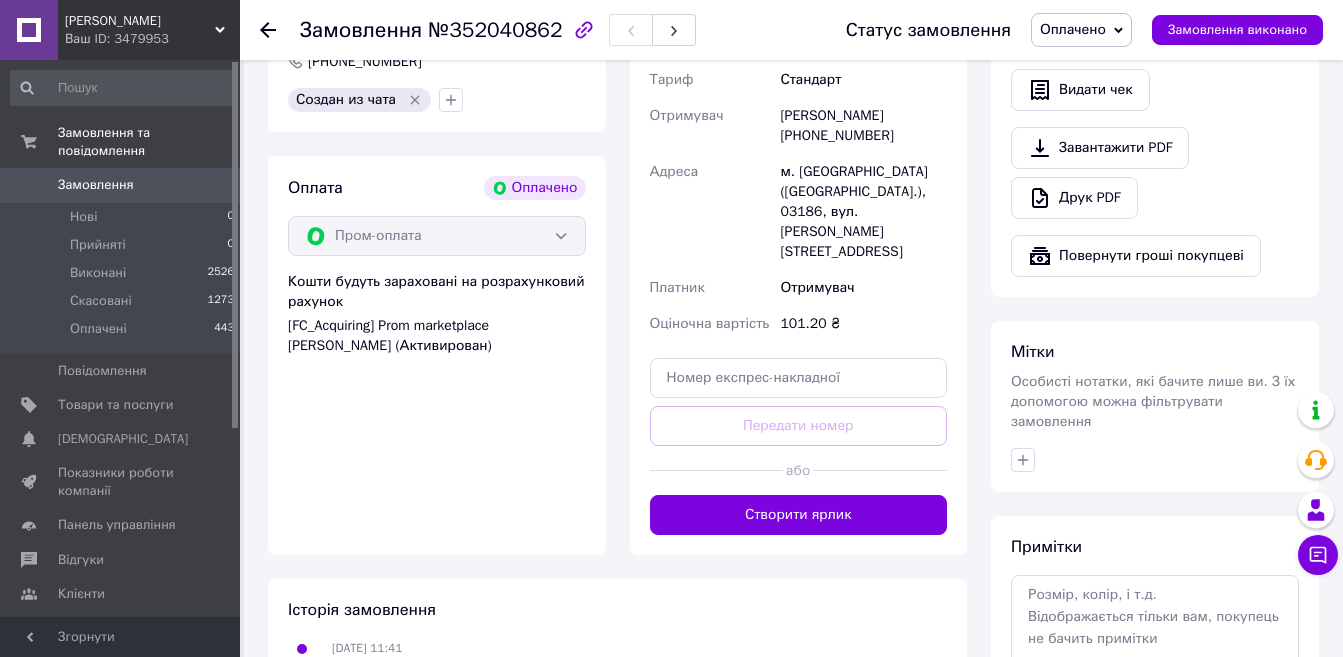 click on "Редагувати" at bounding box center (910, -80) 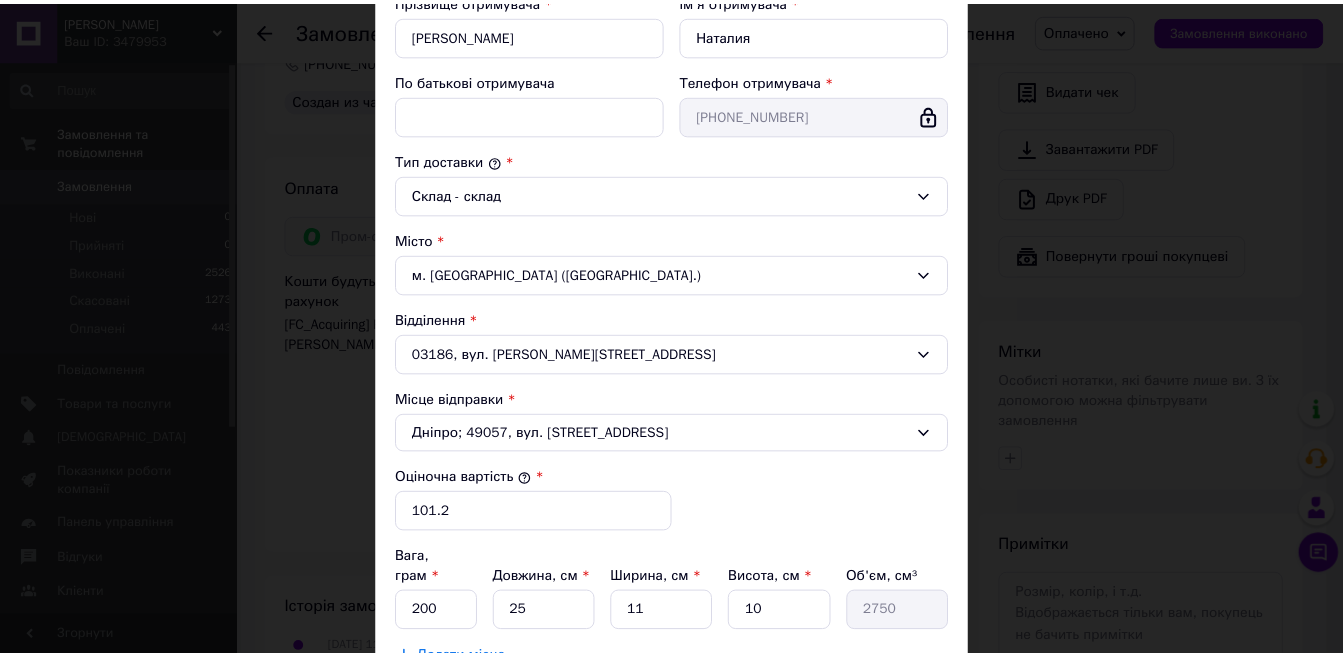 scroll, scrollTop: 0, scrollLeft: 0, axis: both 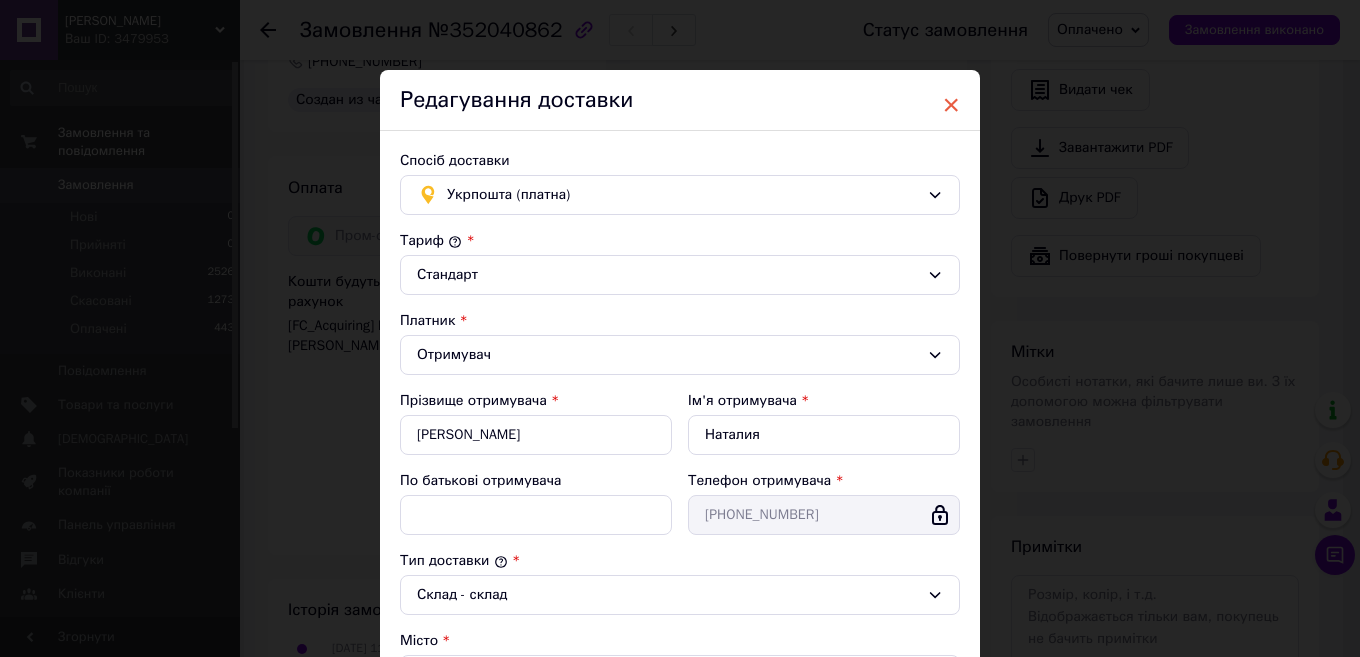 click on "×" at bounding box center (951, 105) 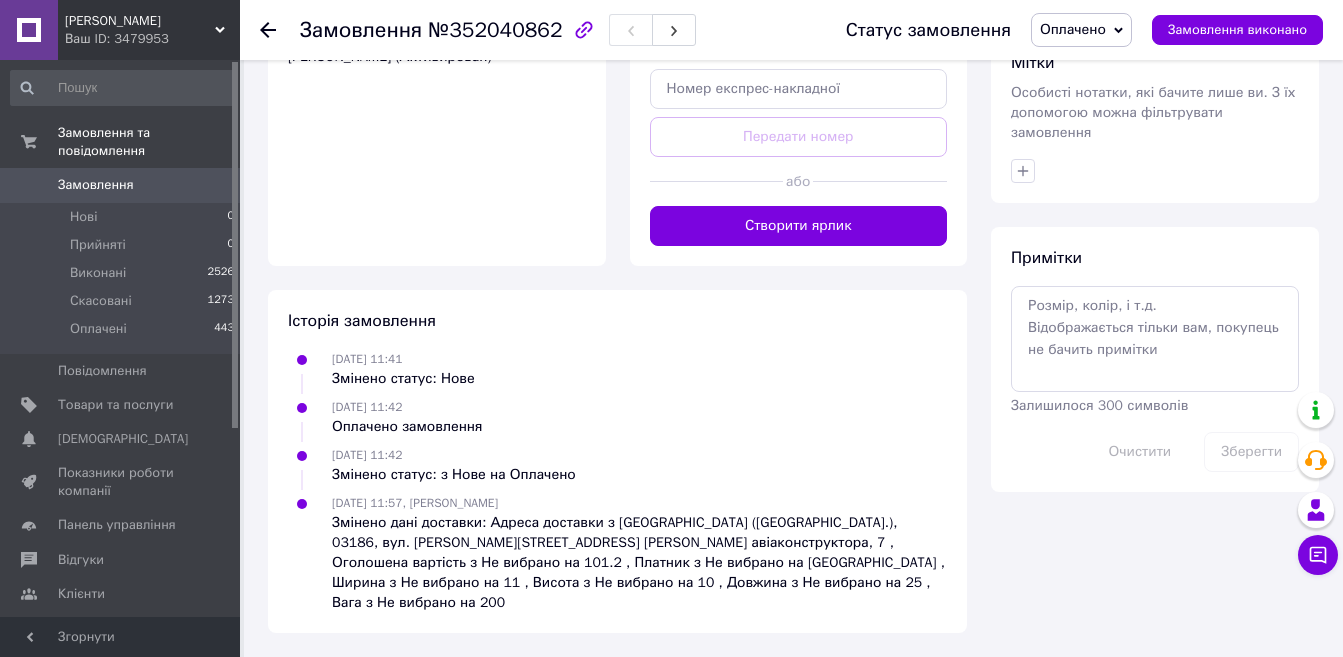 scroll, scrollTop: 1100, scrollLeft: 0, axis: vertical 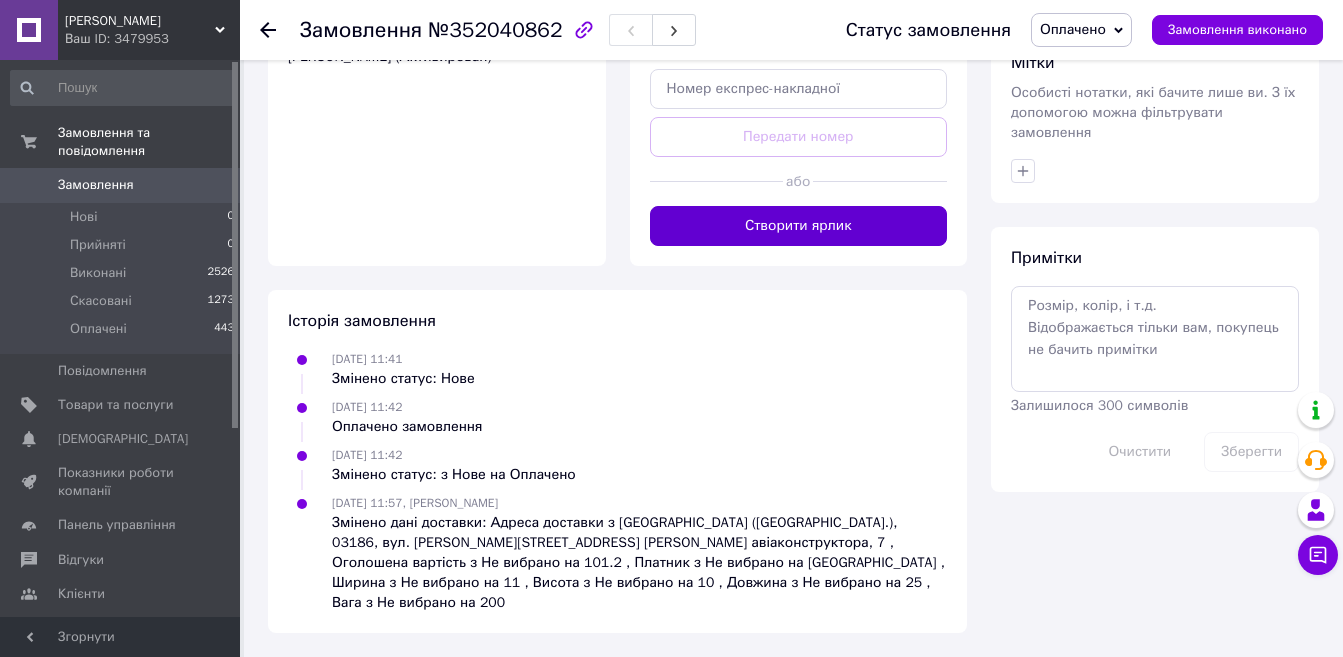 click on "Створити ярлик" at bounding box center (799, 226) 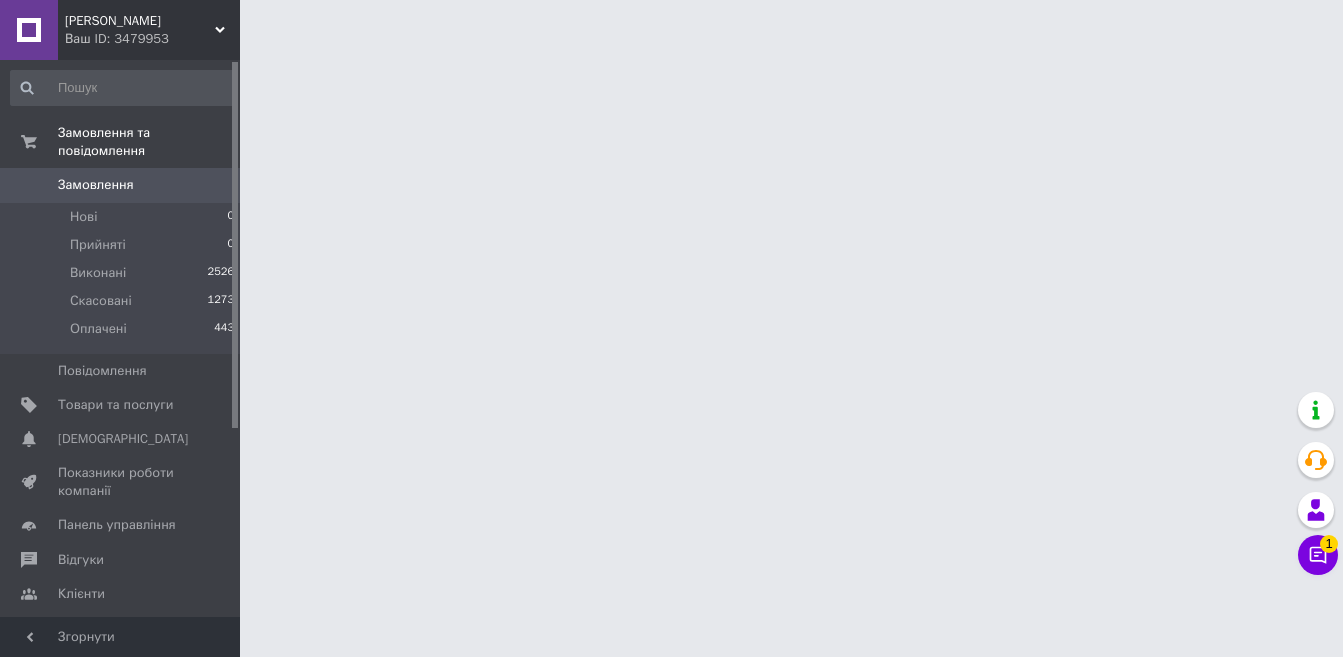 scroll, scrollTop: 0, scrollLeft: 0, axis: both 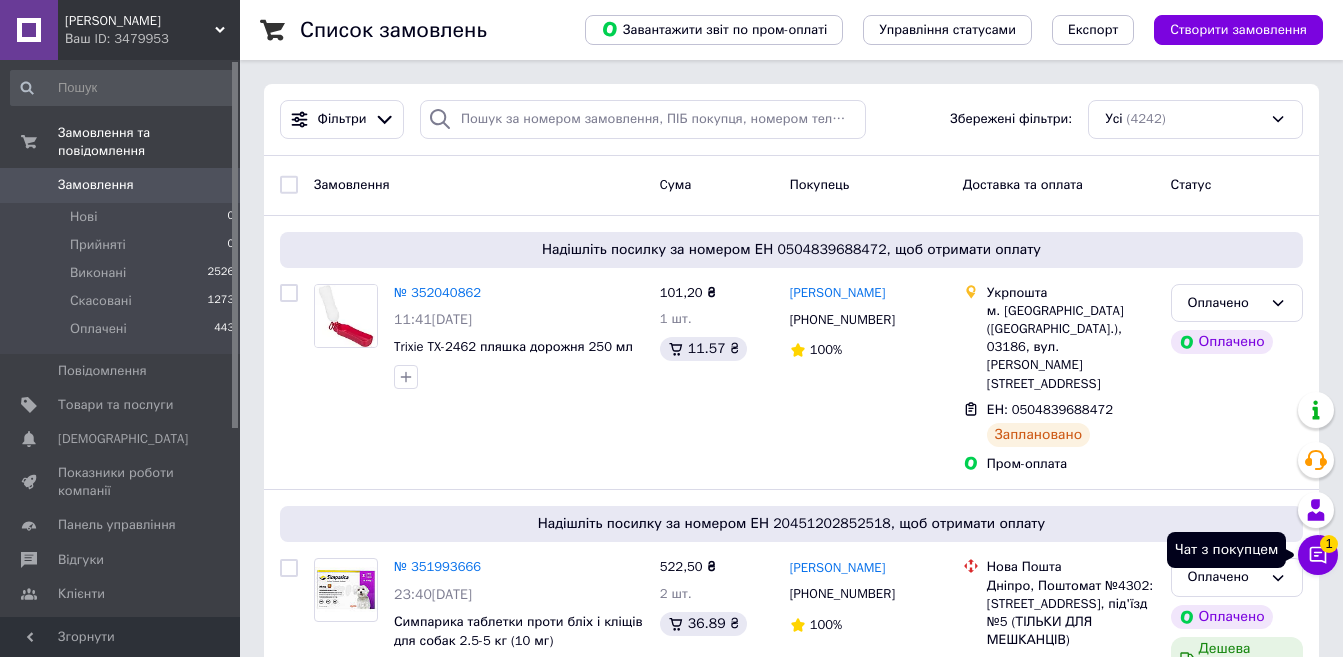 click on "1" at bounding box center [1329, 544] 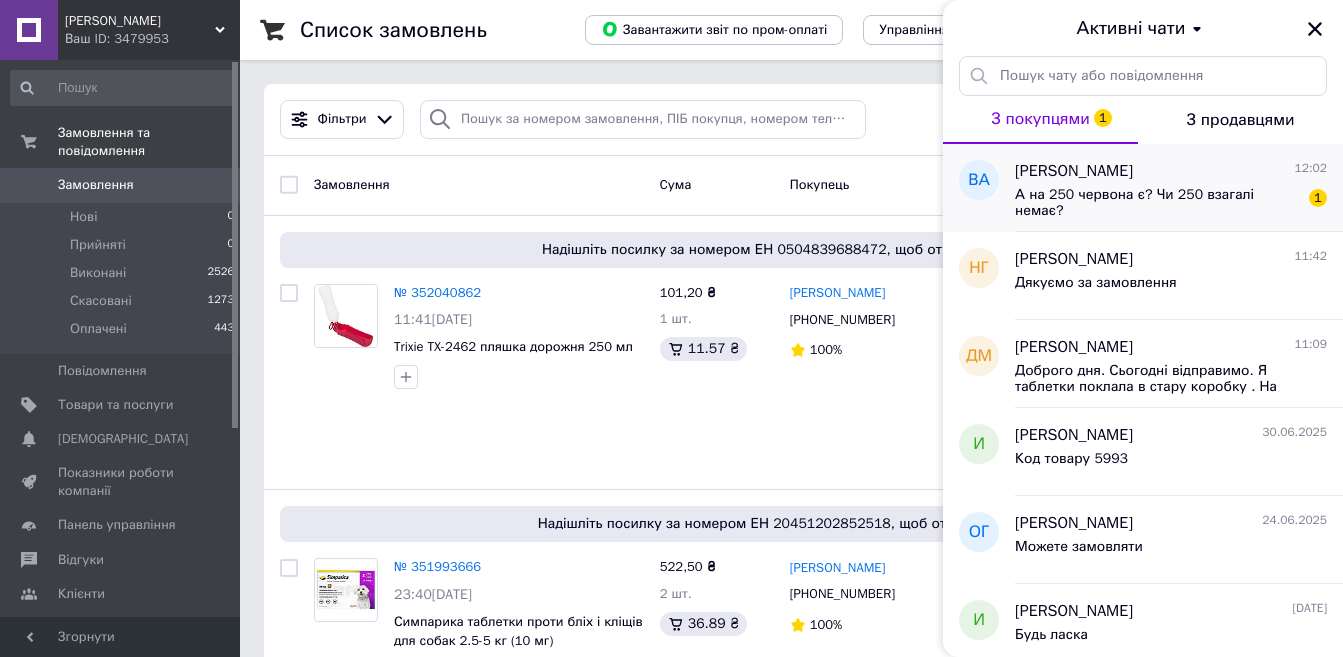 click on "А на 250 червона є? Чи 250 взагалі немає?" at bounding box center [1157, 203] 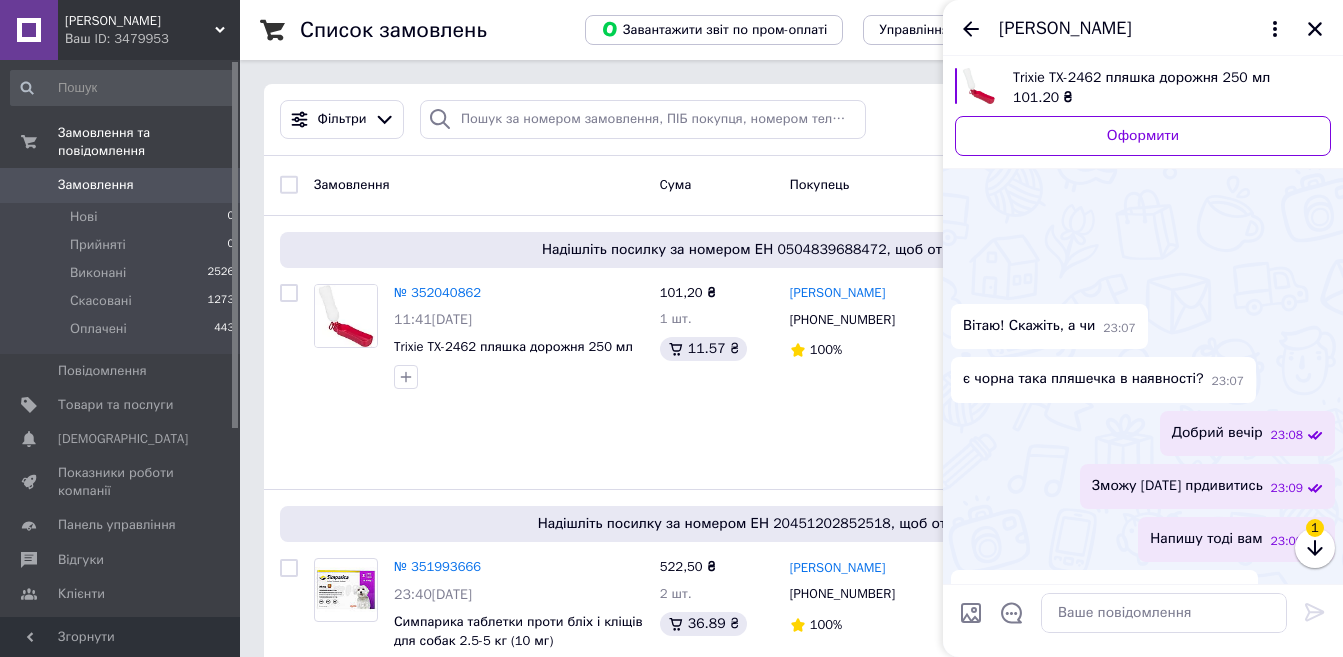 scroll, scrollTop: 819, scrollLeft: 0, axis: vertical 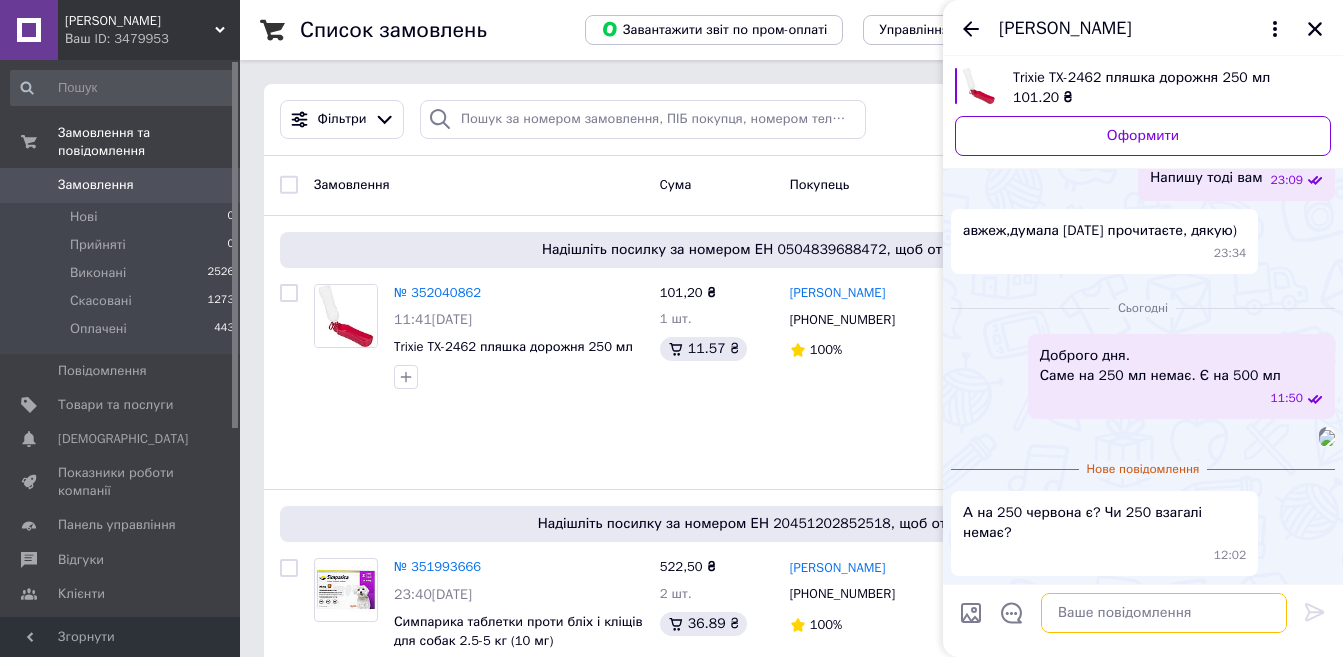 click at bounding box center (1164, 613) 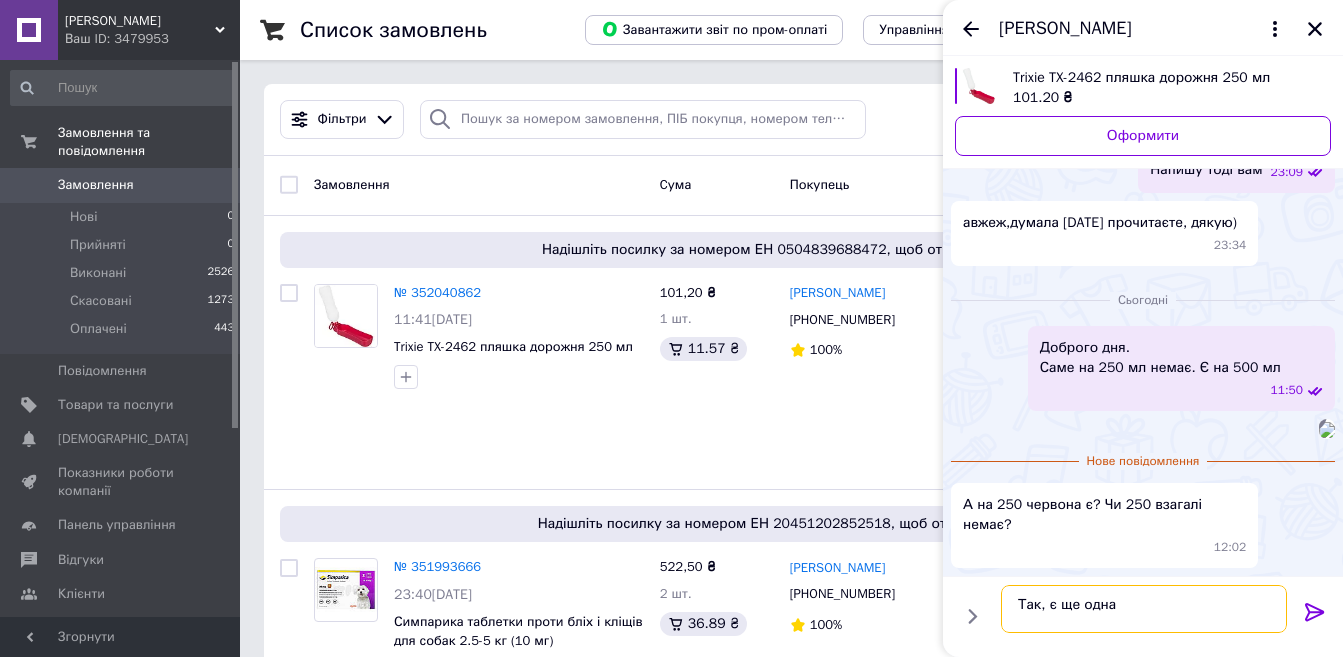 type on "Так, є ще одна" 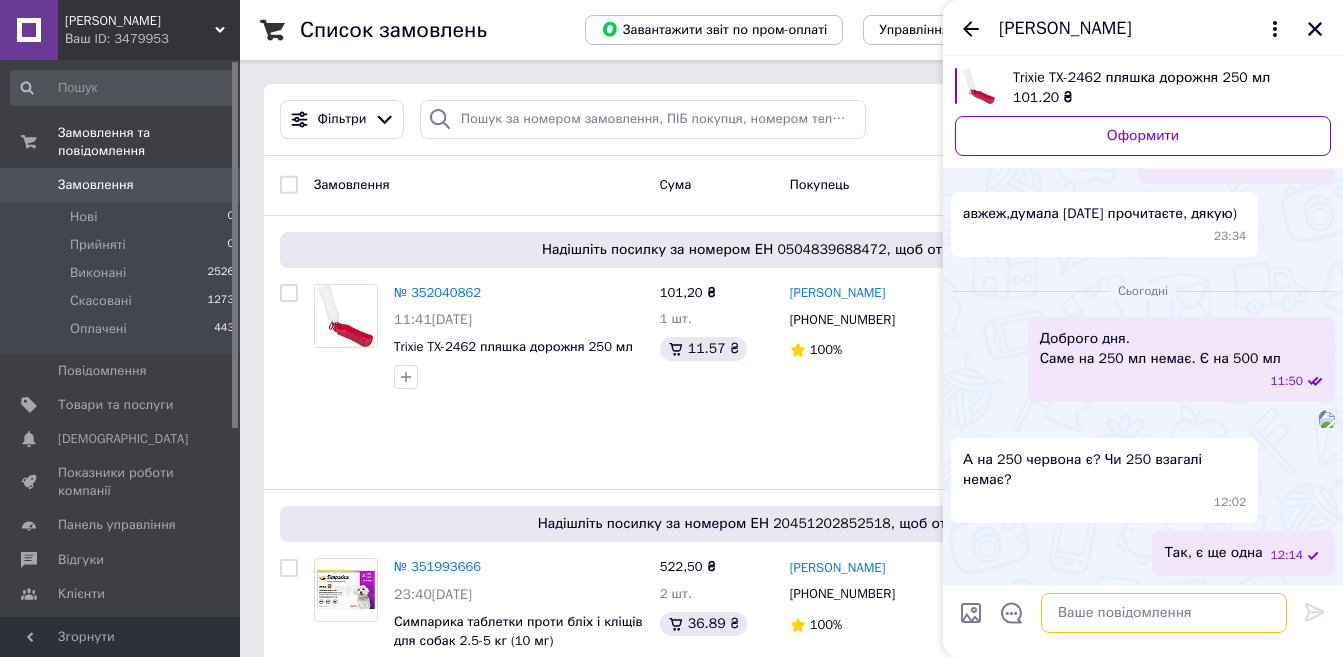 scroll, scrollTop: 912, scrollLeft: 0, axis: vertical 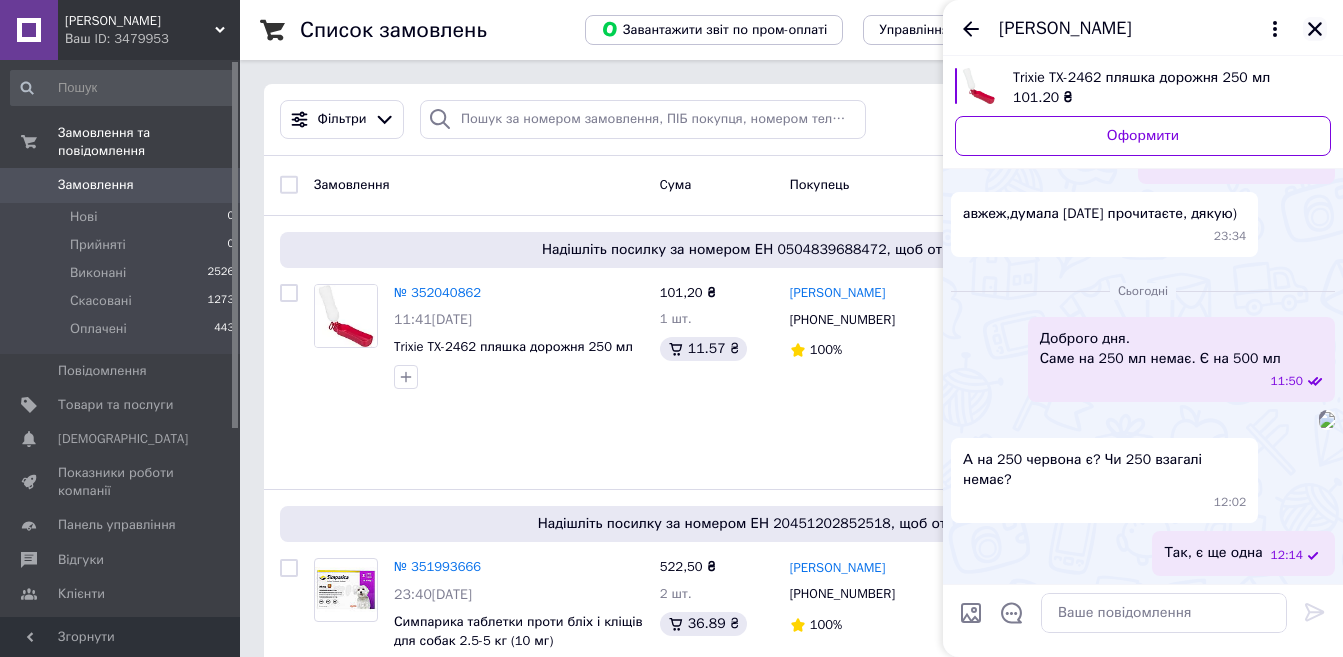 click 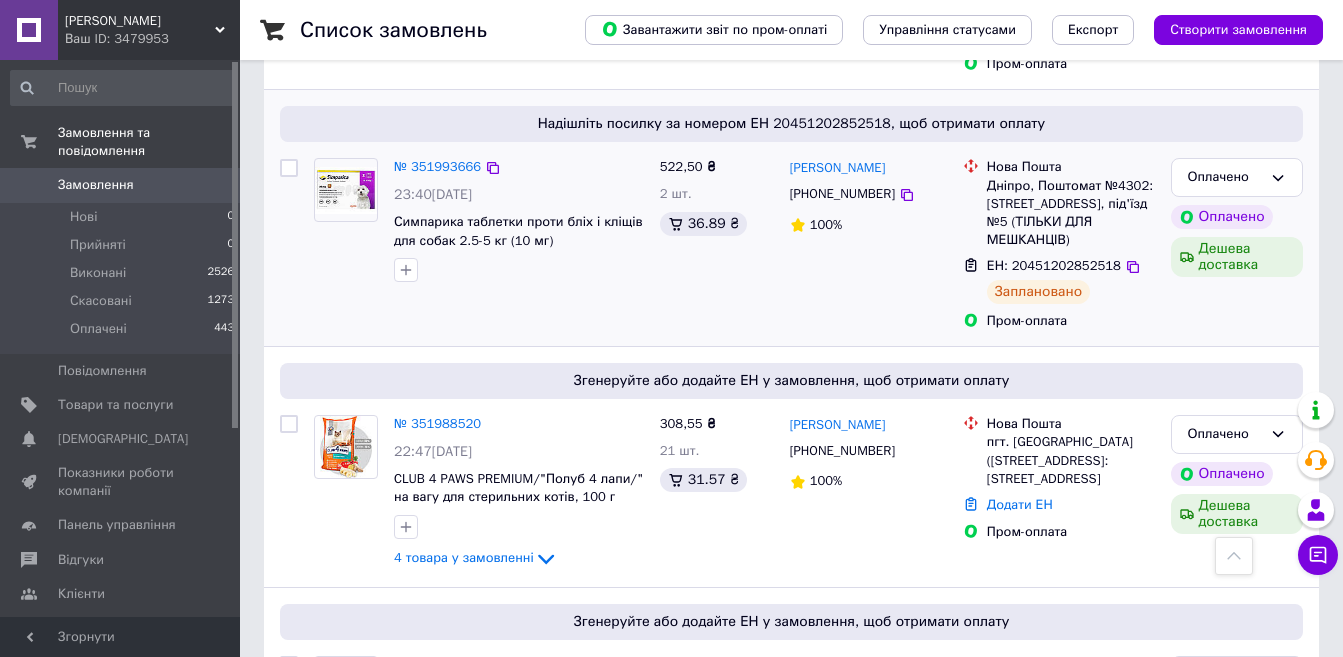 scroll, scrollTop: 600, scrollLeft: 0, axis: vertical 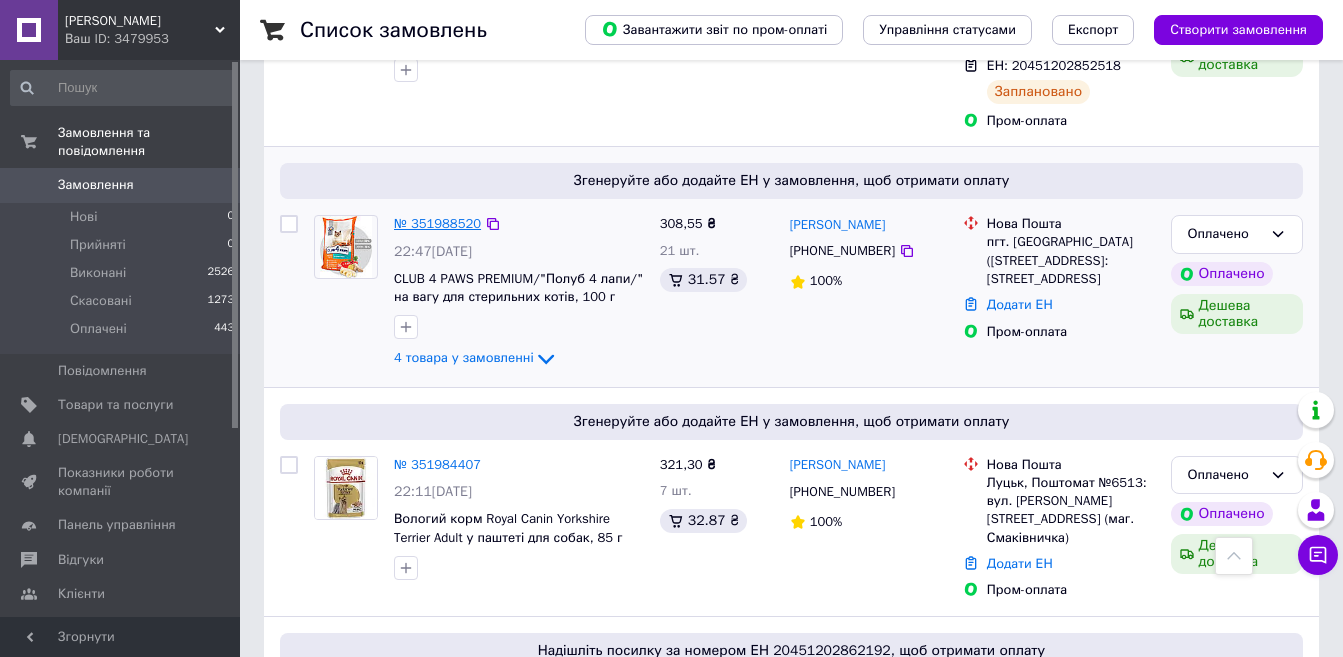 click on "№ 351988520" at bounding box center [437, 223] 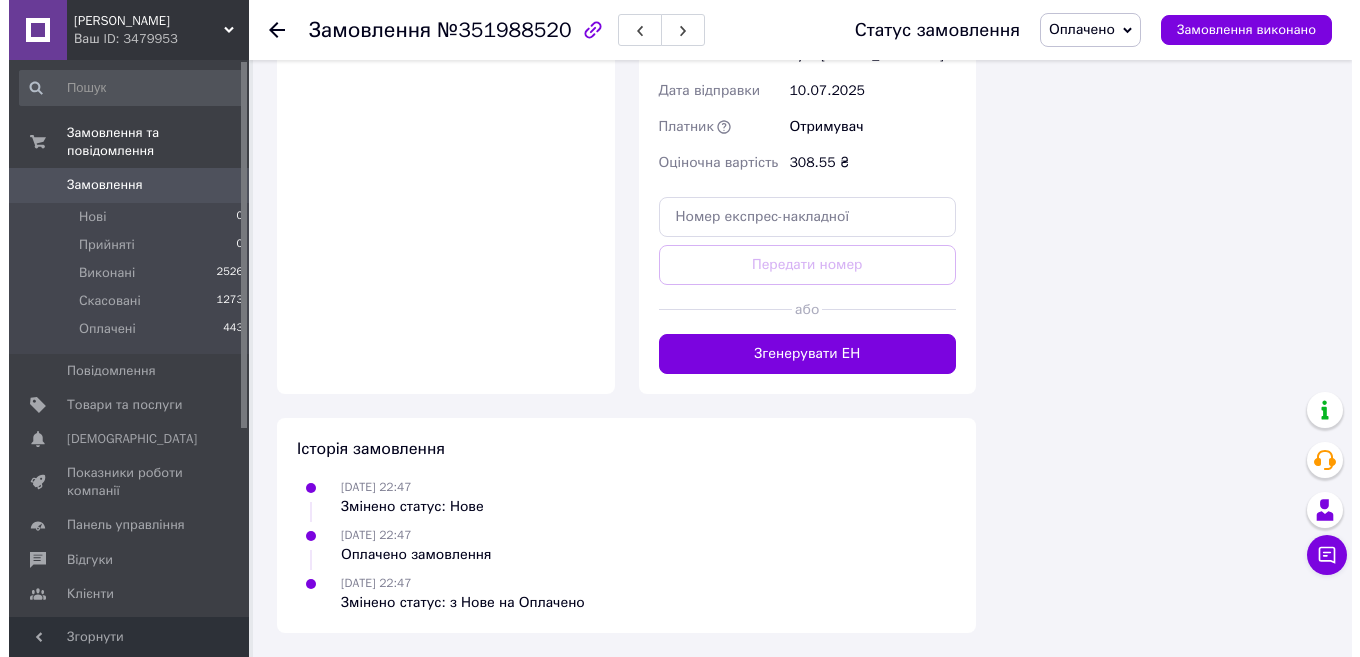 scroll, scrollTop: 2100, scrollLeft: 0, axis: vertical 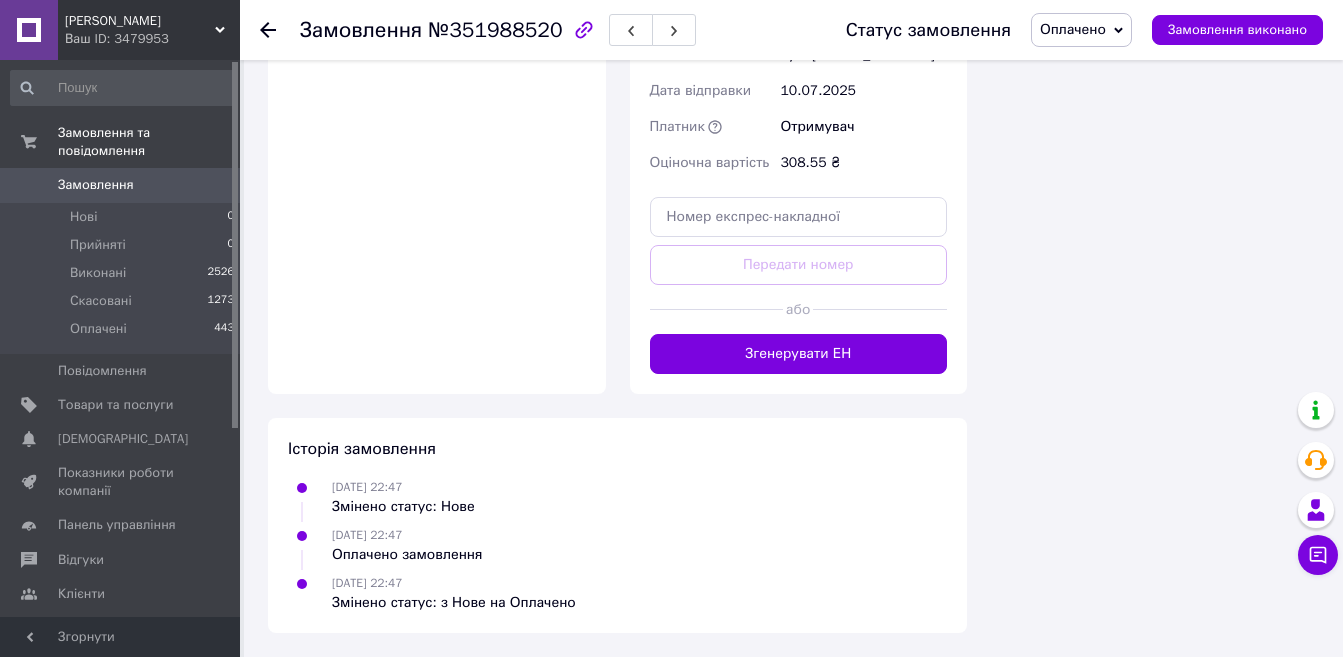 click on "Редагувати" at bounding box center [910, -433] 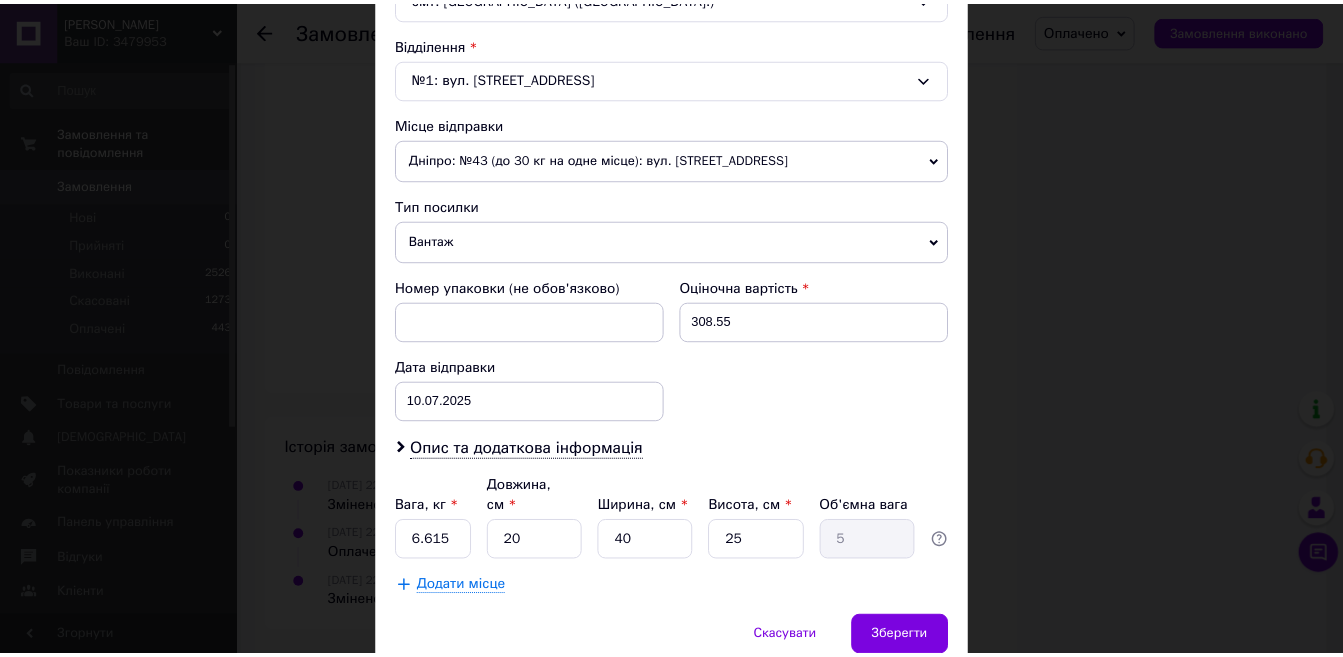 scroll, scrollTop: 900, scrollLeft: 0, axis: vertical 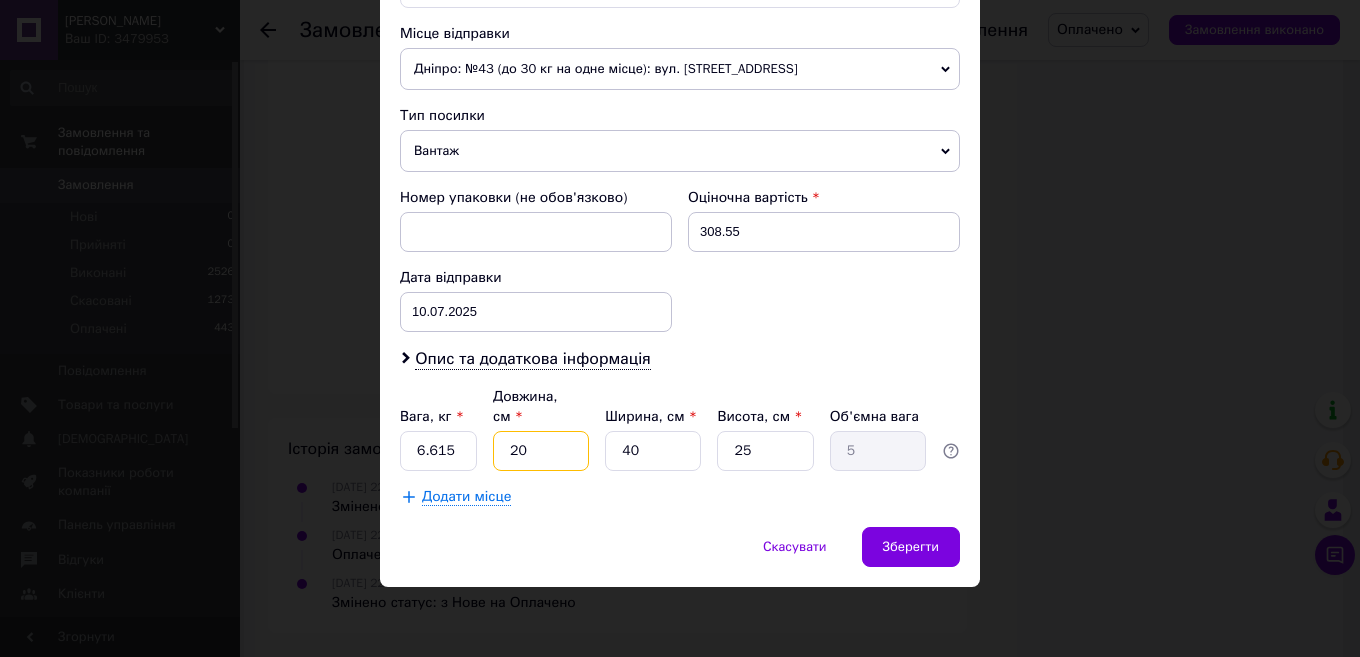 click on "20" at bounding box center (541, 451) 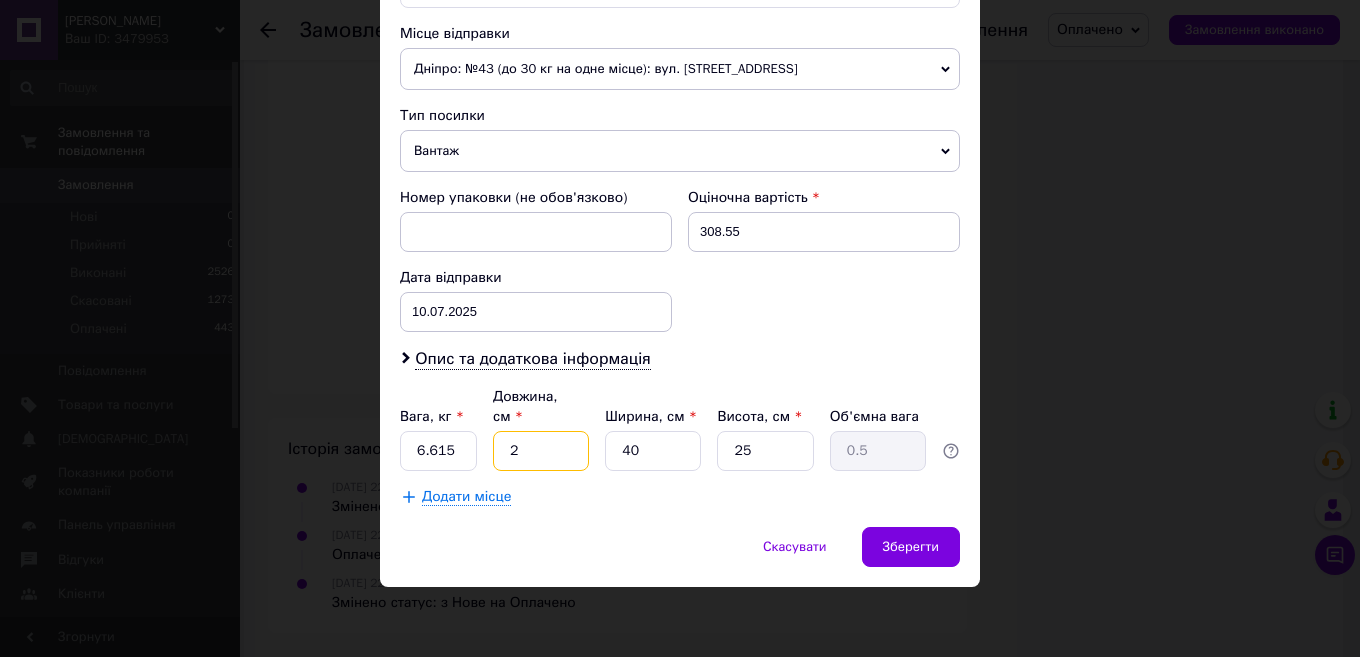 type on "28" 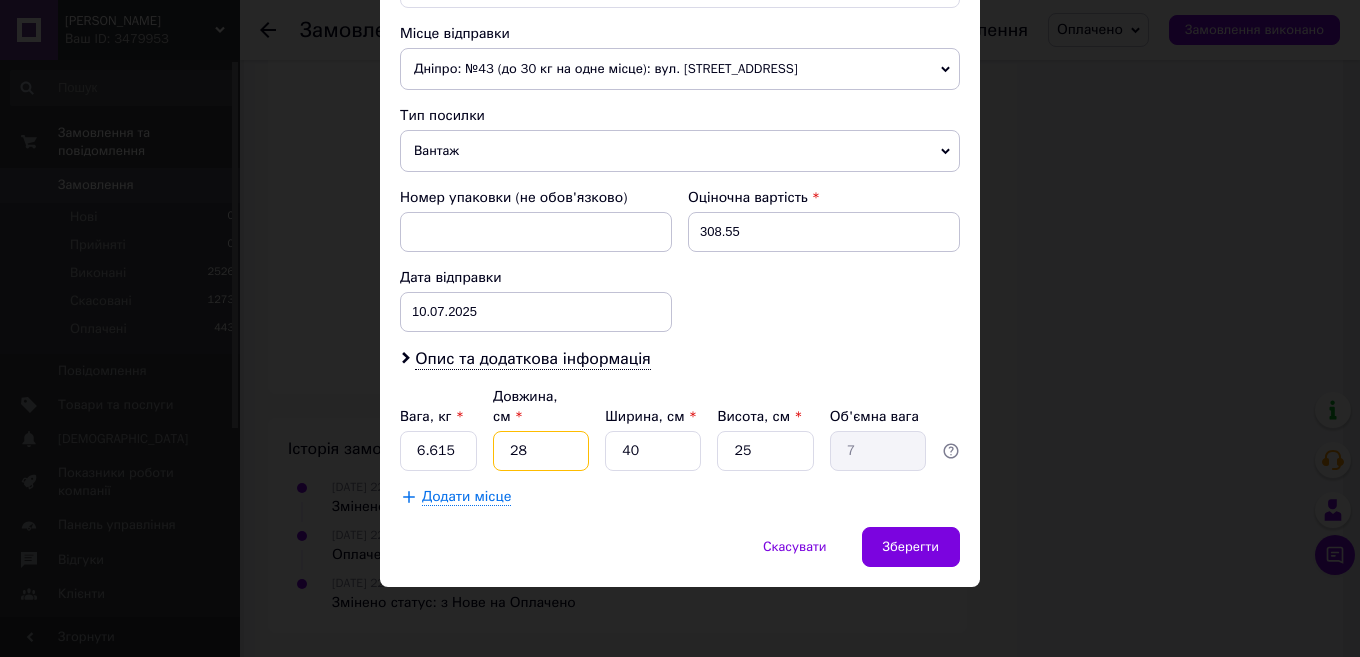 type on "28" 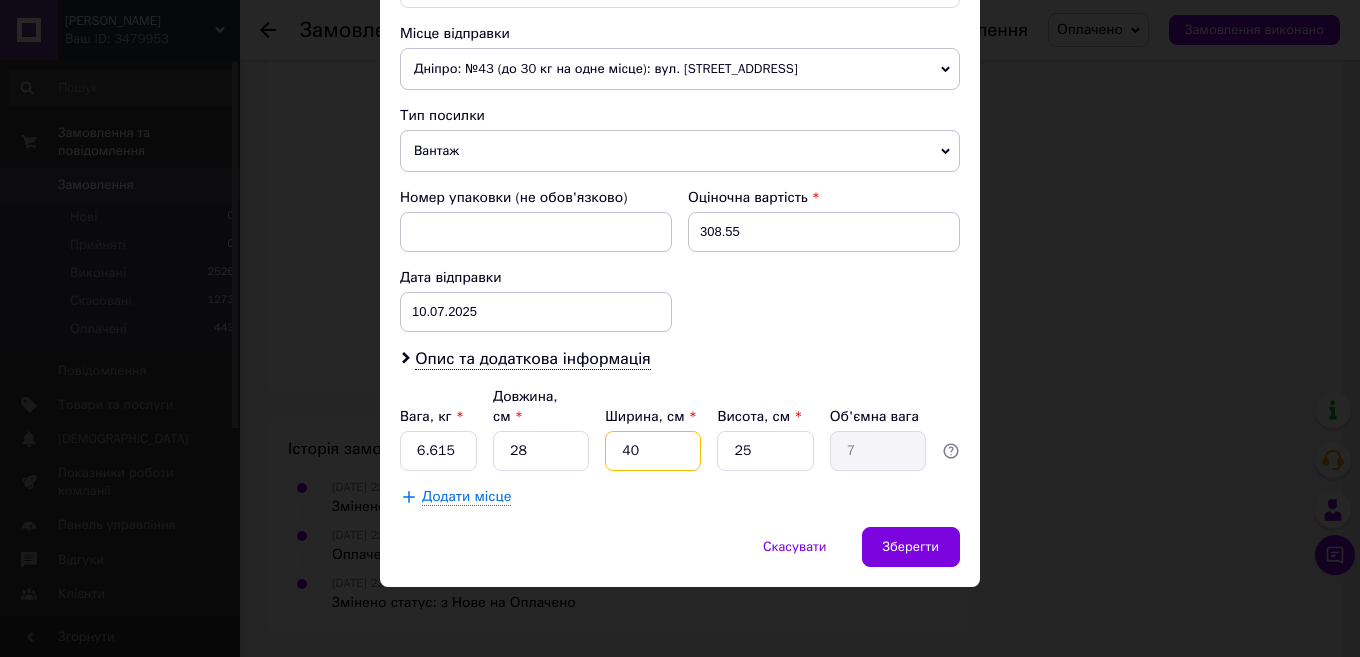click on "40" at bounding box center (653, 451) 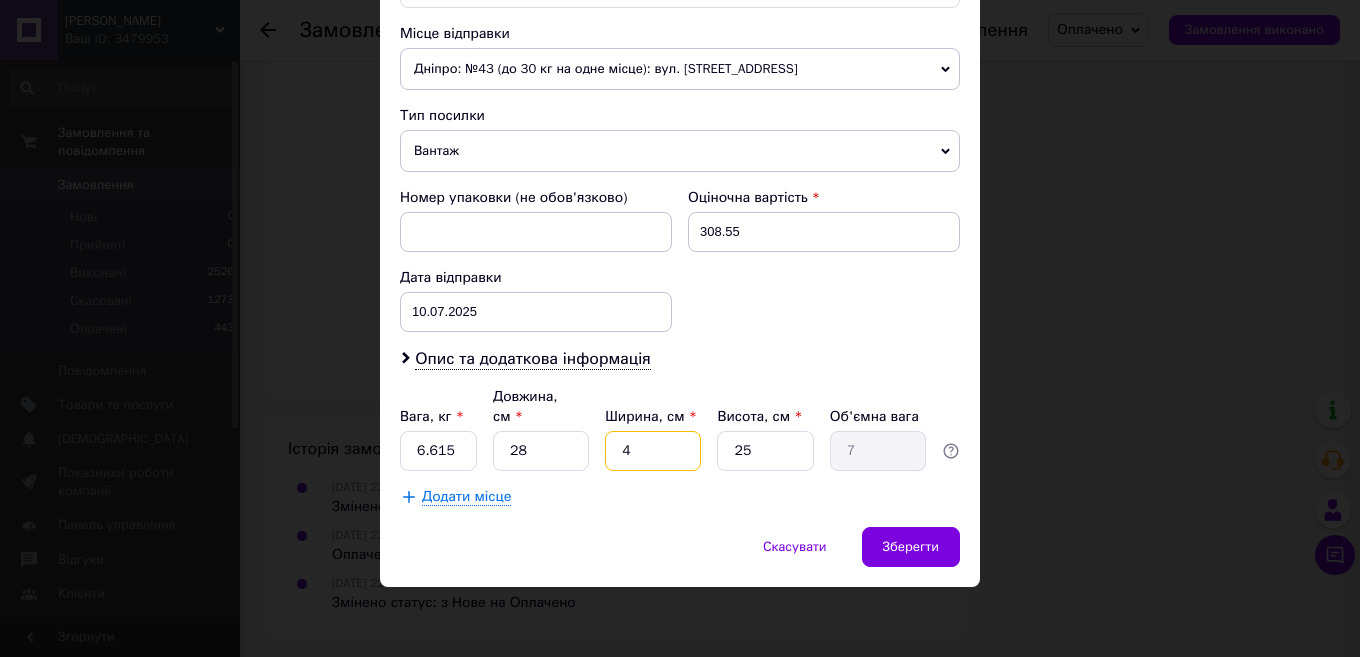 type on "0.7" 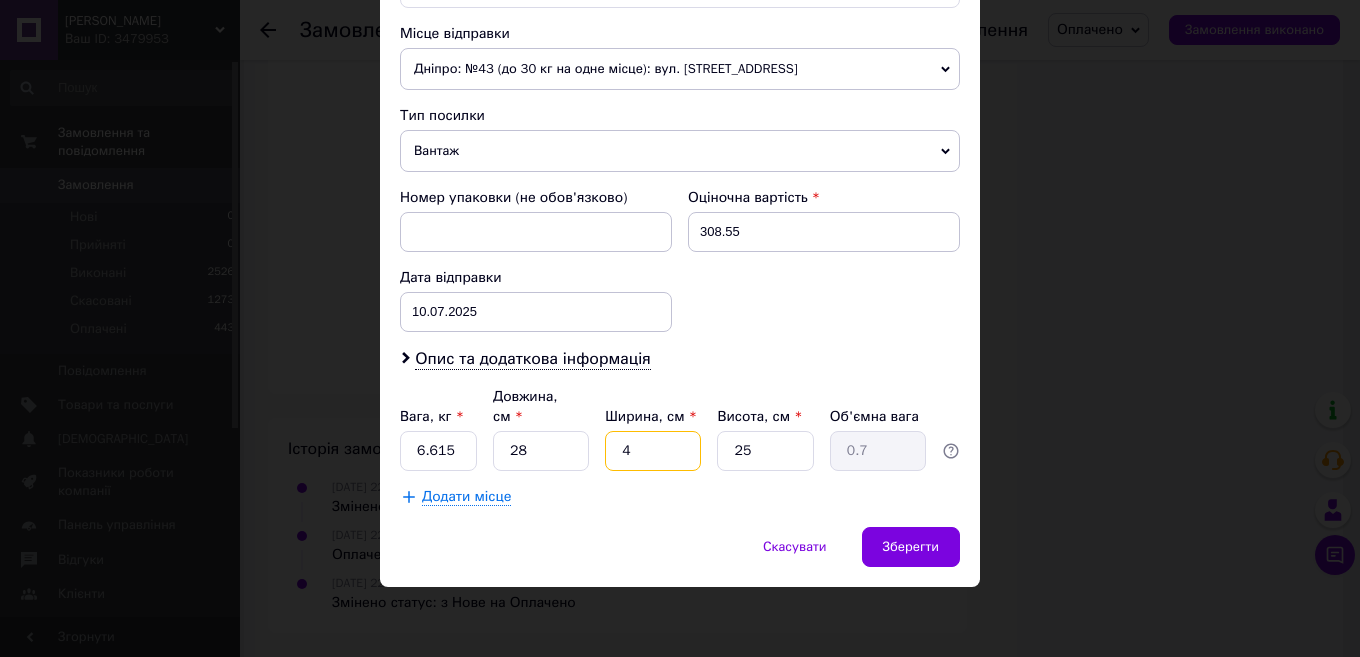 type 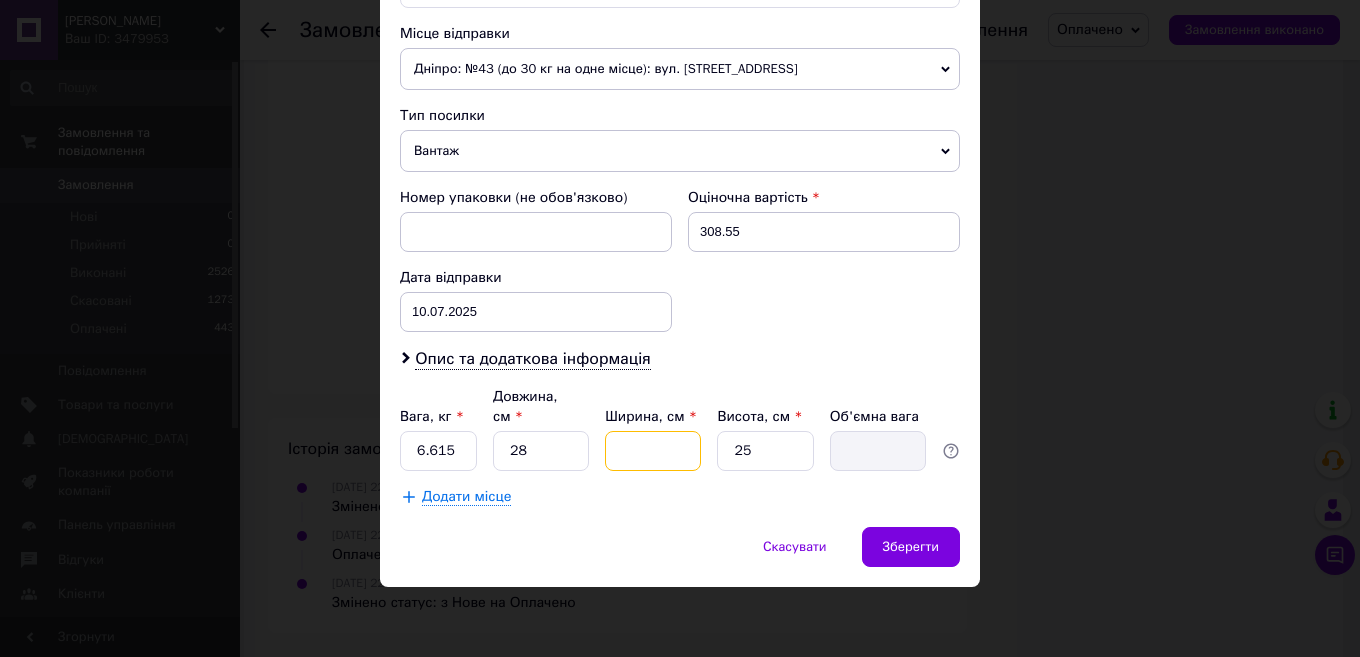 type on "2" 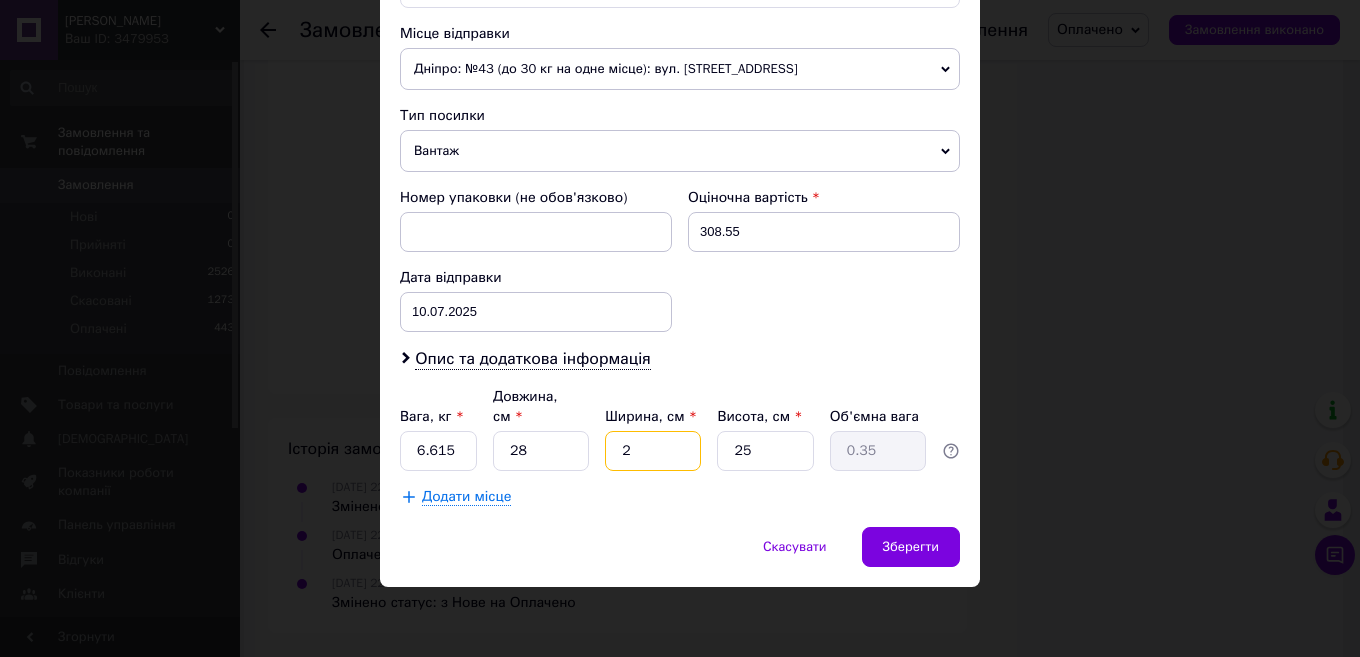 type on "20" 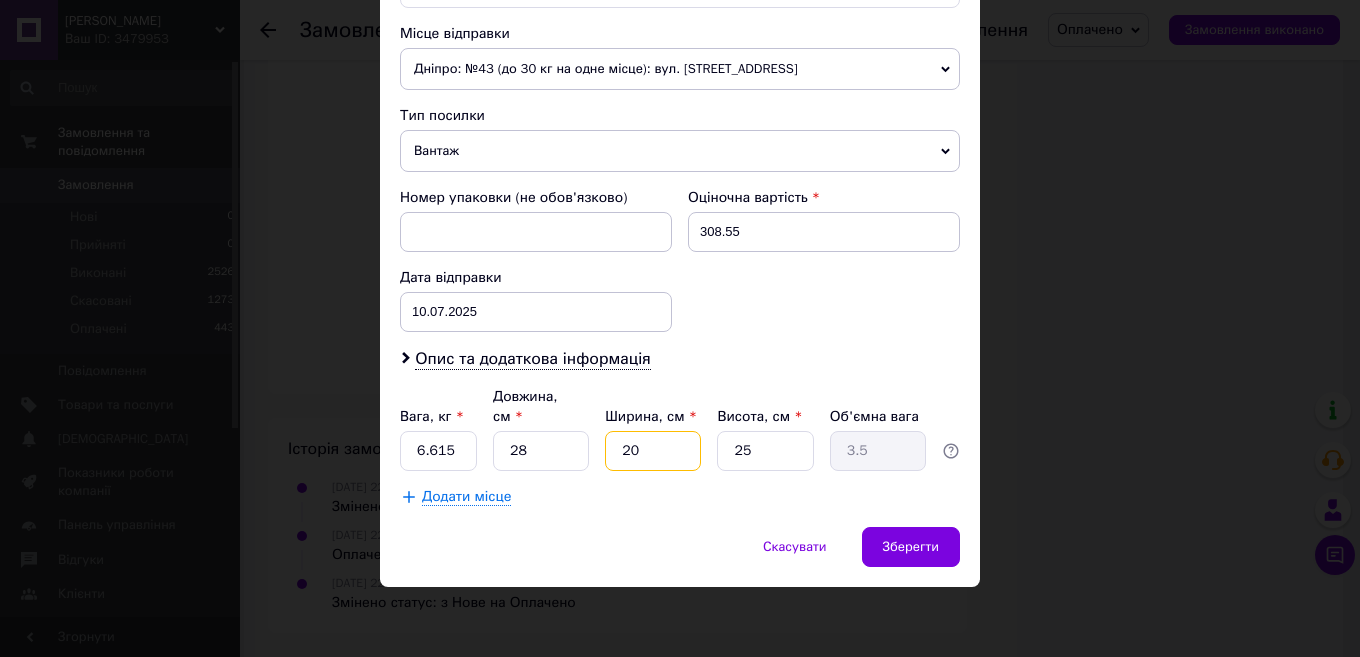 type on "20" 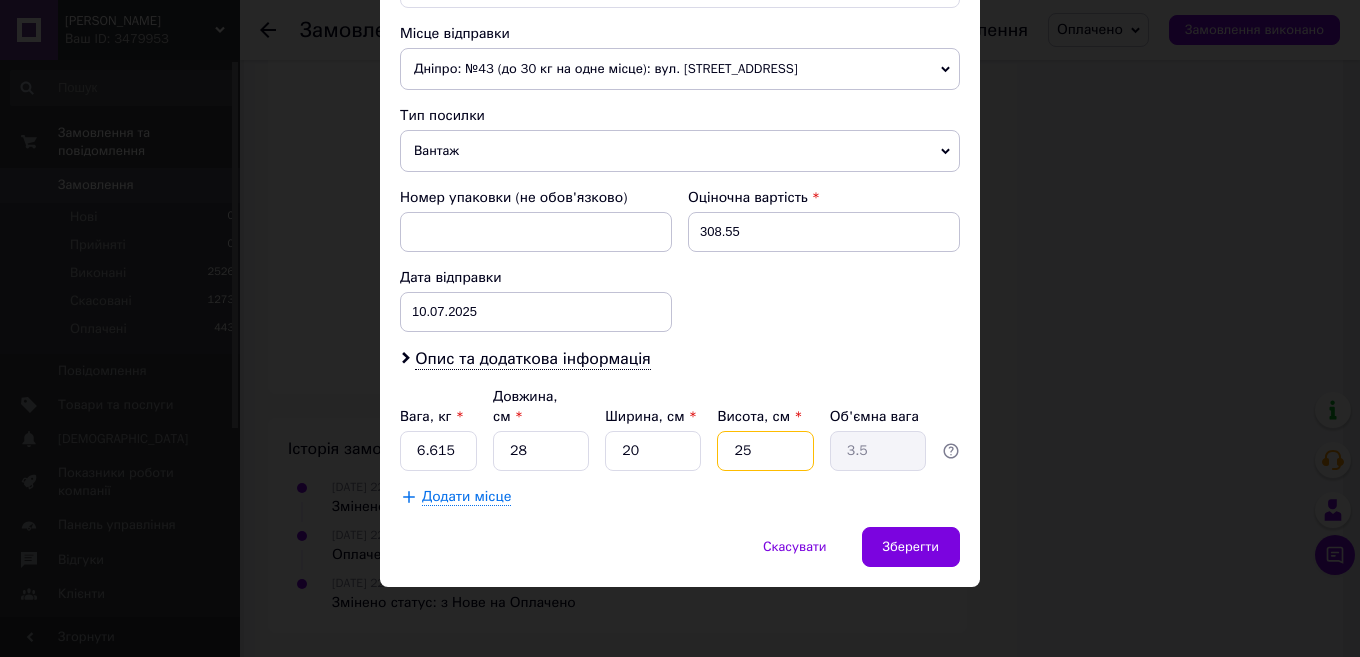 click on "25" at bounding box center (765, 451) 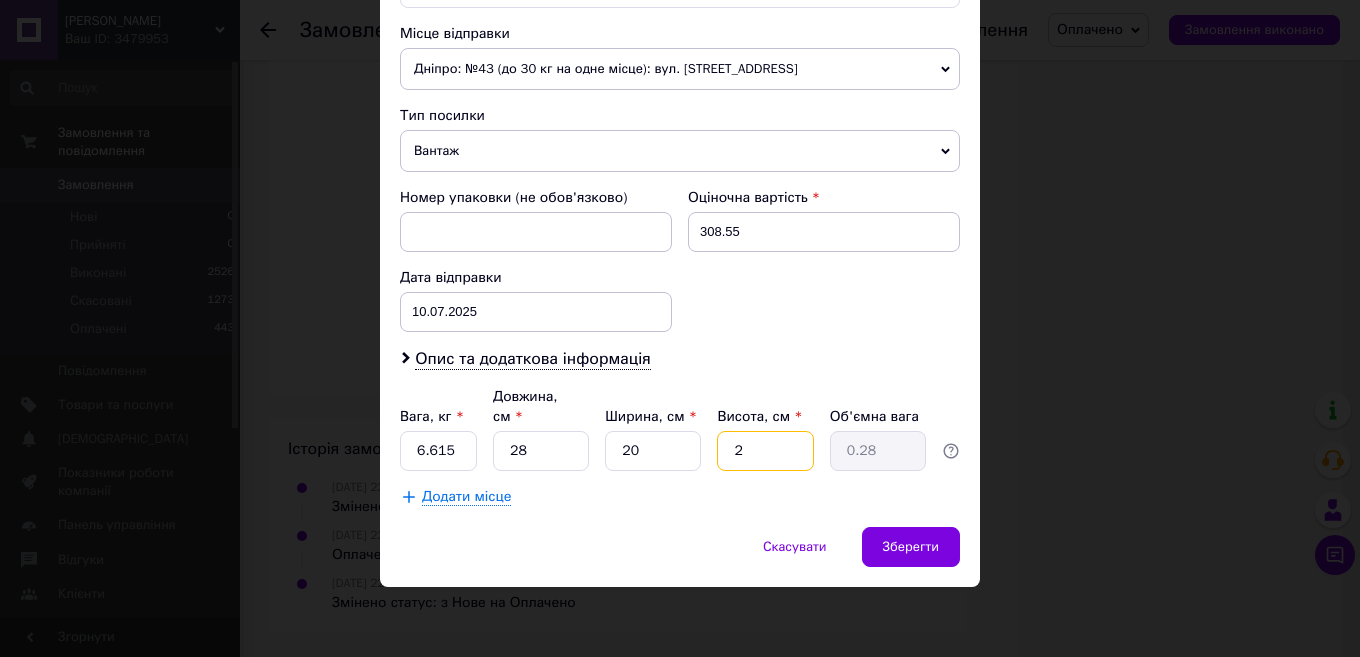type 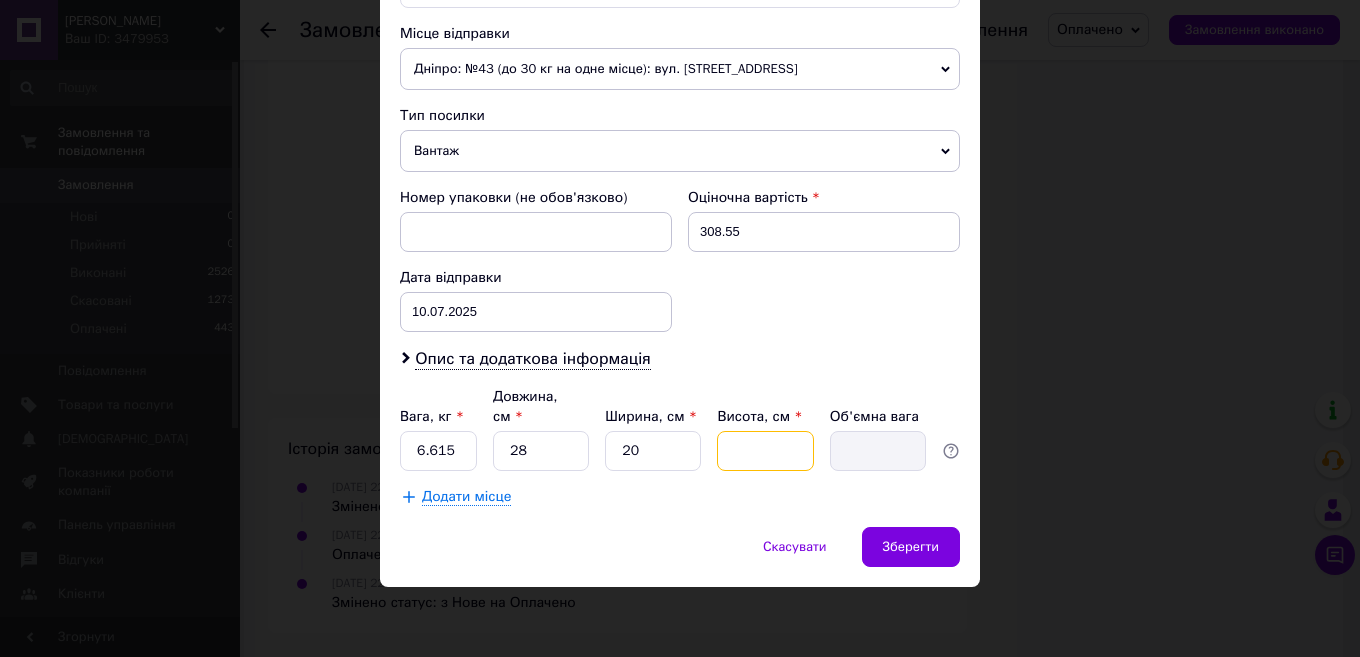 type on "1" 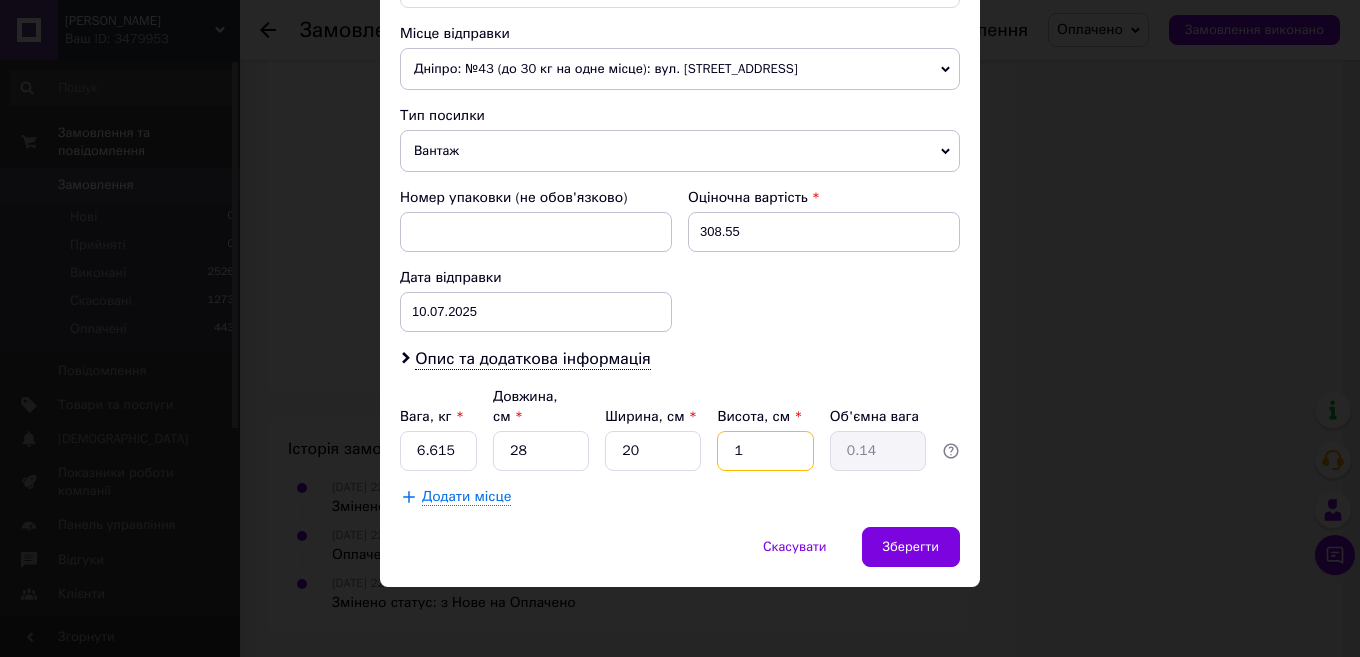 type on "12" 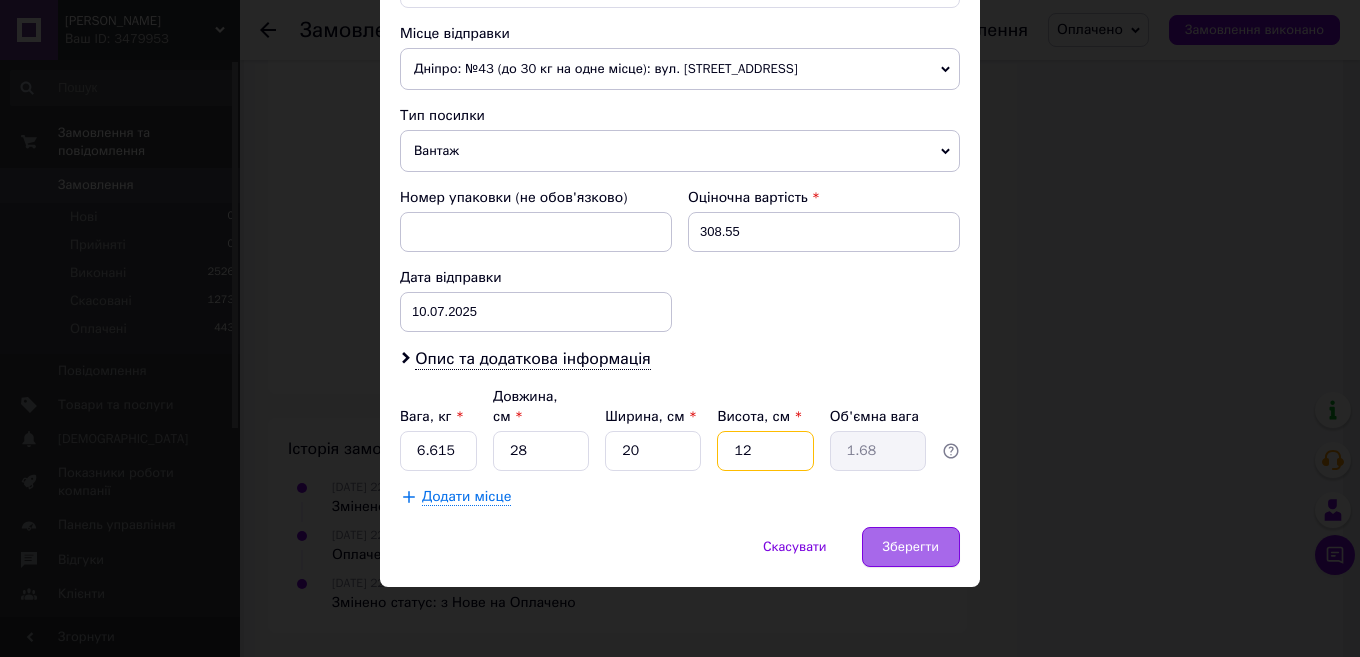 type on "12" 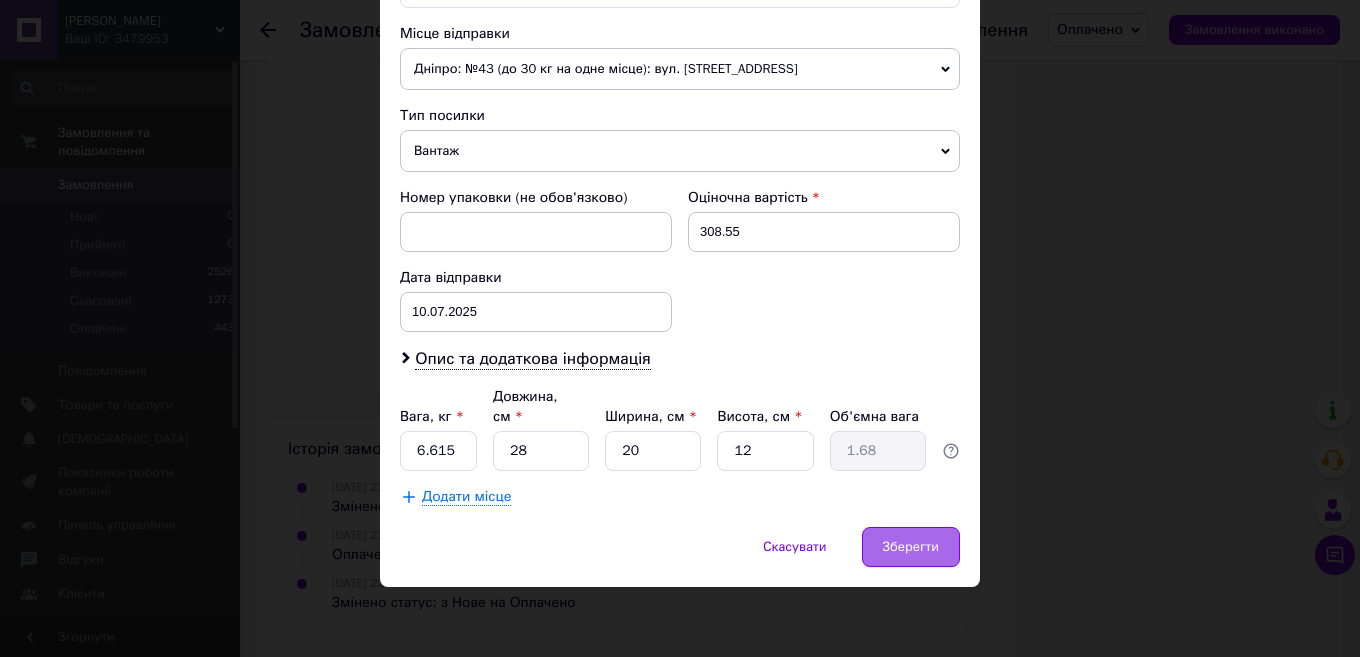 click on "Зберегти" at bounding box center (911, 547) 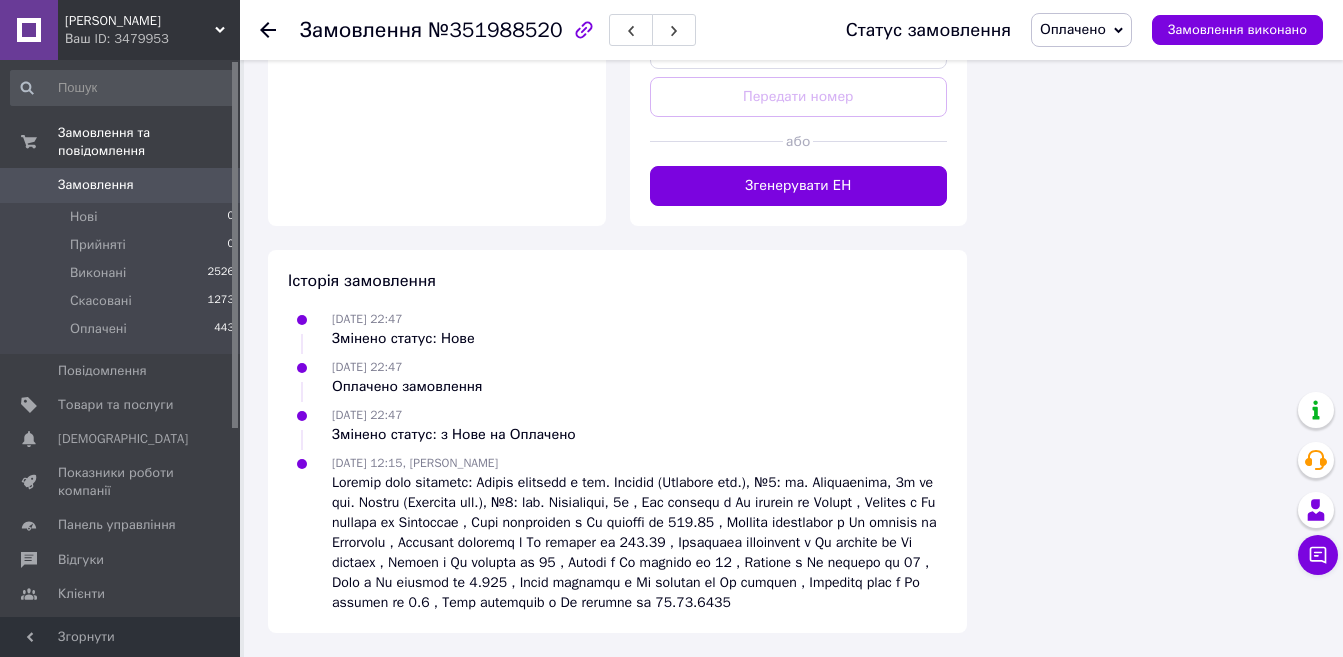 scroll, scrollTop: 3100, scrollLeft: 0, axis: vertical 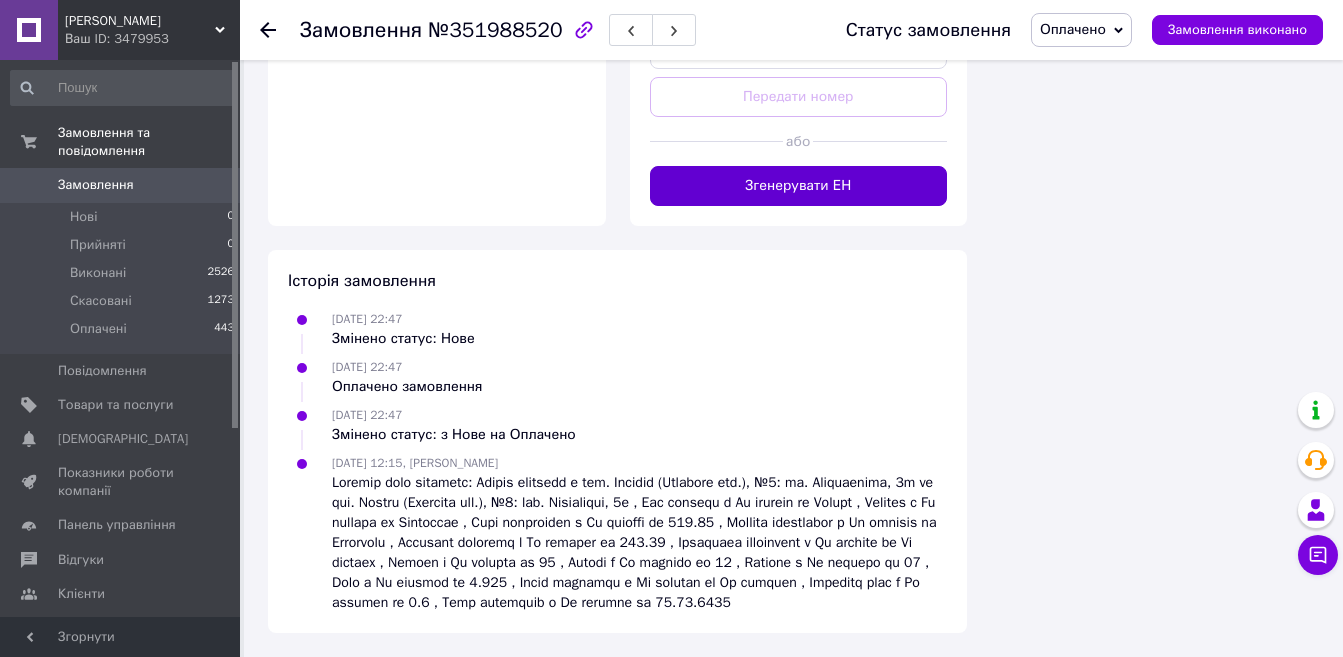 click on "Згенерувати ЕН" at bounding box center [799, 186] 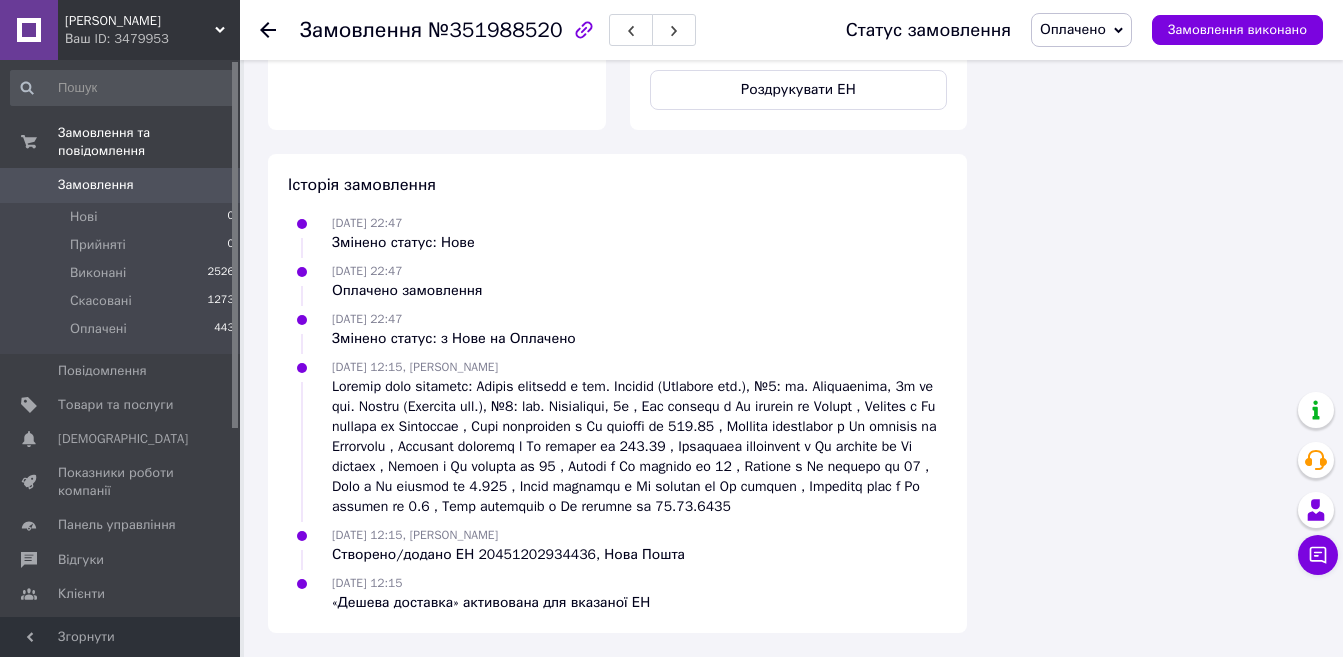 scroll, scrollTop: 105, scrollLeft: 0, axis: vertical 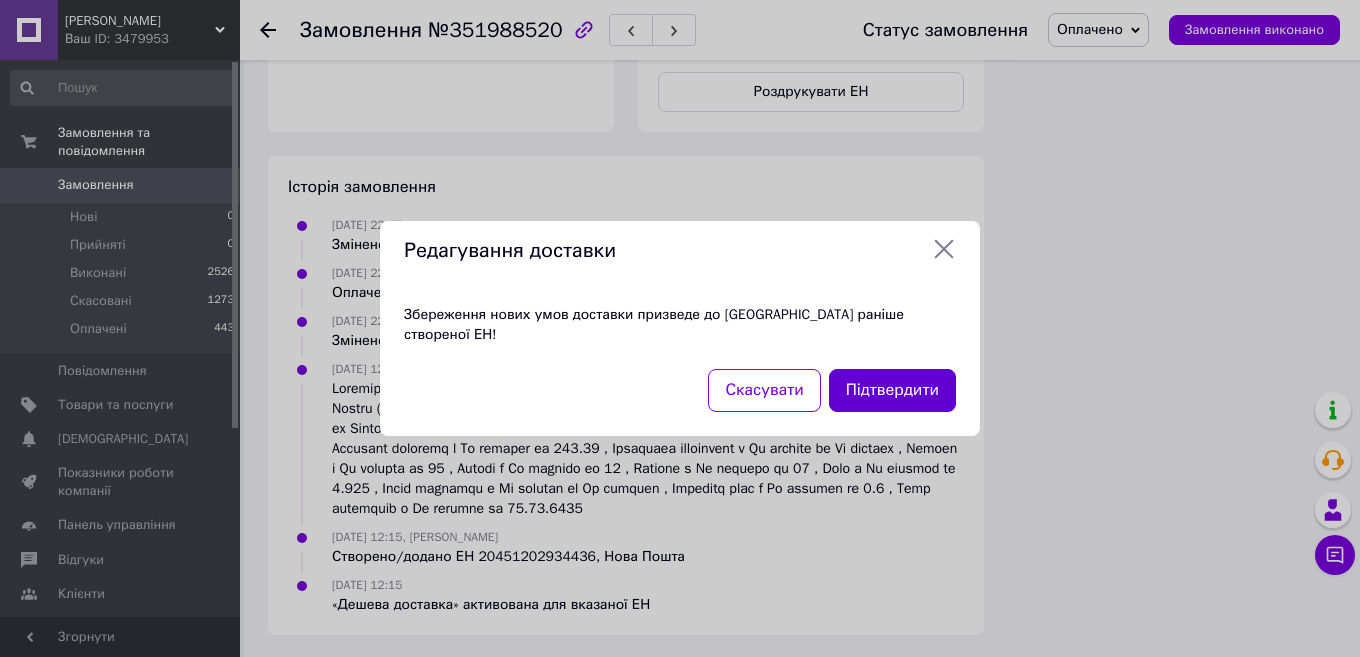 click on "Підтвердити" at bounding box center [892, 390] 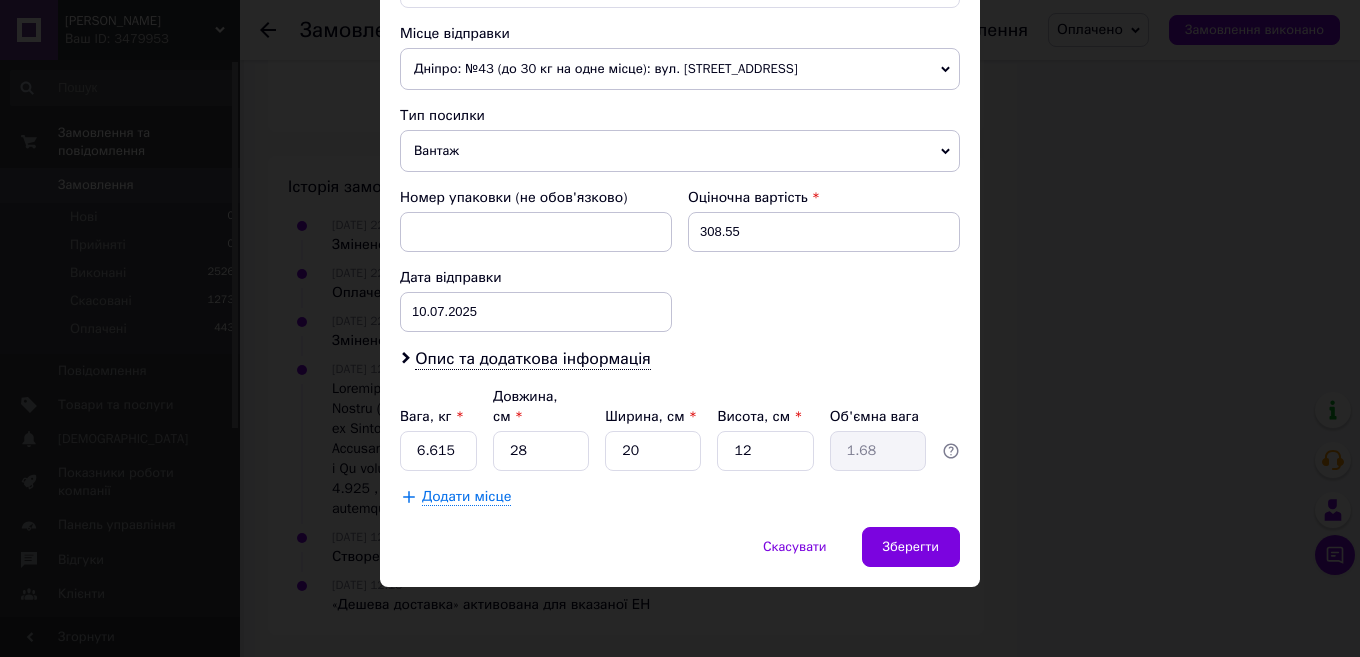 scroll, scrollTop: 966, scrollLeft: 0, axis: vertical 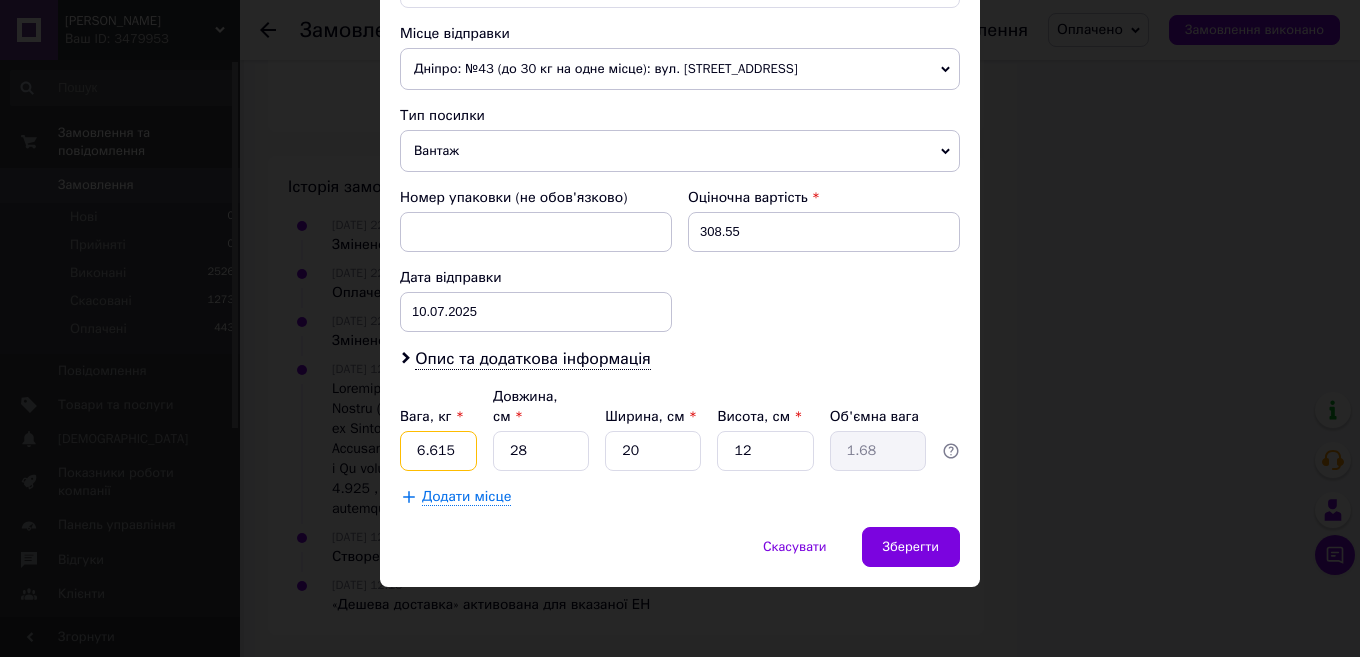 click on "6.615" at bounding box center [438, 451] 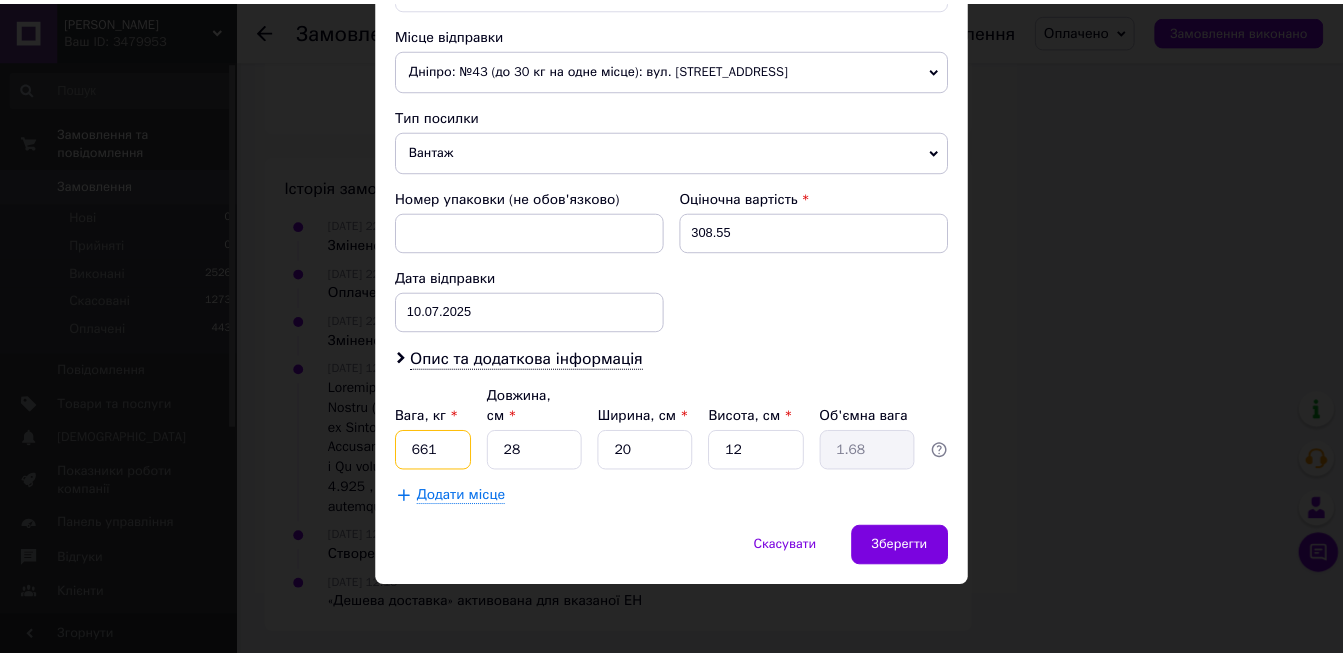 scroll, scrollTop: 0, scrollLeft: 0, axis: both 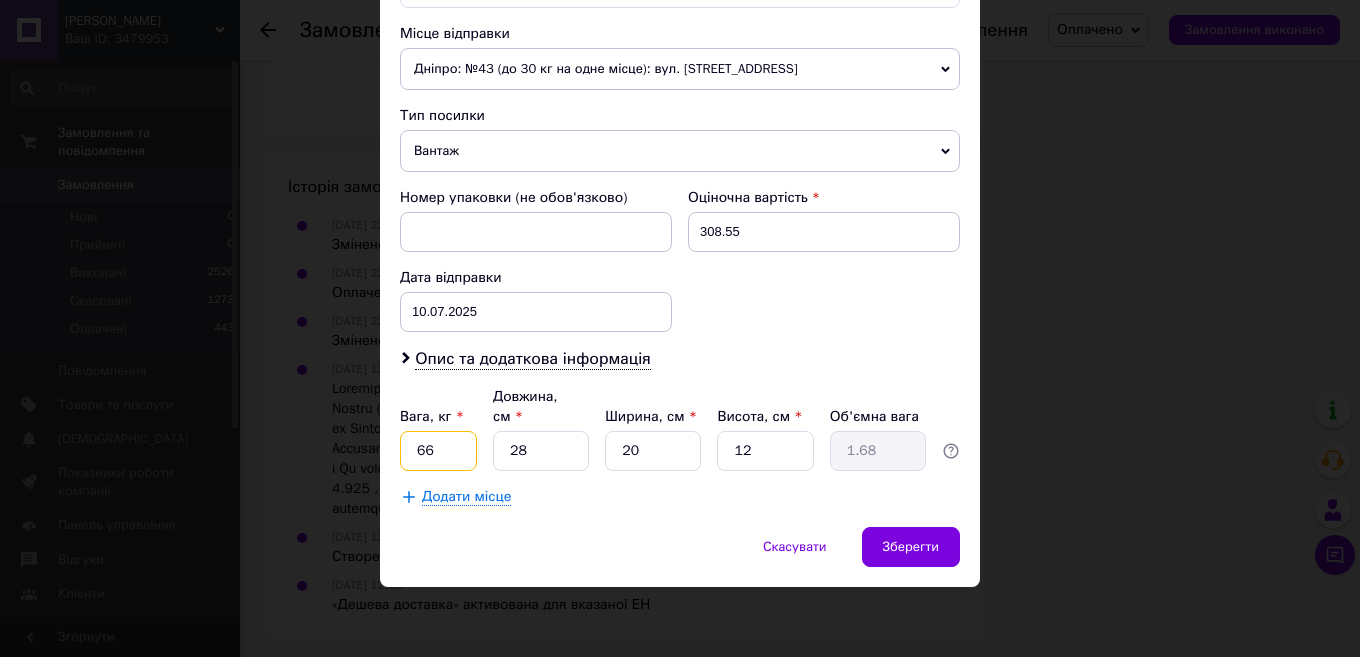 type on "6" 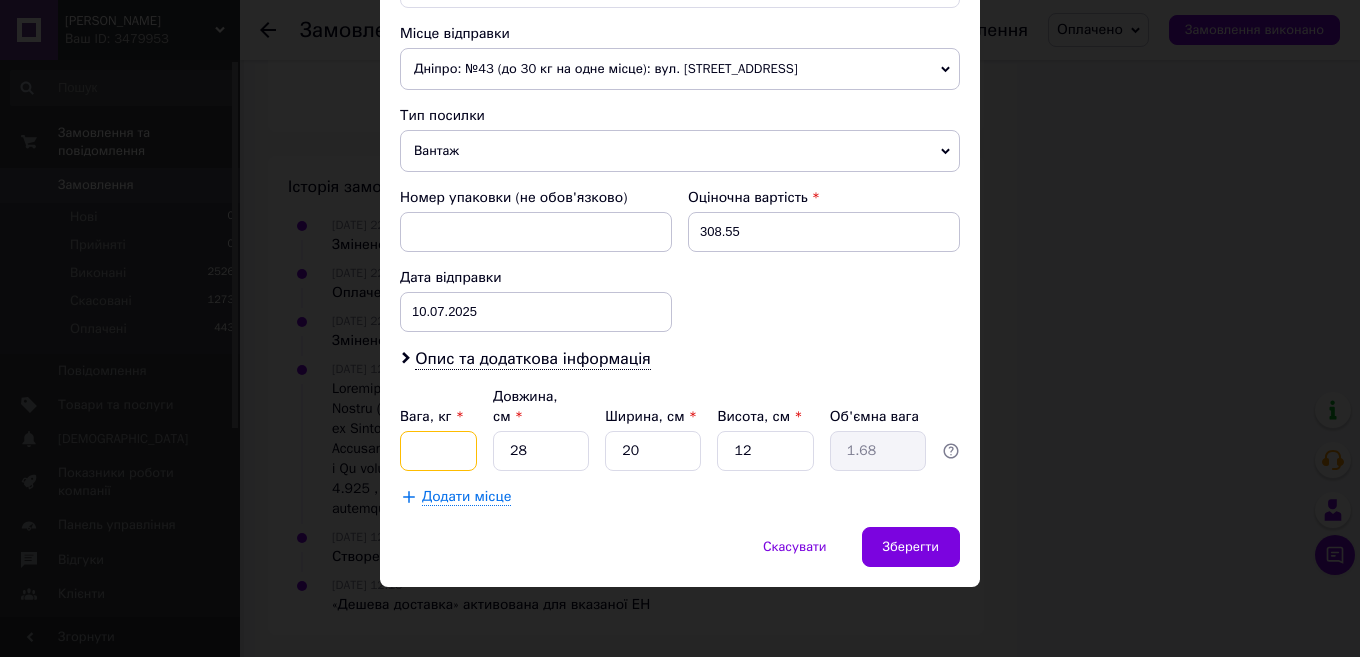 type on "3" 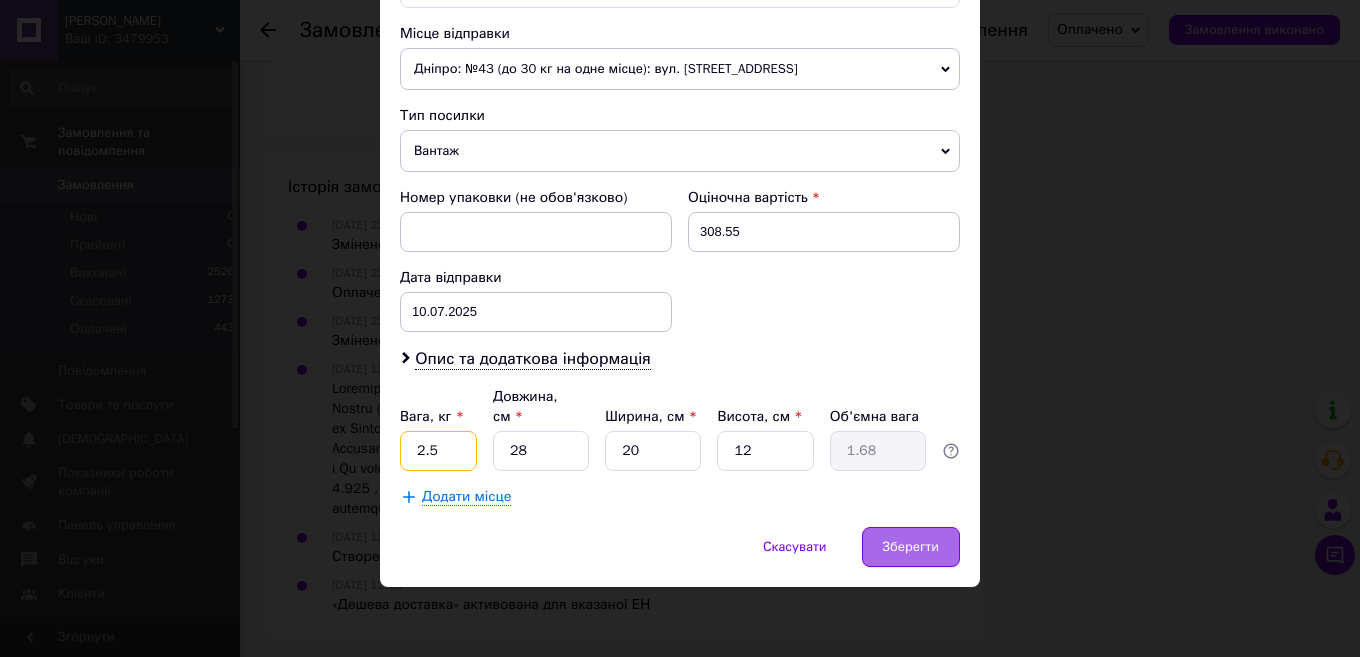 type on "2.5" 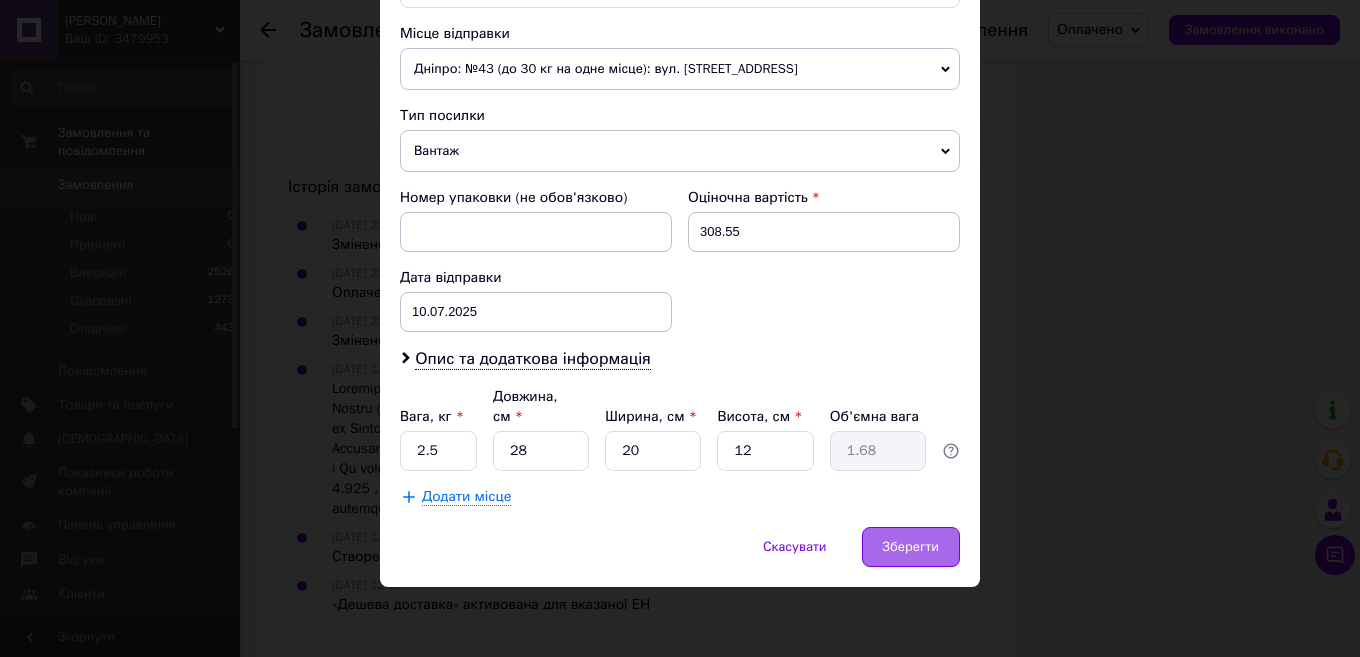 click on "Зберегти" at bounding box center [911, 547] 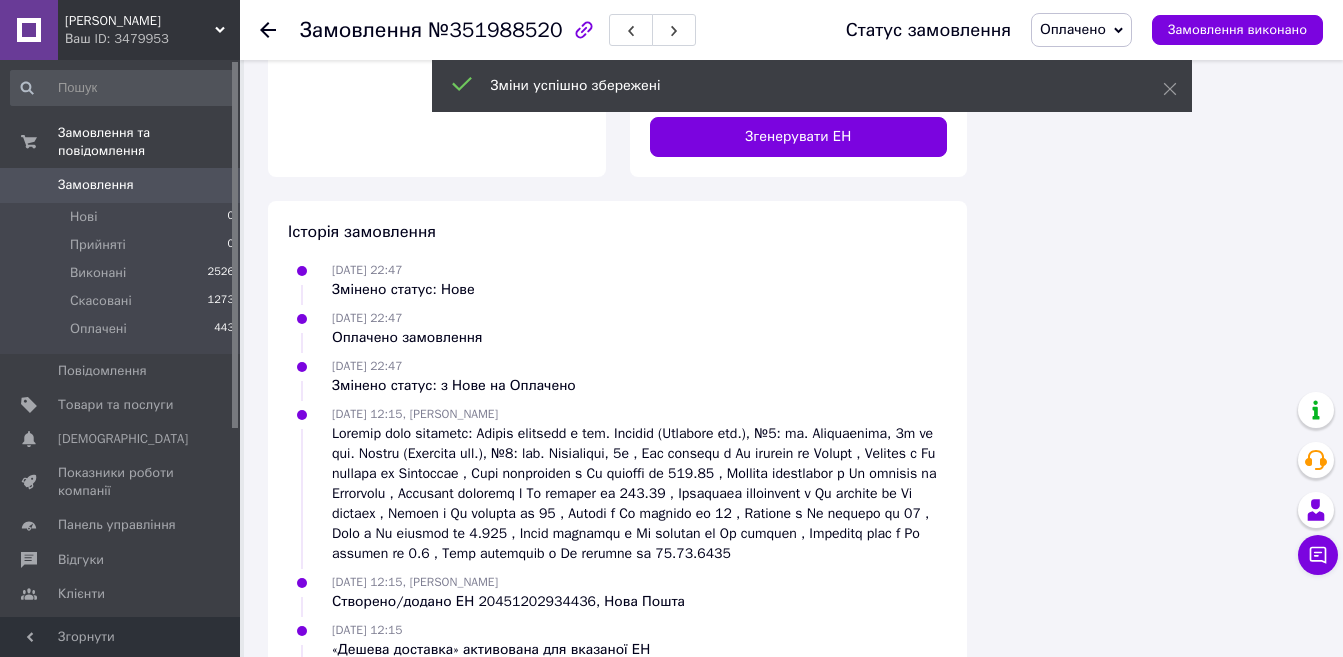 scroll, scrollTop: 242, scrollLeft: 0, axis: vertical 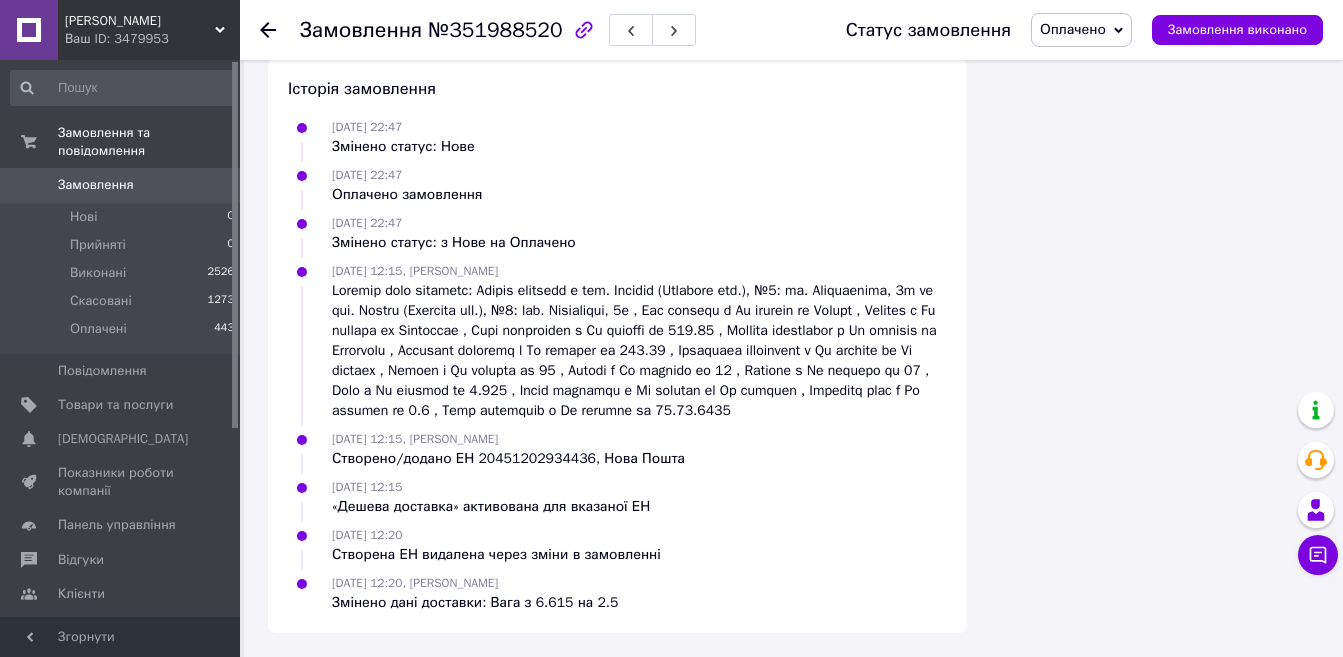 click on "Згенерувати ЕН" at bounding box center [799, -6] 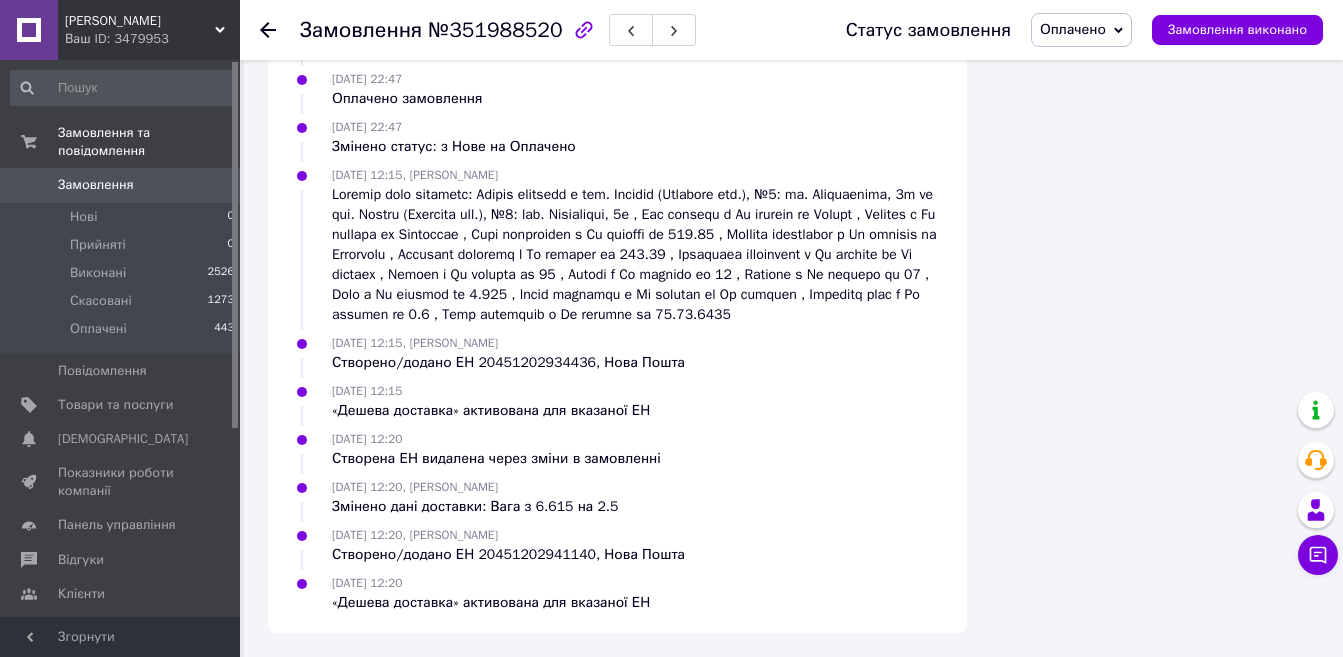 scroll, scrollTop: 379, scrollLeft: 0, axis: vertical 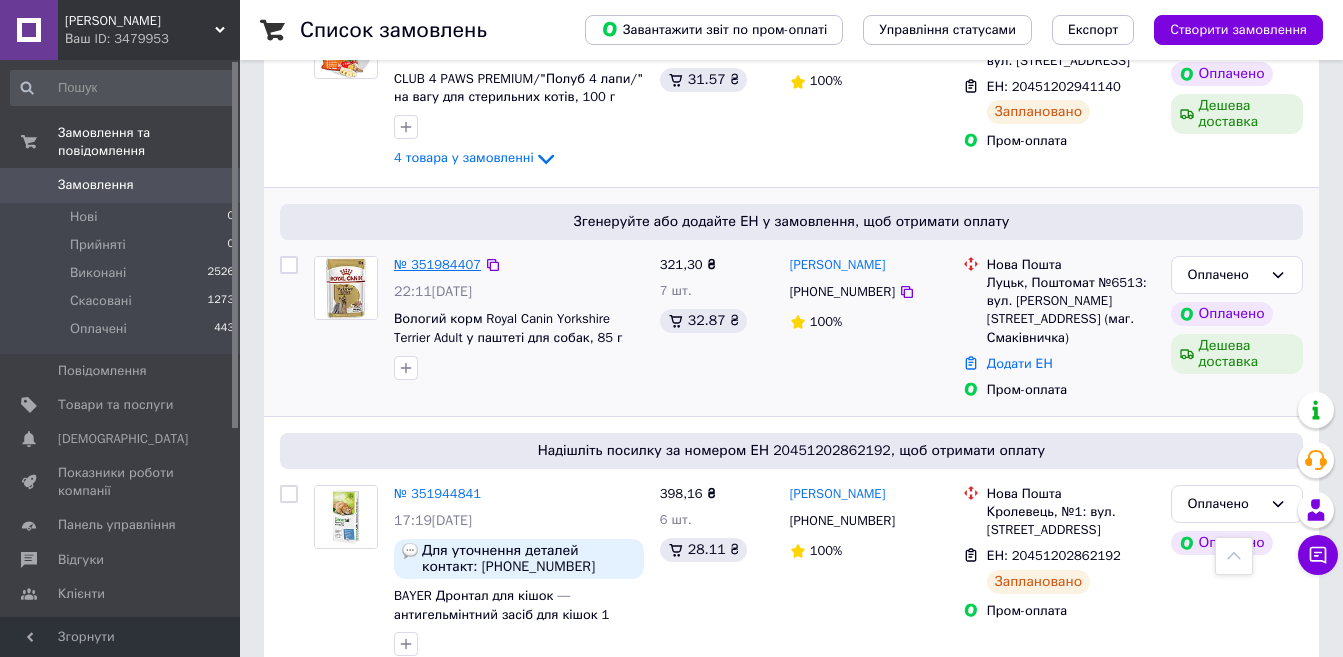 click on "№ 351984407" at bounding box center [437, 264] 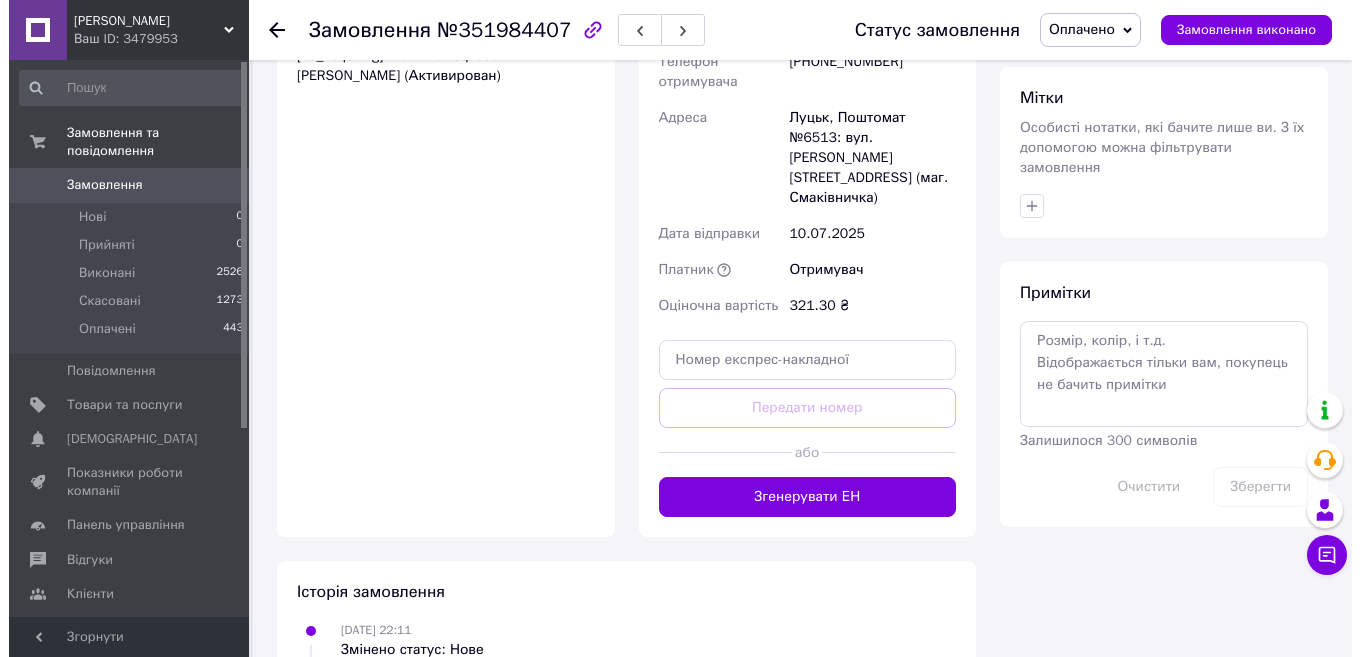 scroll, scrollTop: 690, scrollLeft: 0, axis: vertical 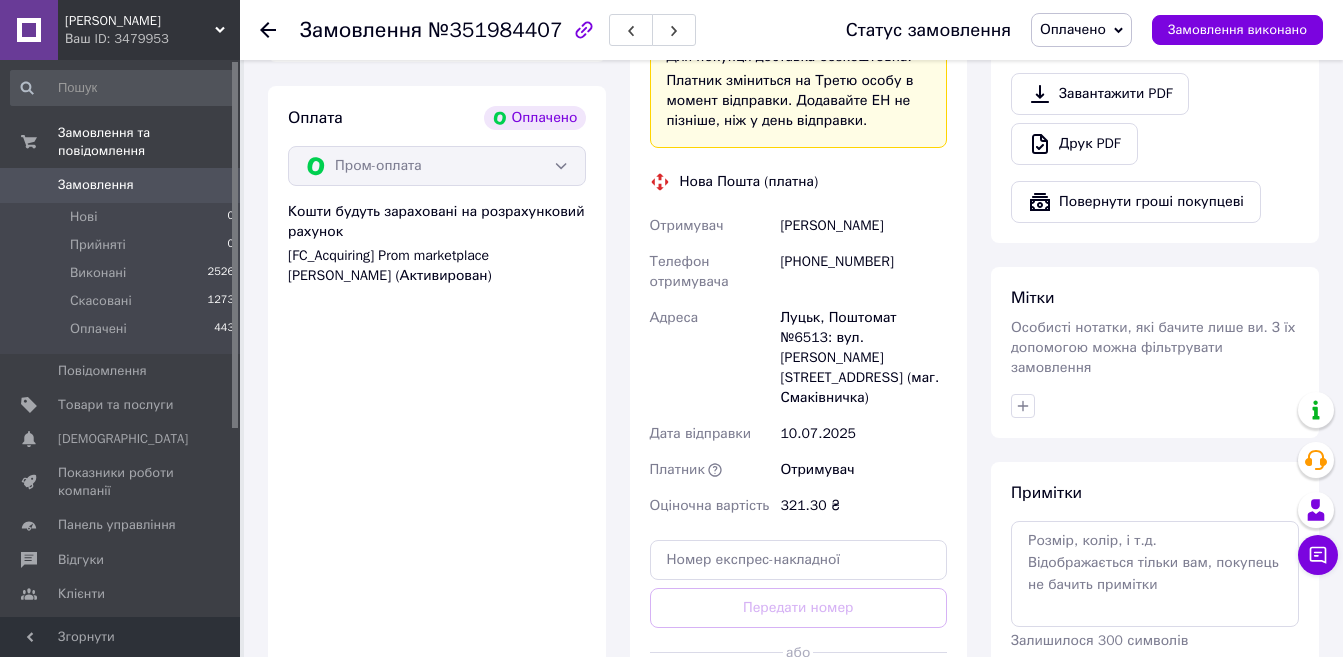 click on "Редагувати" at bounding box center (910, -150) 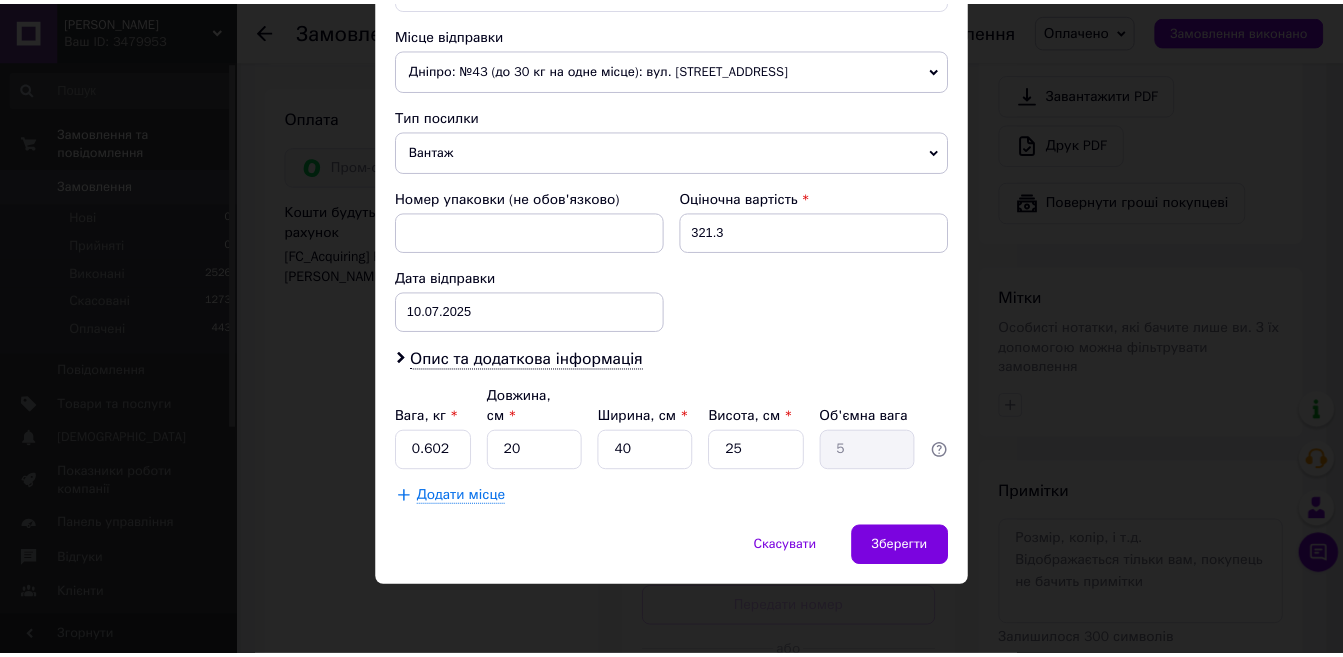 scroll, scrollTop: 998, scrollLeft: 0, axis: vertical 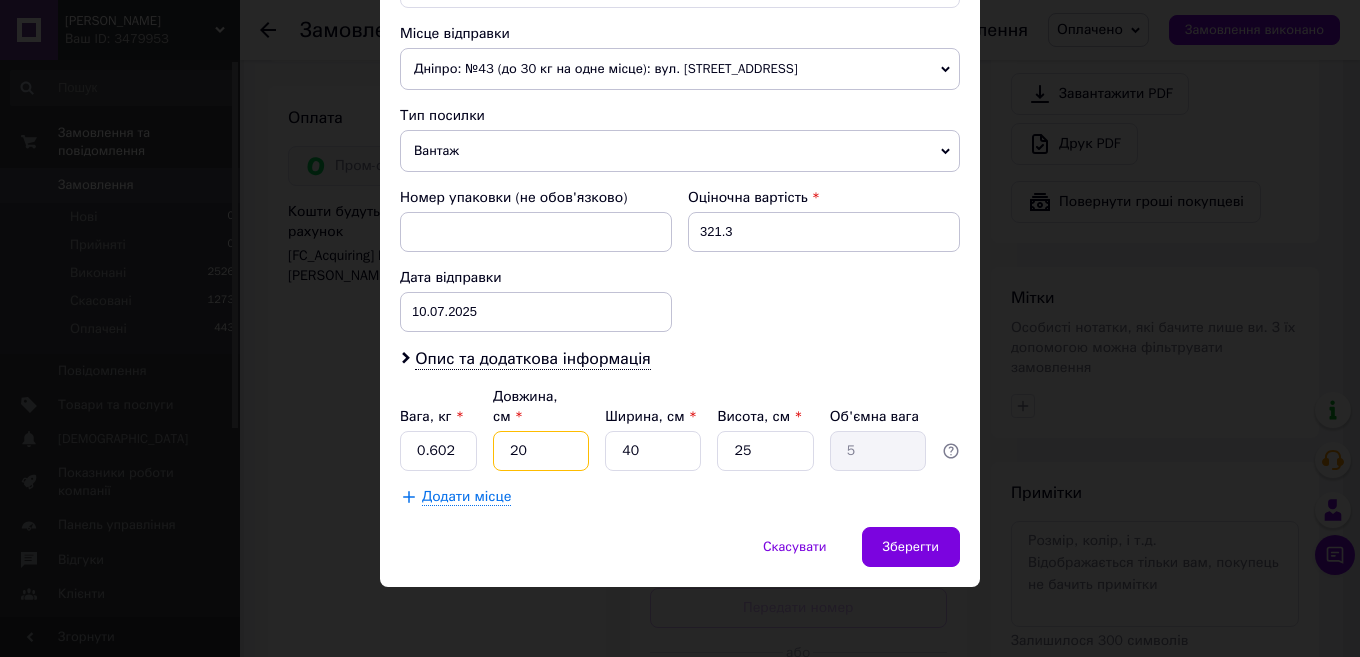 click on "20" at bounding box center (541, 451) 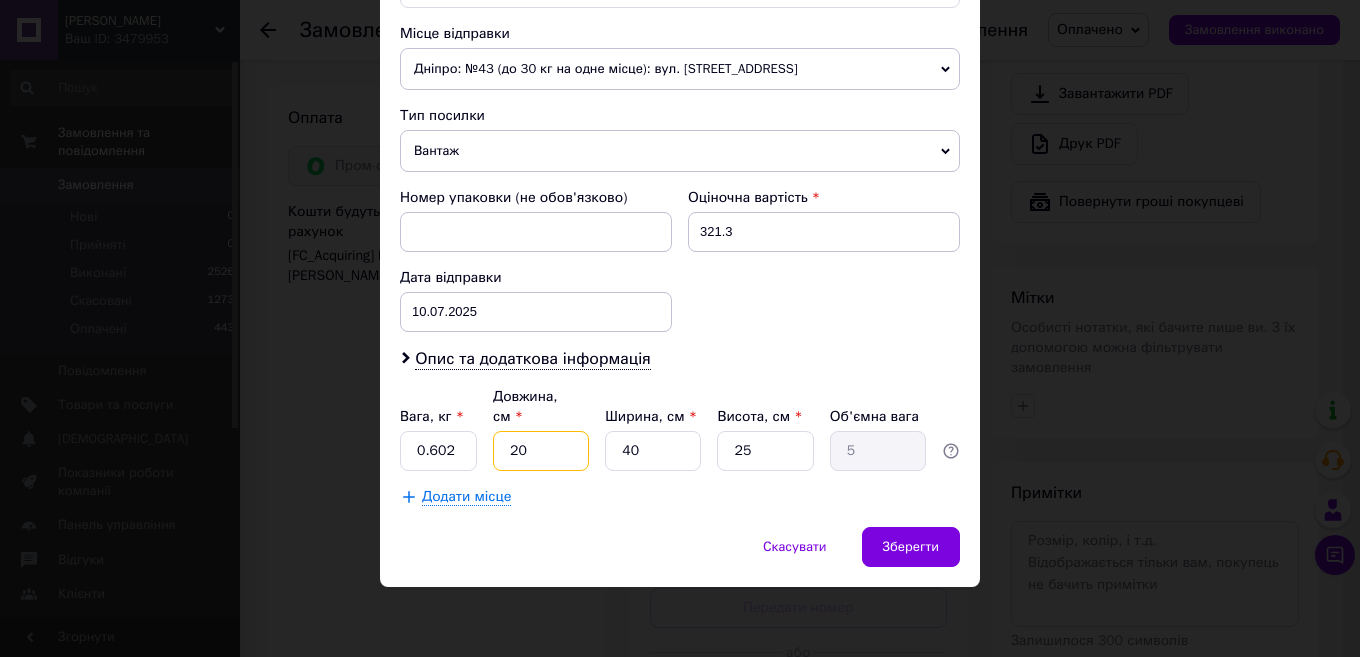 type on "2" 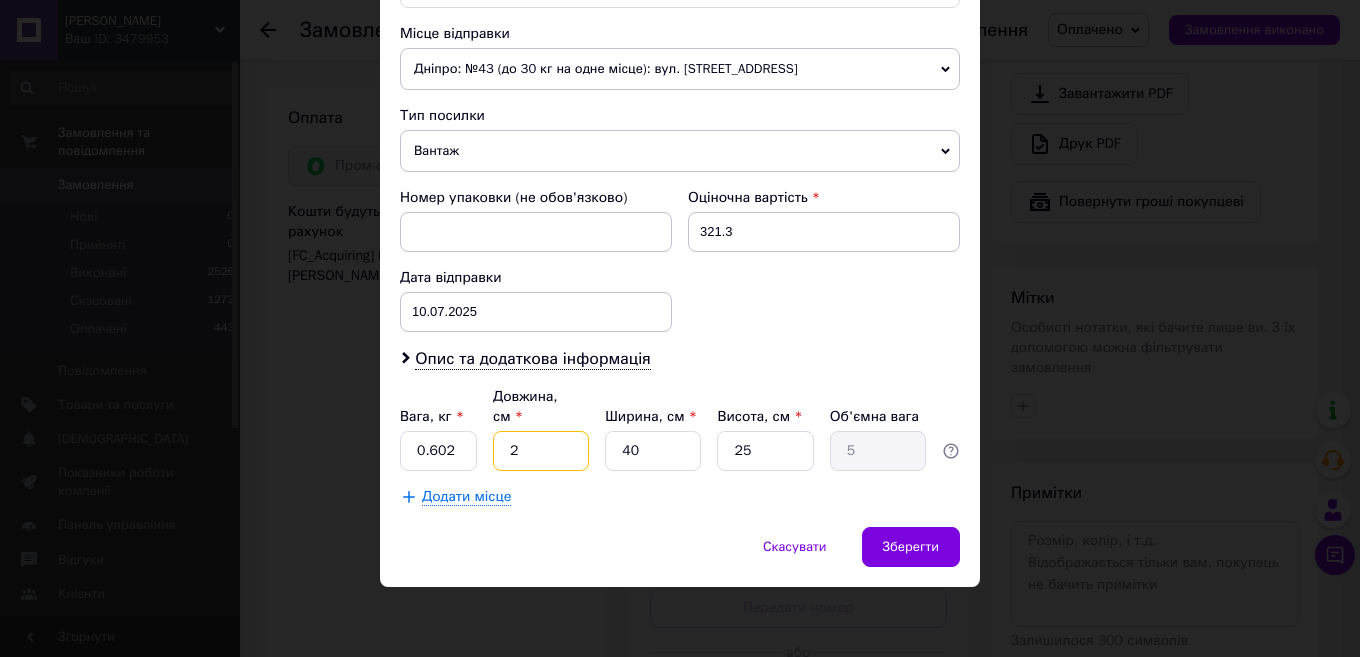 type on "0.5" 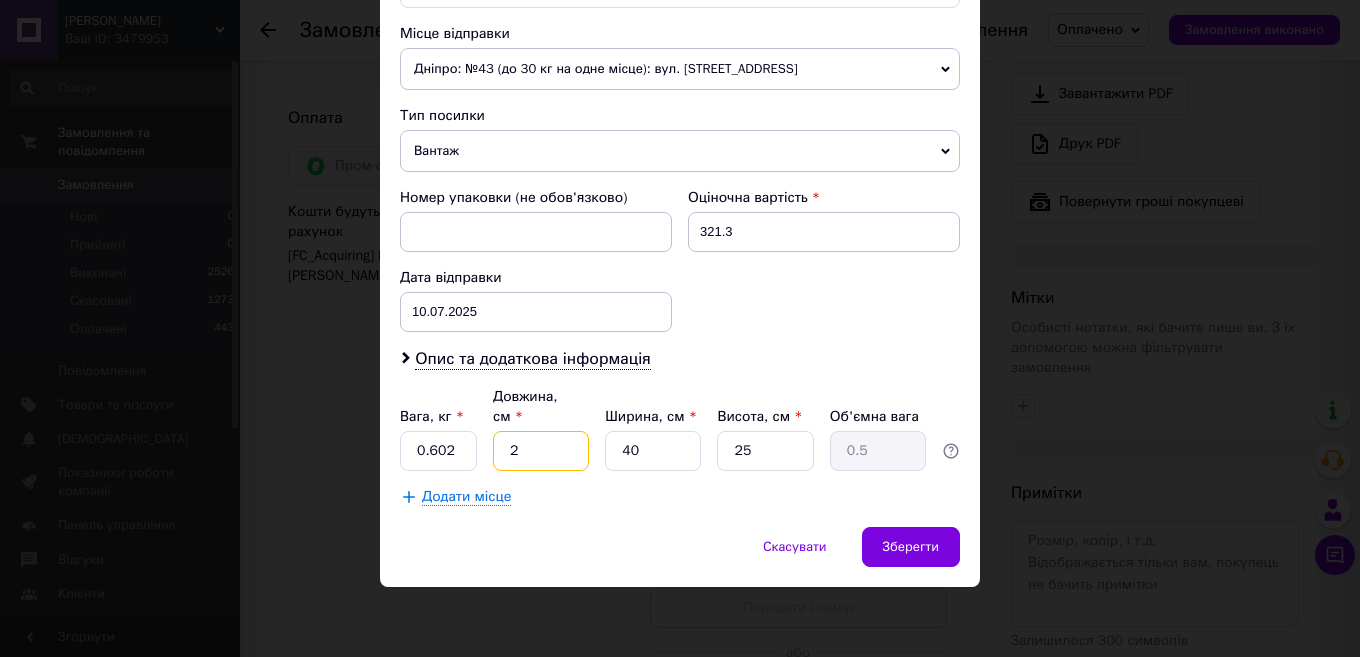 type 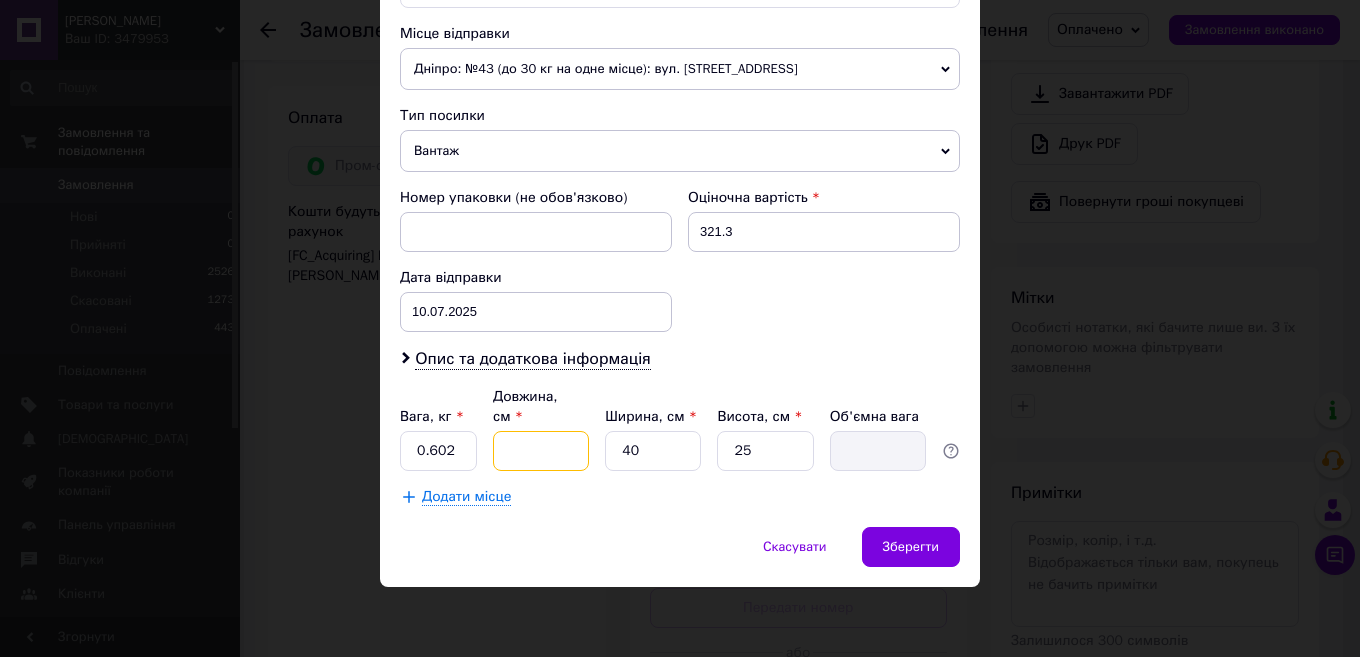 type on "1" 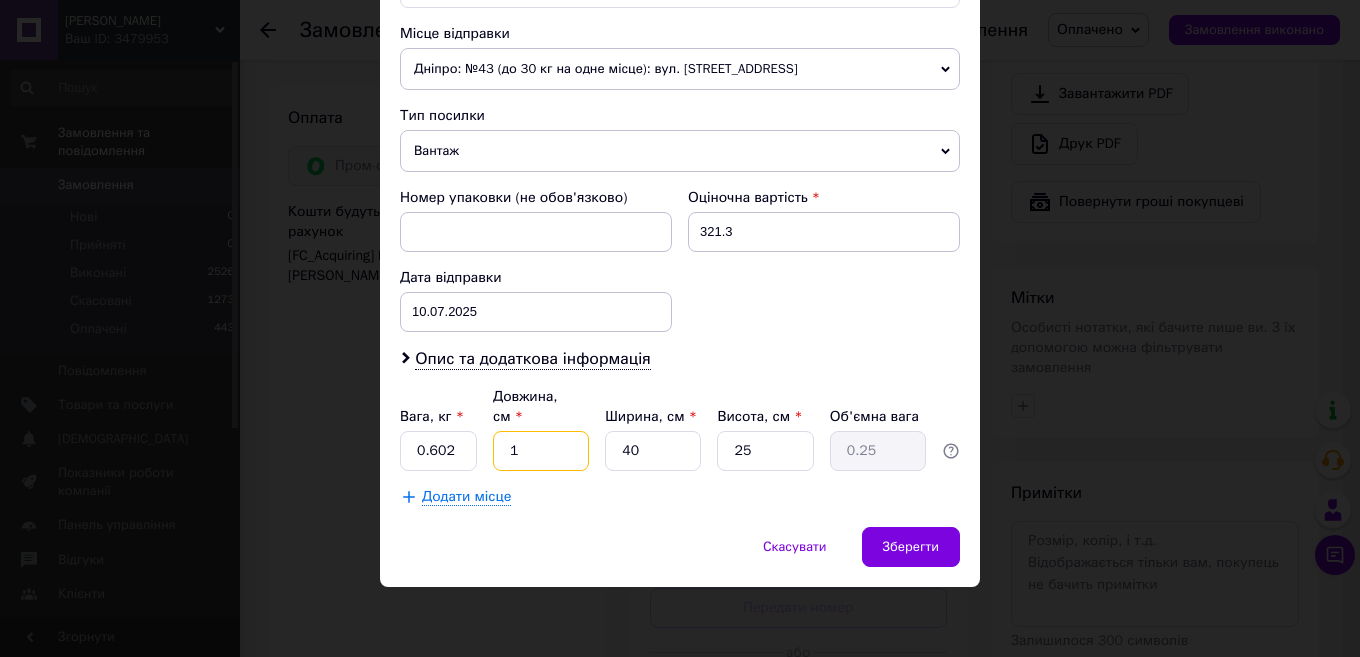 type on "15" 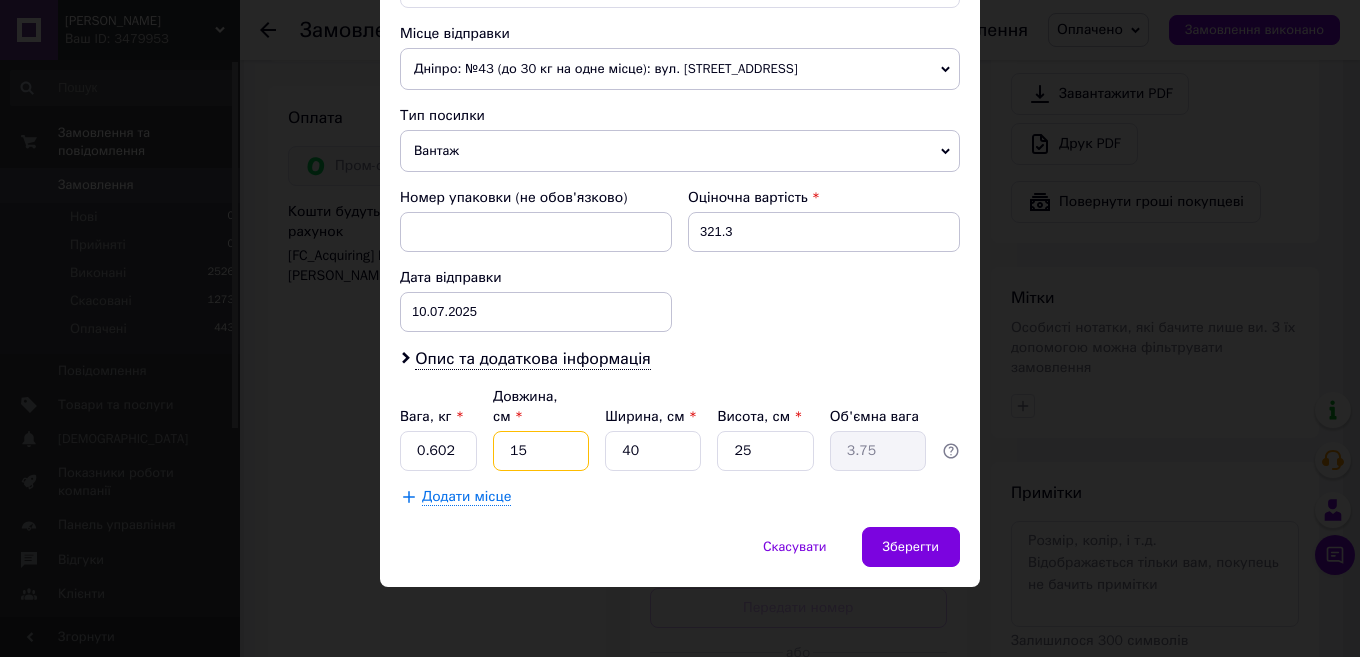 type on "15" 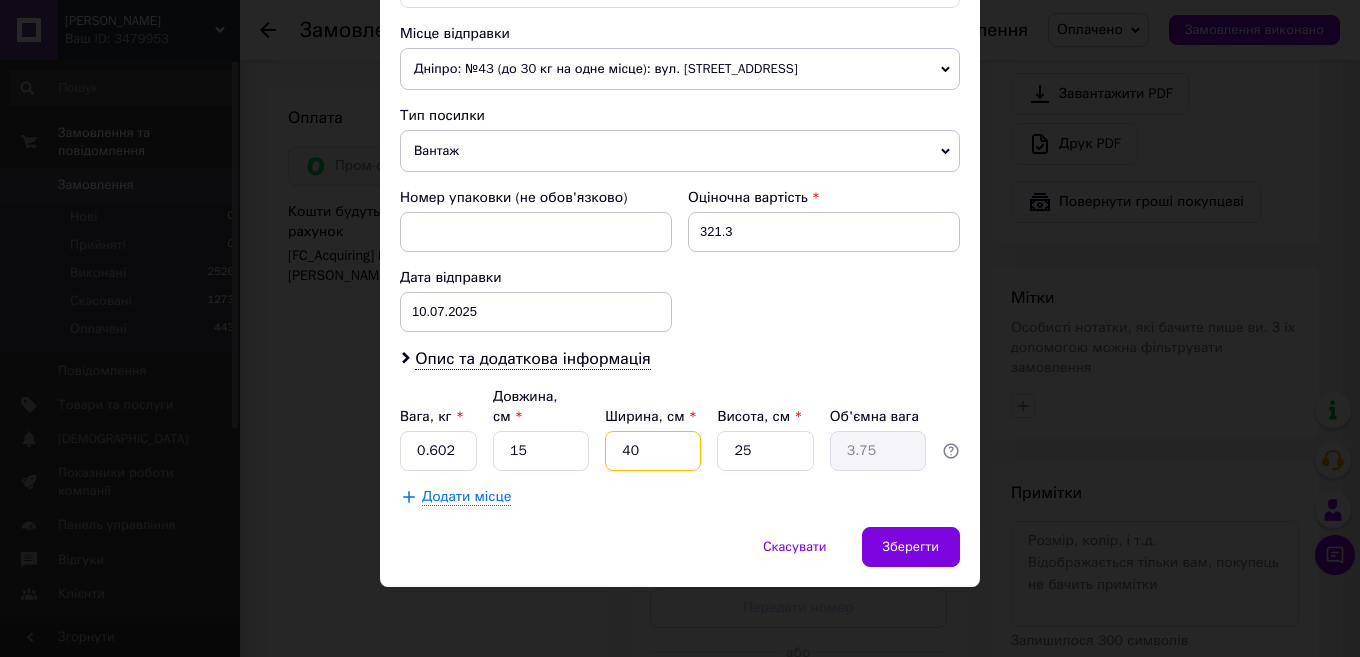 click on "40" at bounding box center (653, 451) 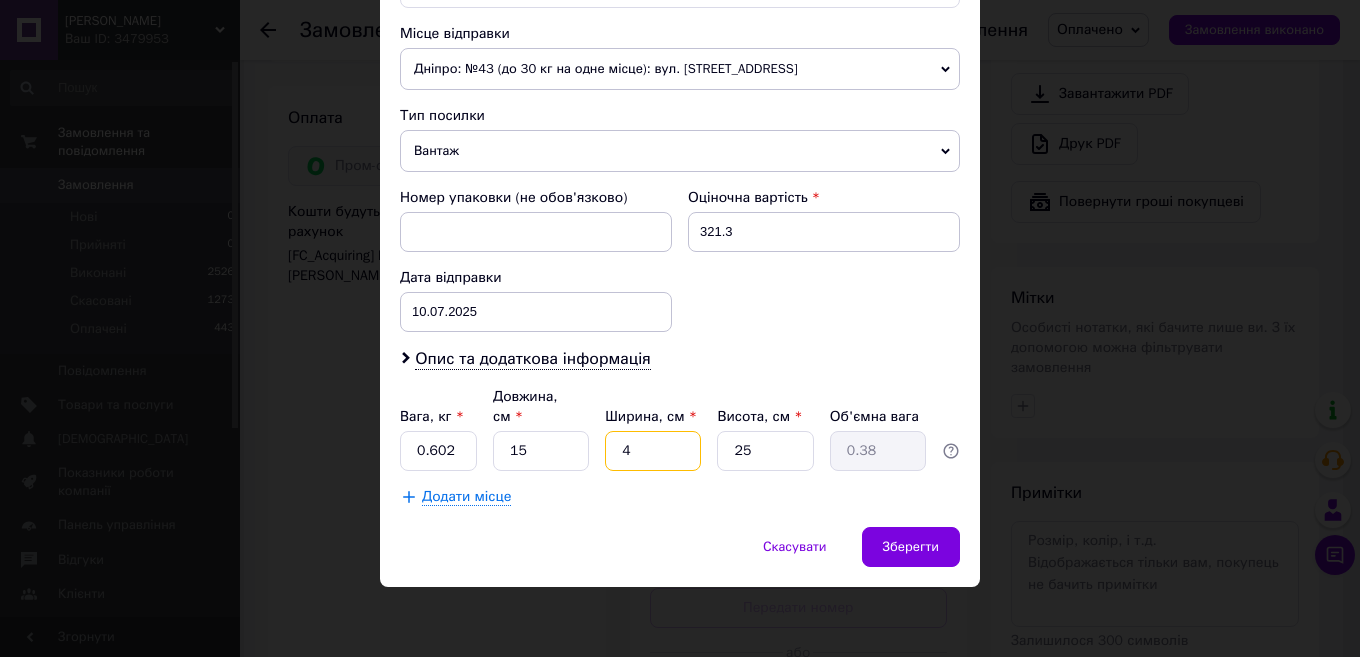 type 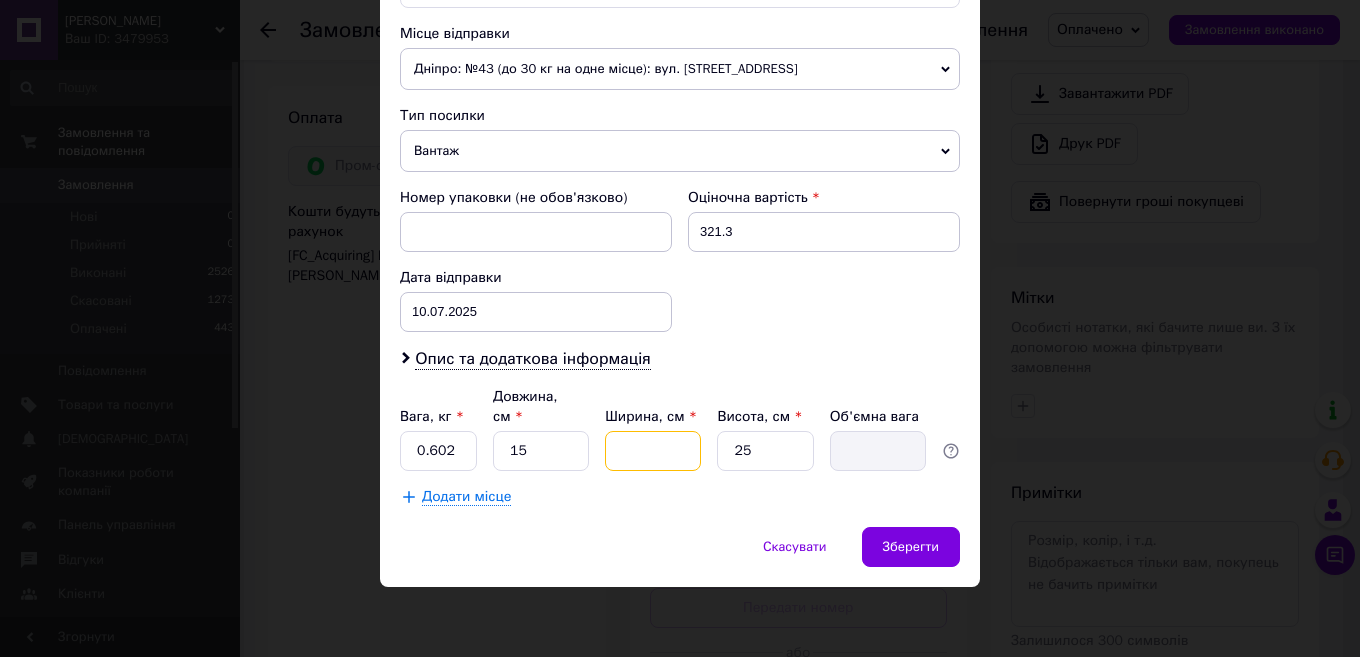 type on "1" 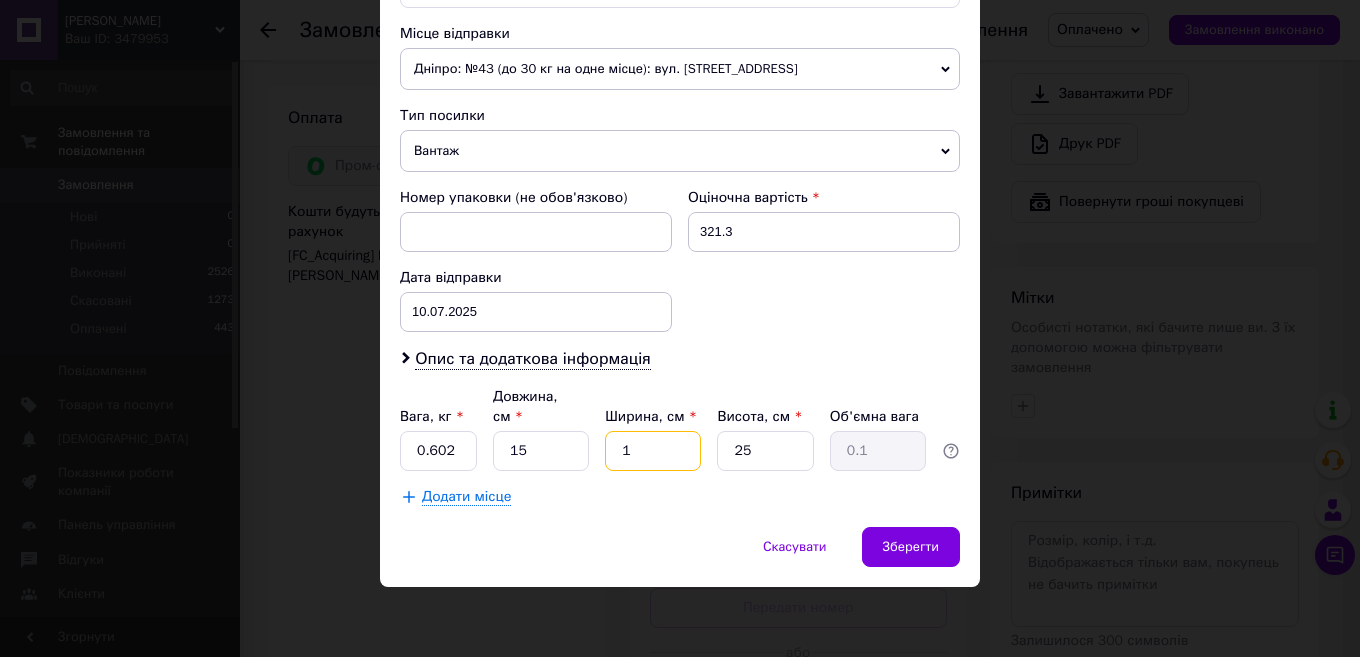 type on "11" 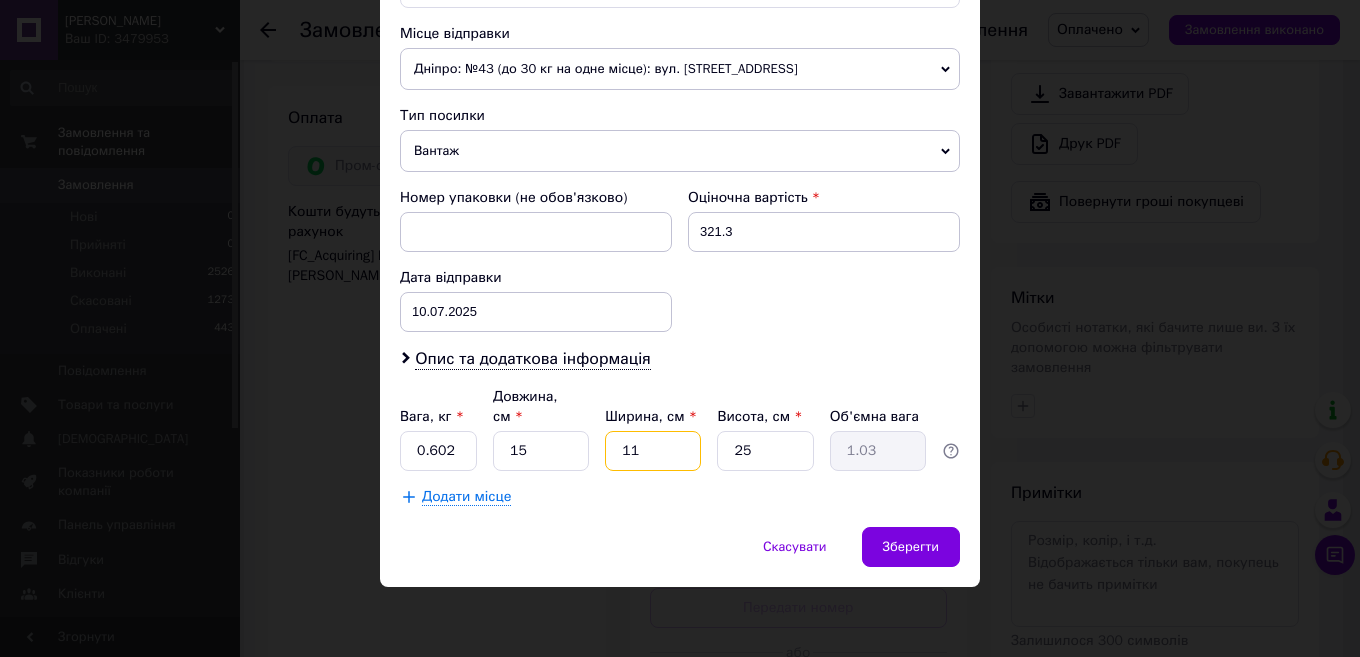type on "11" 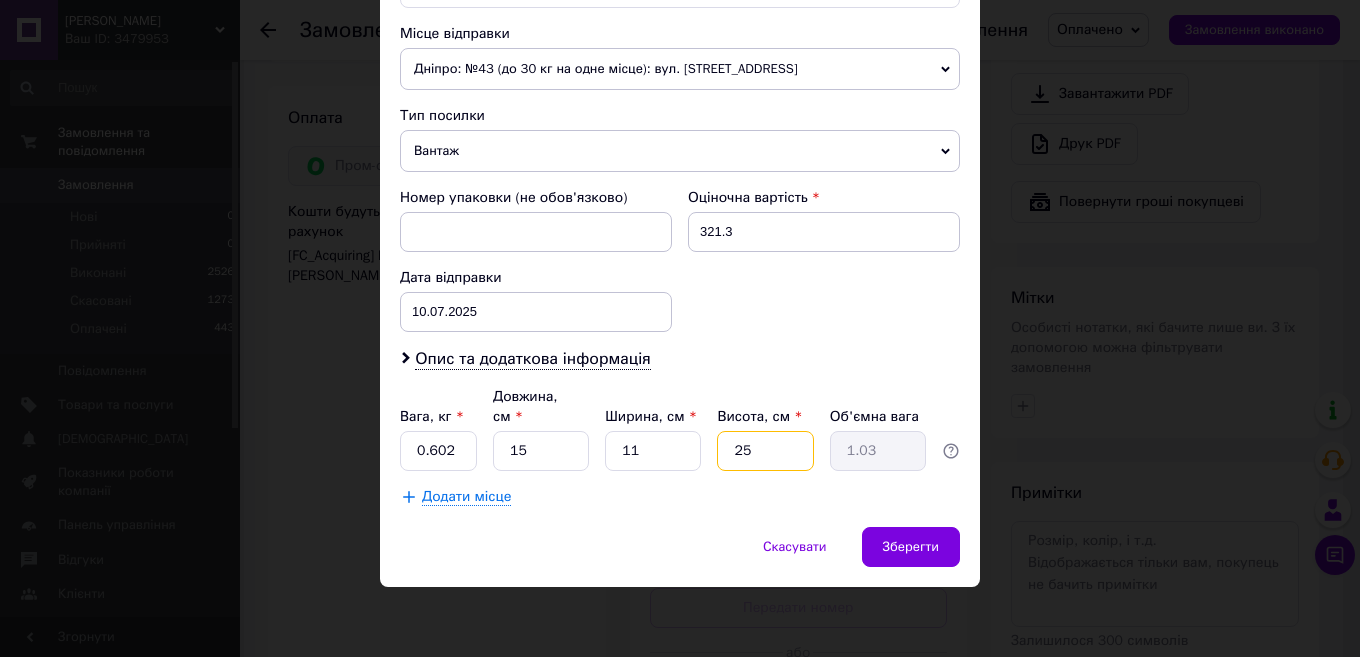 click on "25" at bounding box center [765, 451] 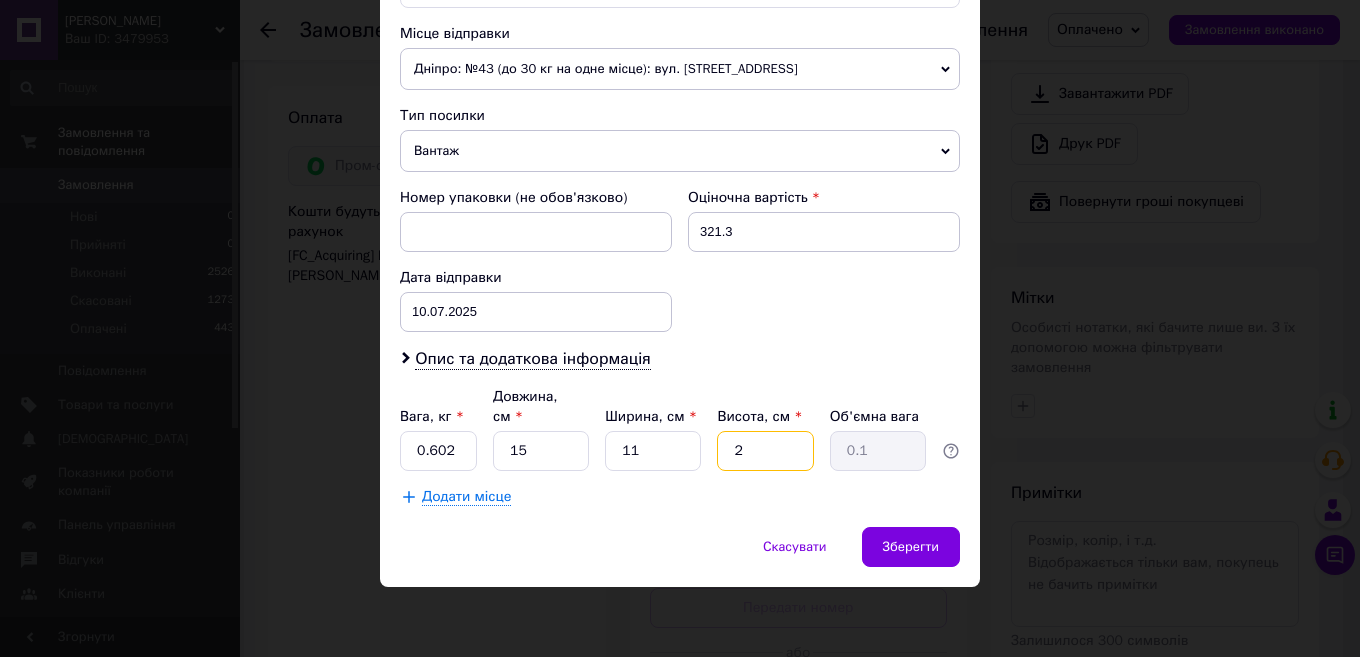 type 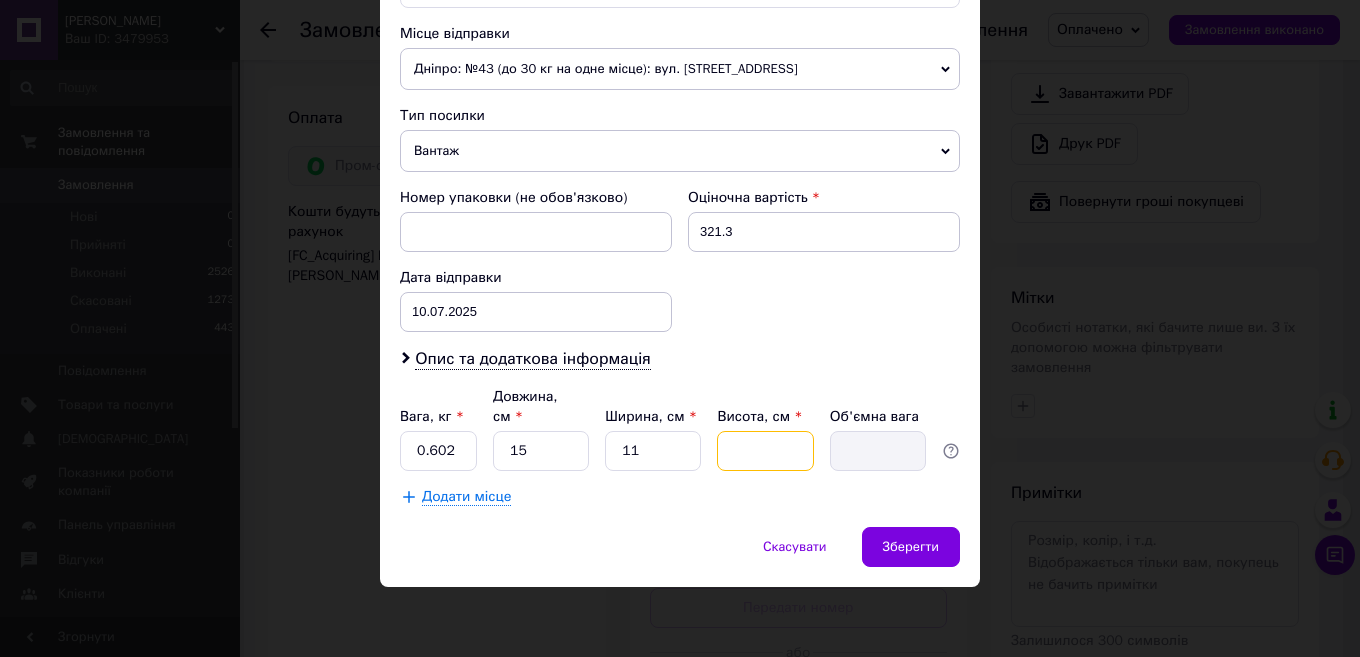 type on "1" 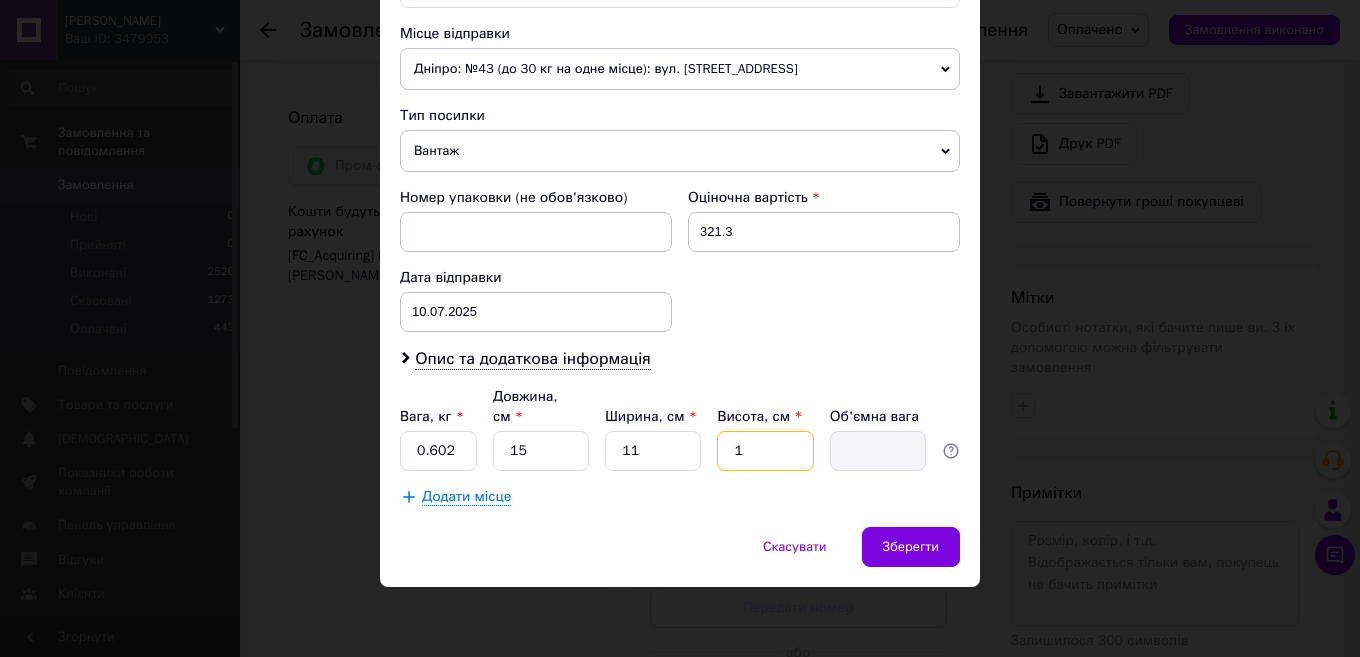 type on "0.1" 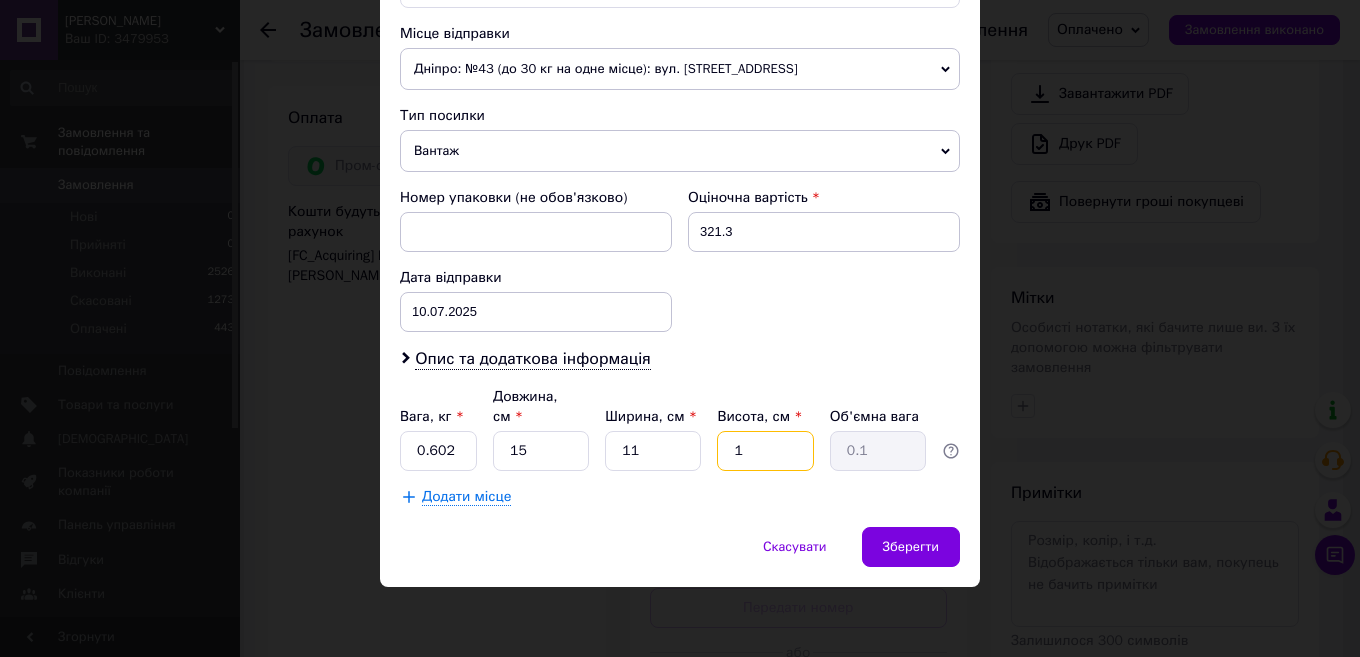 type on "12" 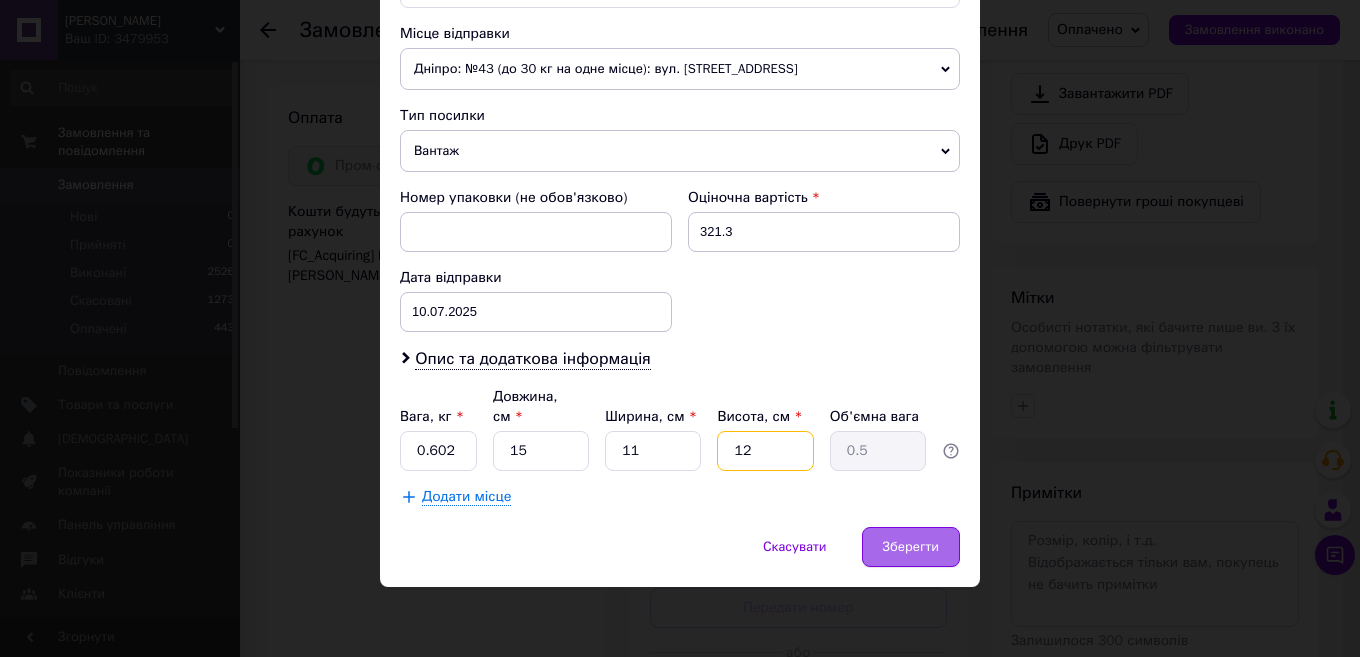 type on "12" 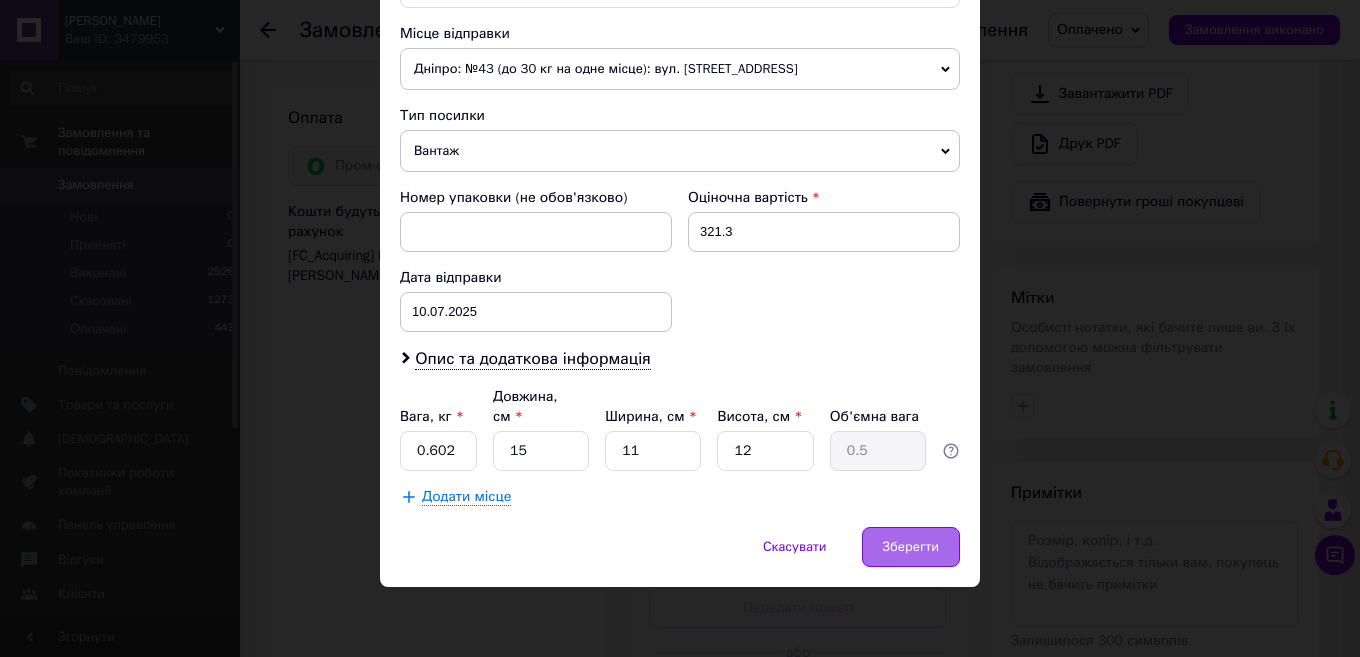 click on "Зберегти" at bounding box center [911, 547] 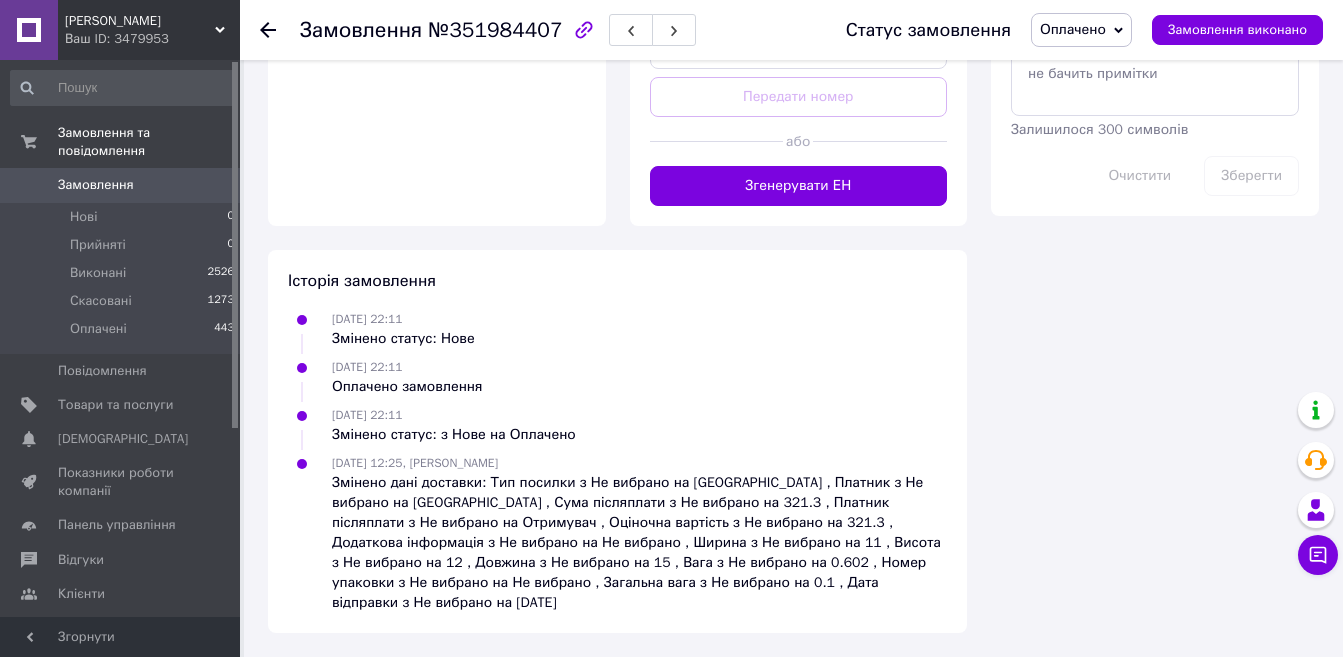 scroll, scrollTop: 1590, scrollLeft: 0, axis: vertical 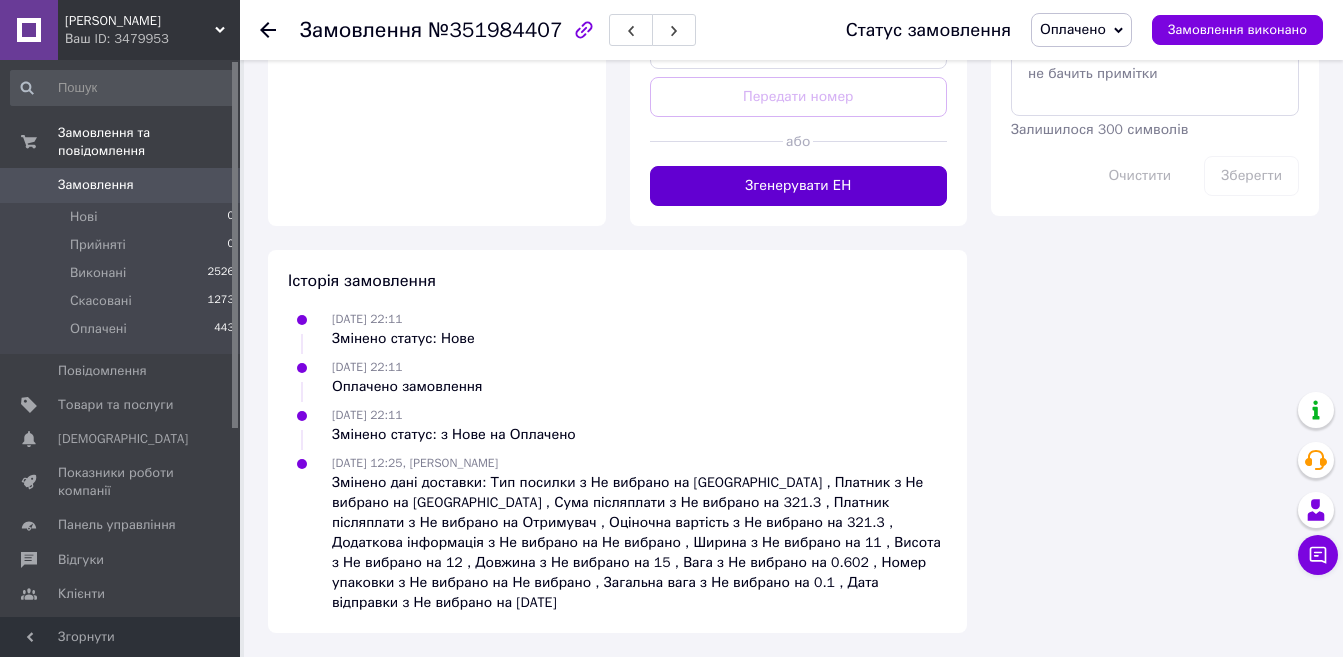 click on "Згенерувати ЕН" at bounding box center [799, 186] 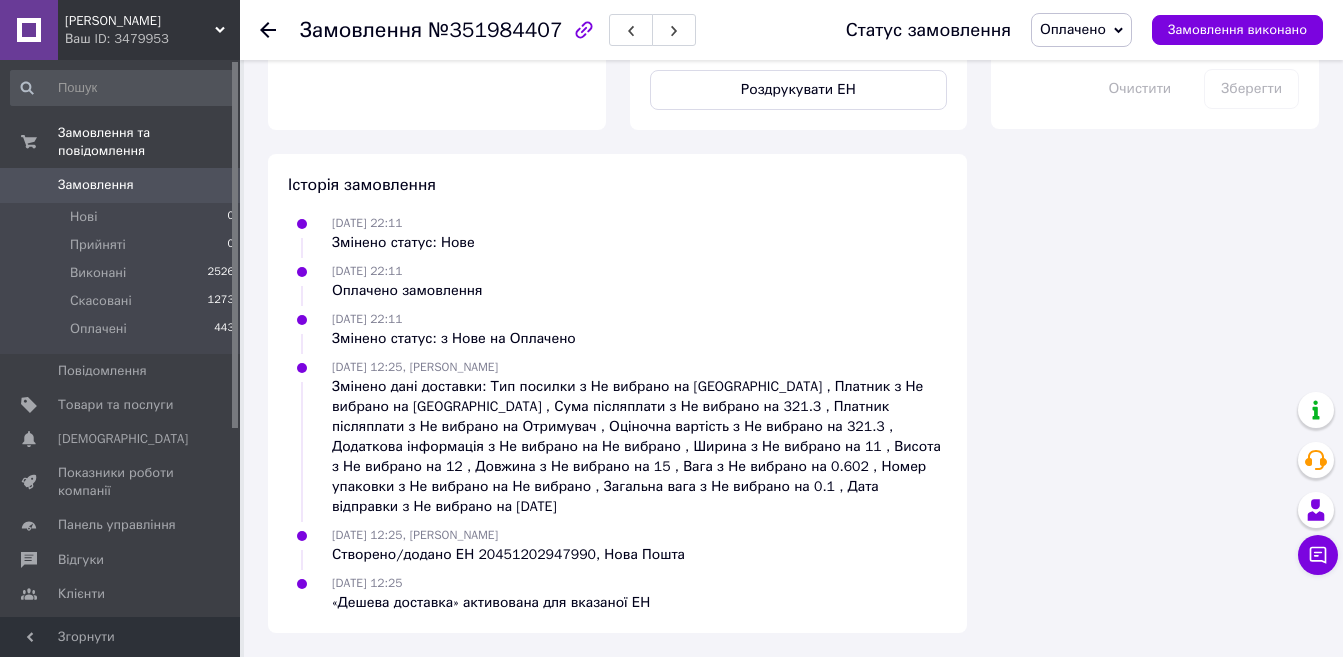 scroll, scrollTop: 45, scrollLeft: 0, axis: vertical 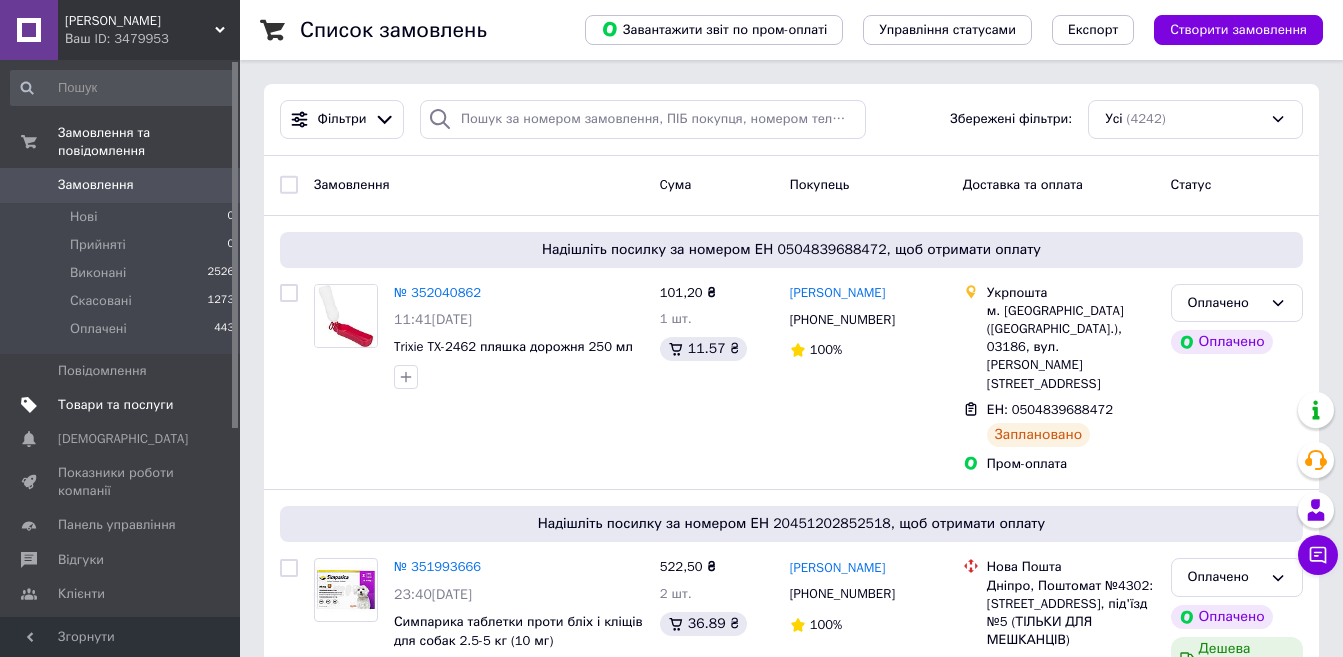 click on "Товари та послуги" at bounding box center (115, 405) 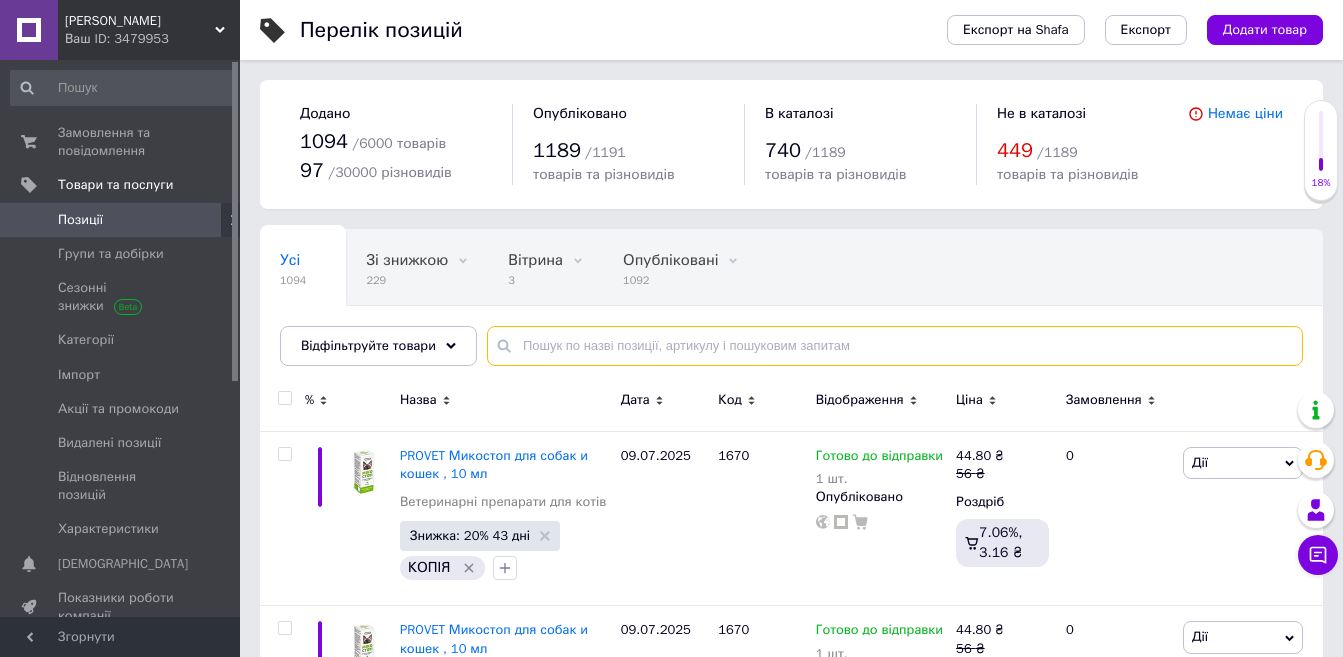 click at bounding box center (895, 346) 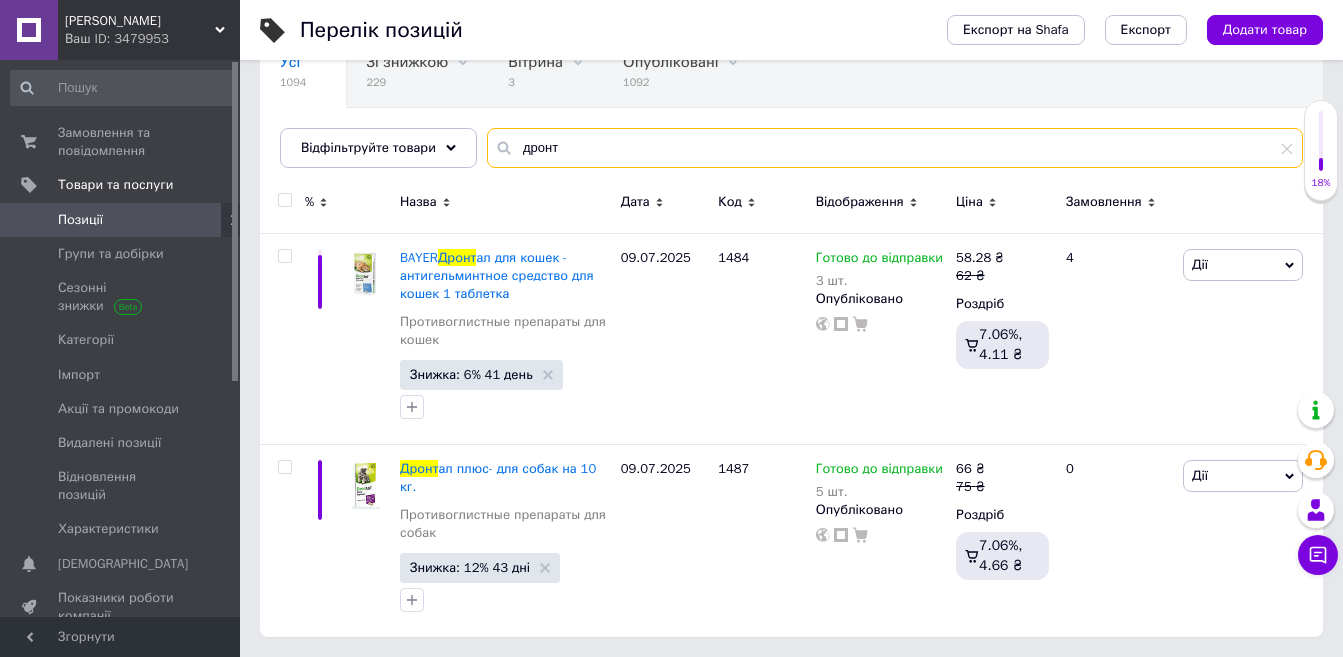 scroll, scrollTop: 283, scrollLeft: 0, axis: vertical 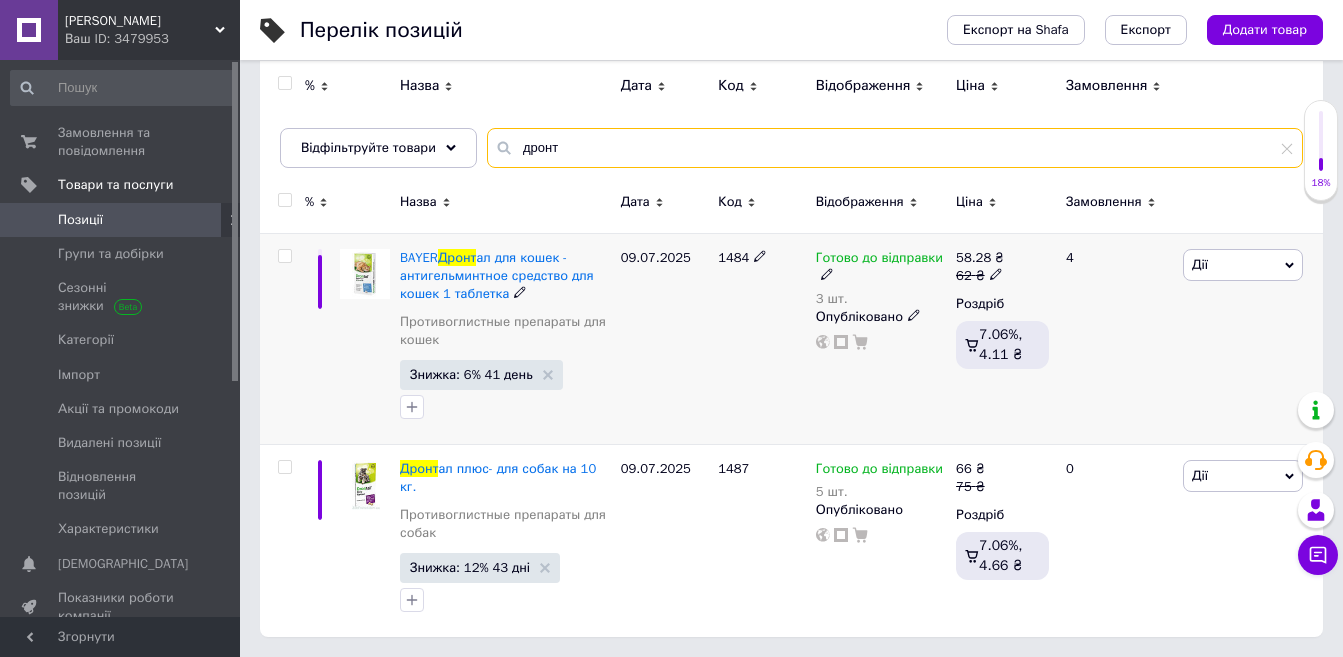 type on "дронт" 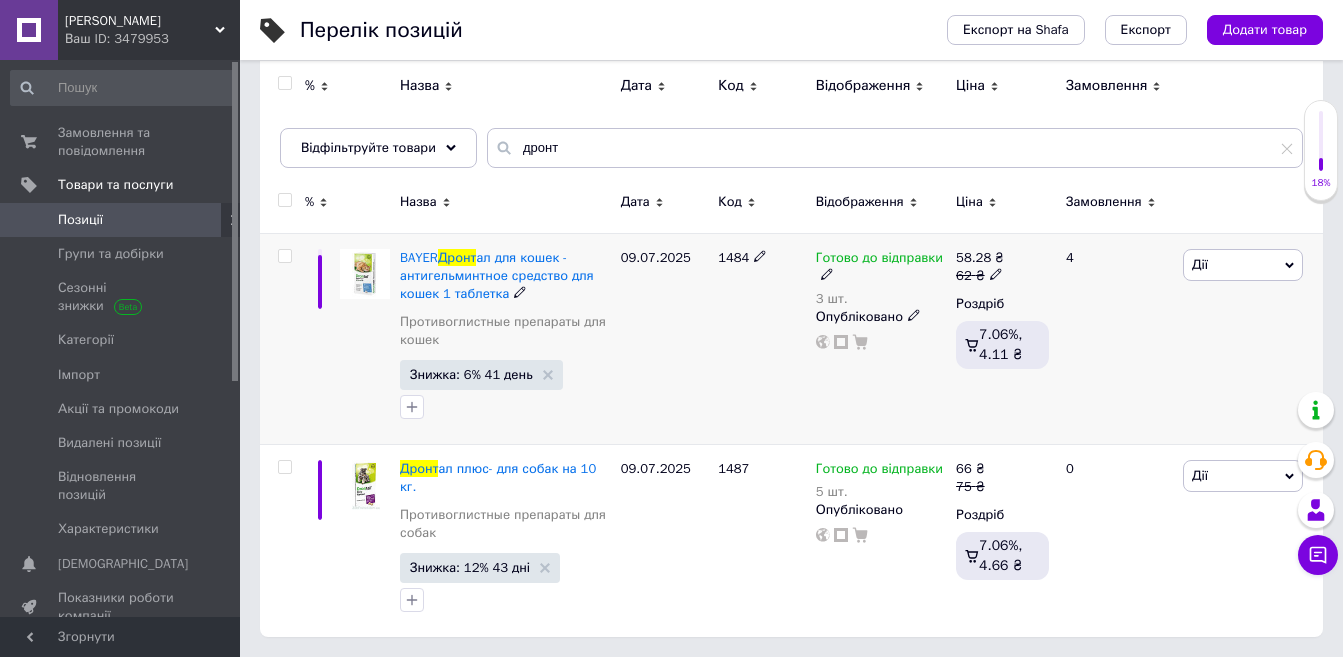 click 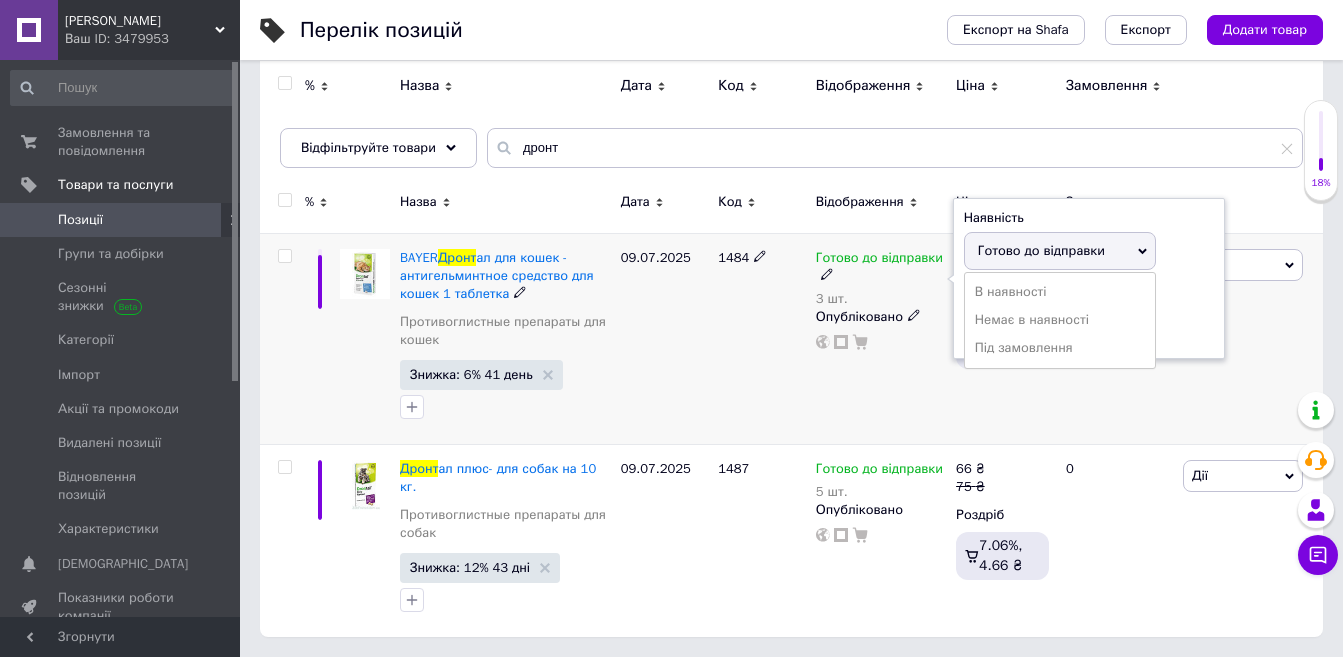 click on "Готово до відправки" at bounding box center (1041, 250) 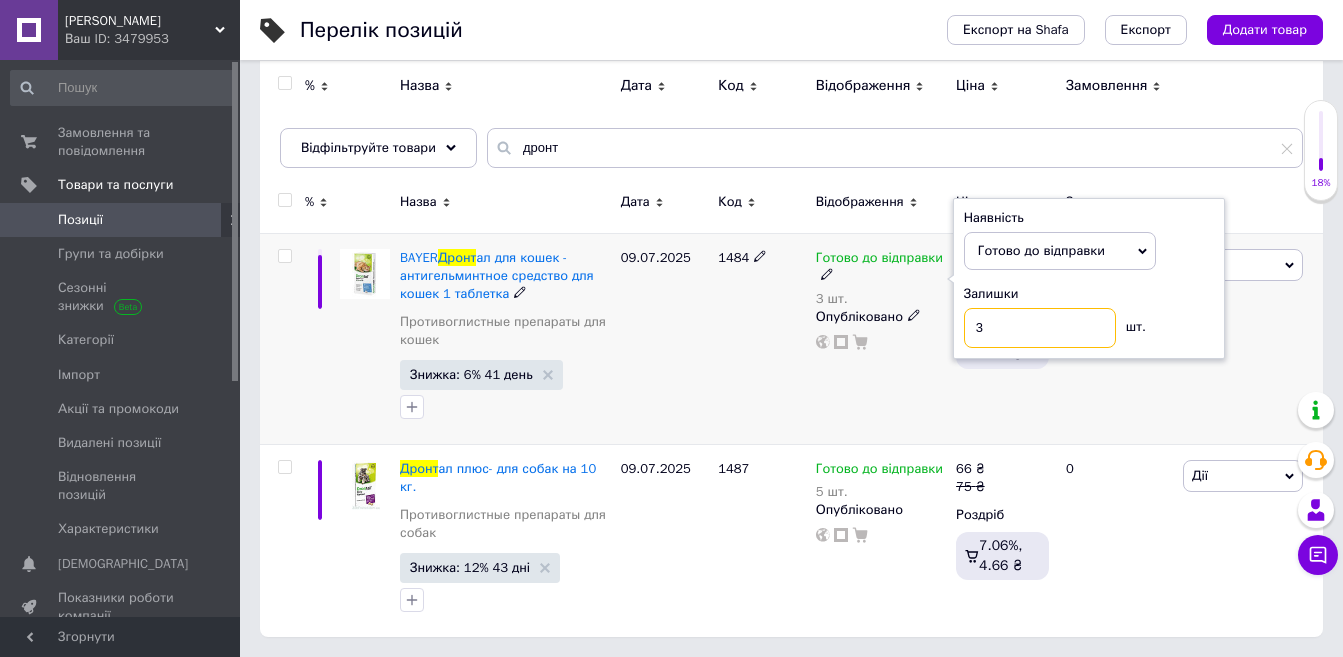 click on "3" at bounding box center [1040, 328] 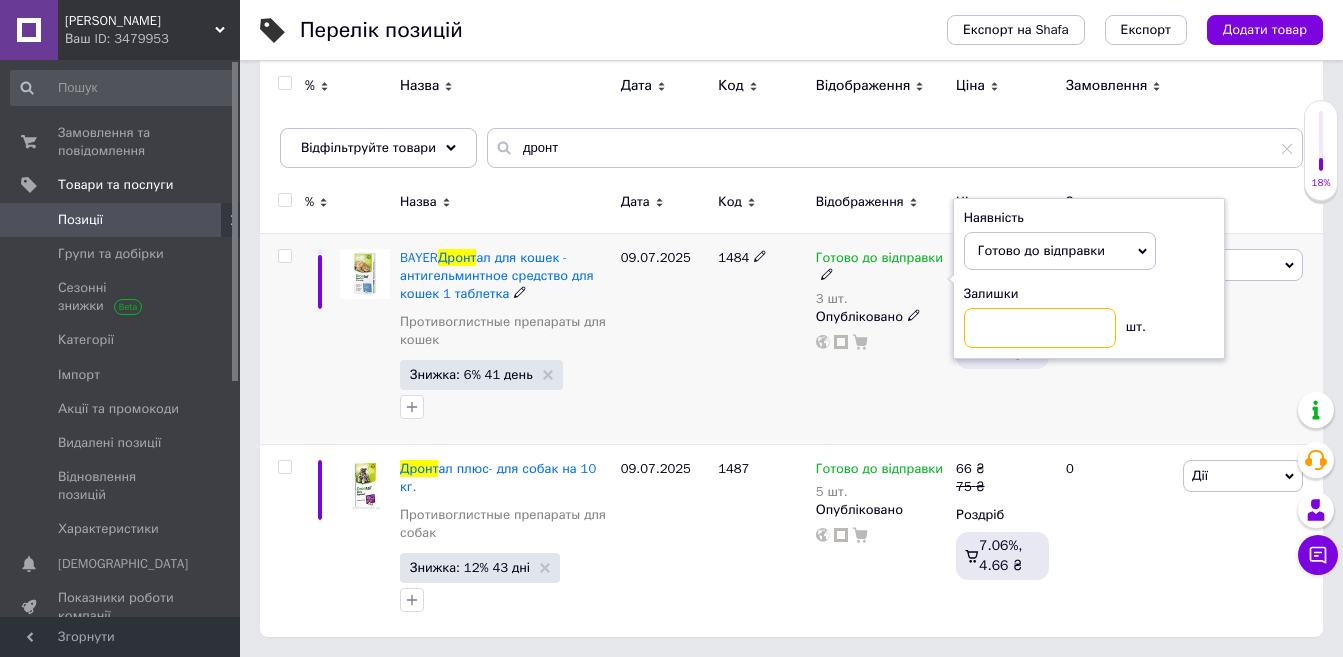 type on "2" 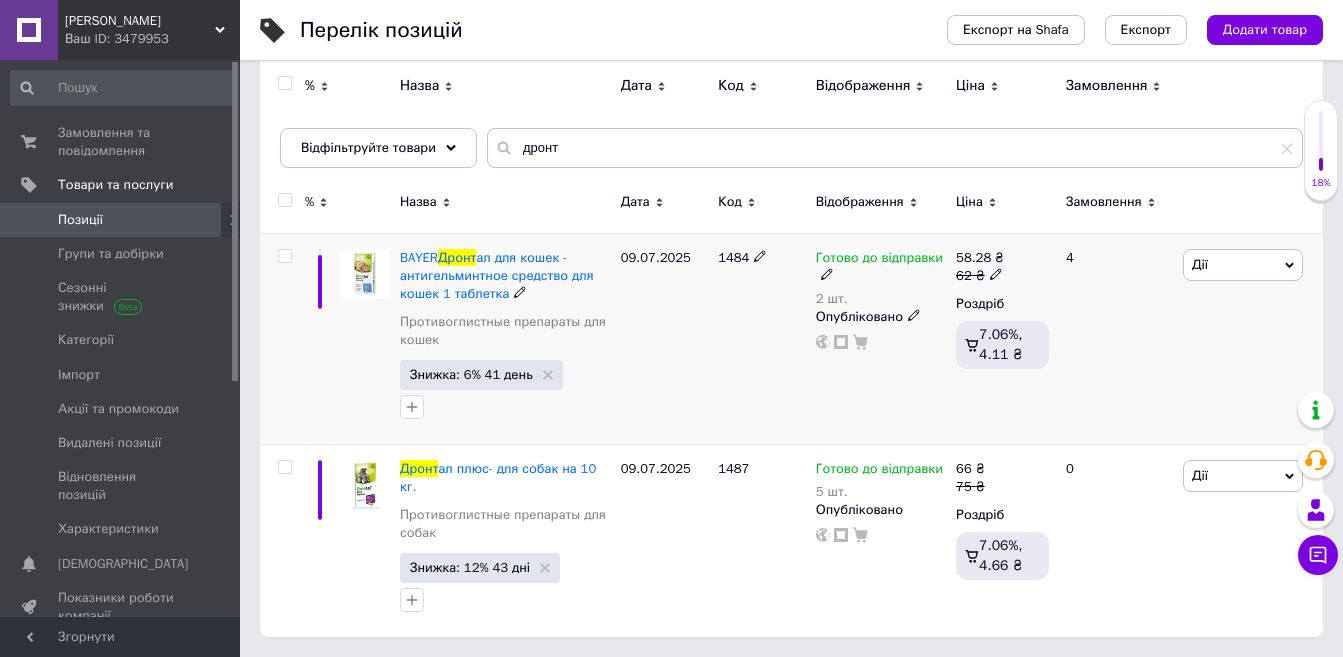 scroll, scrollTop: 0, scrollLeft: 0, axis: both 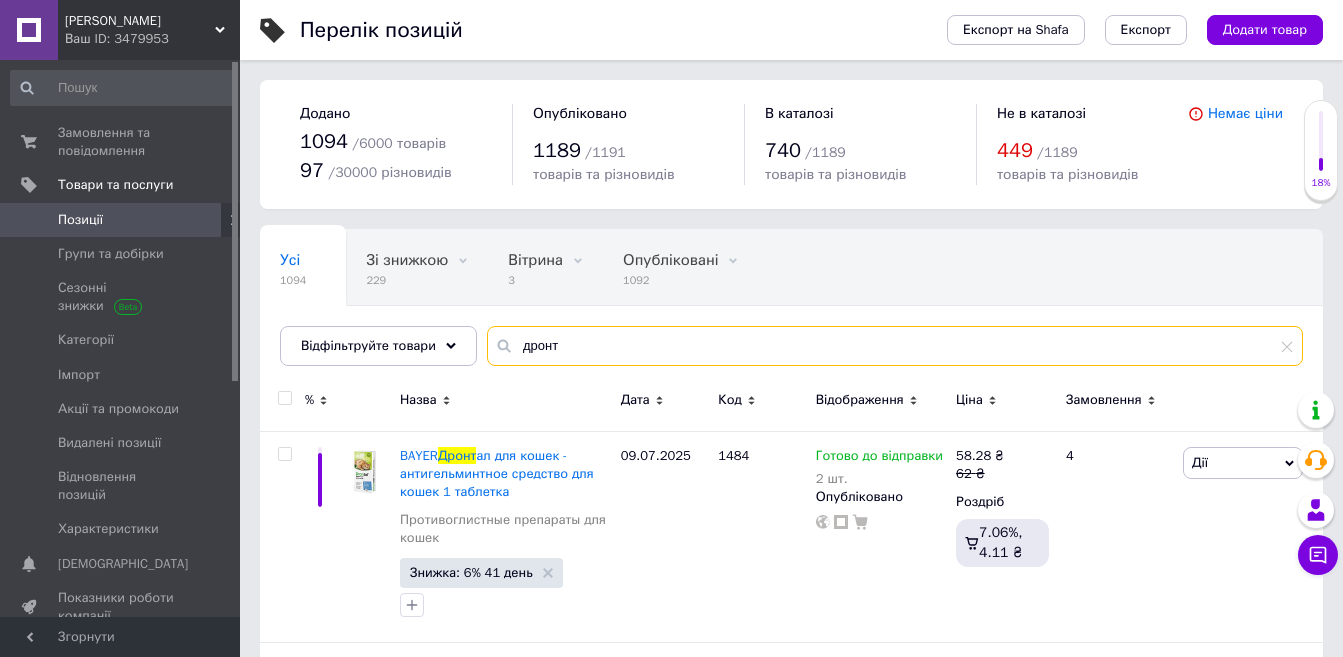 click on "дронт" at bounding box center [895, 346] 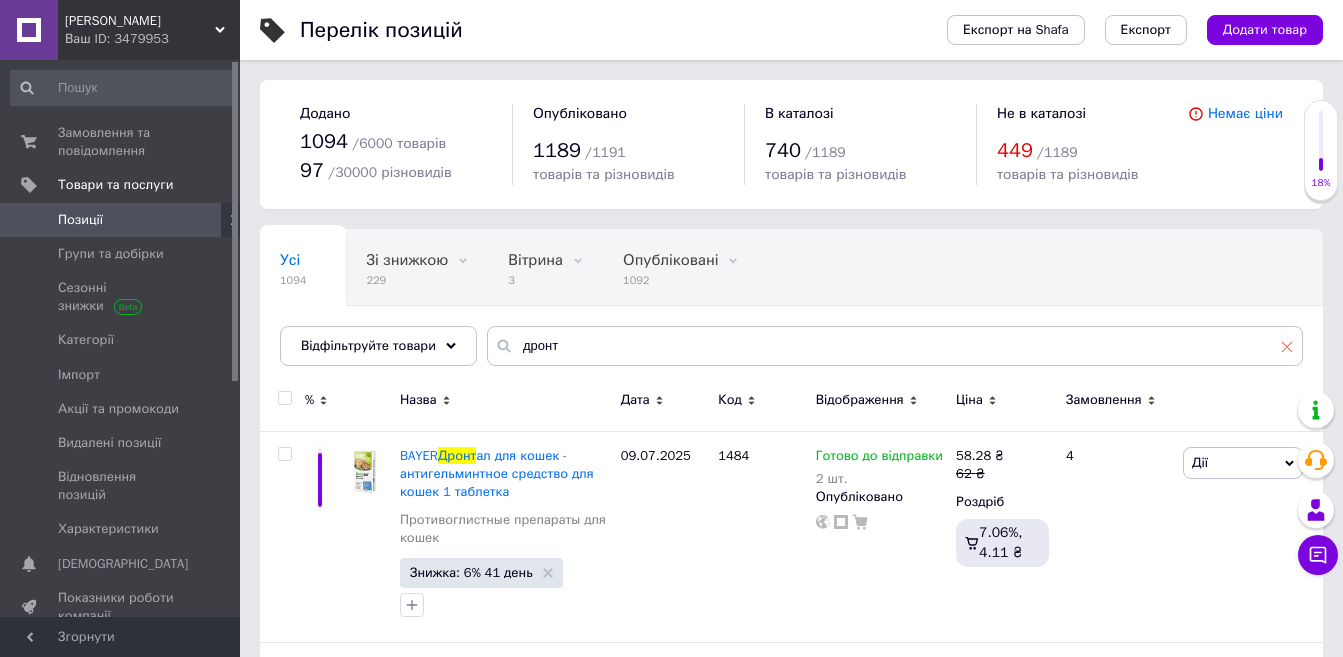 click 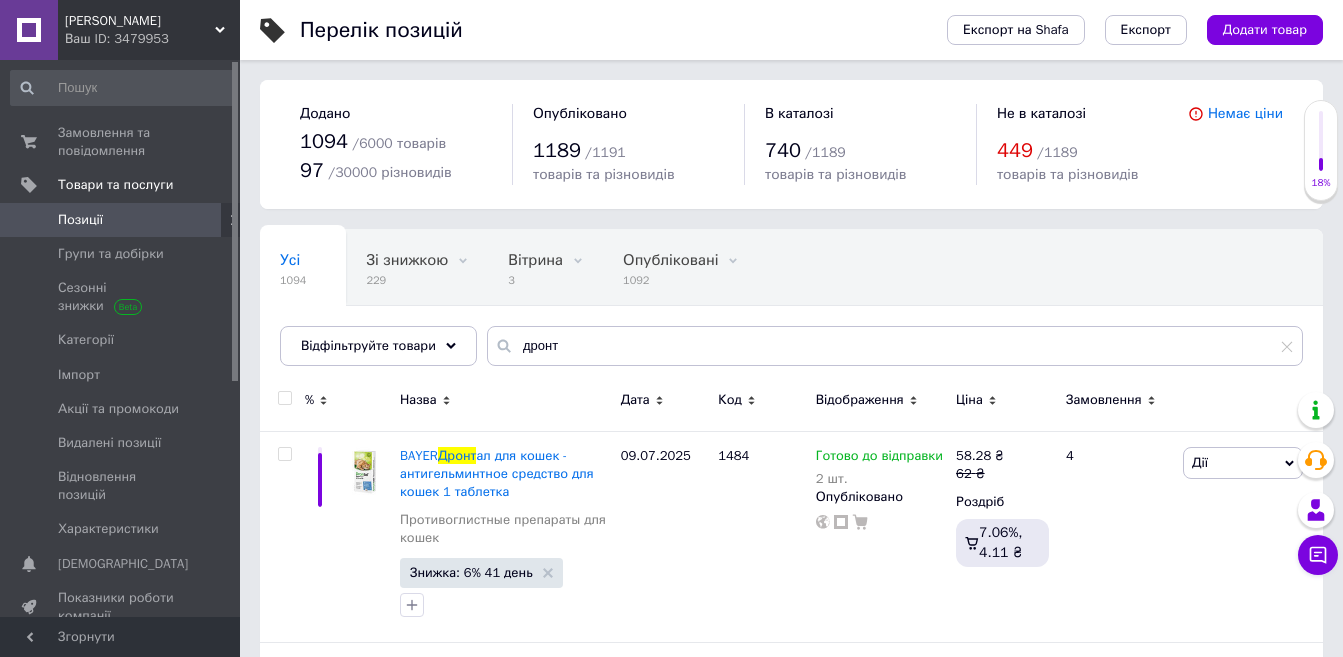 type 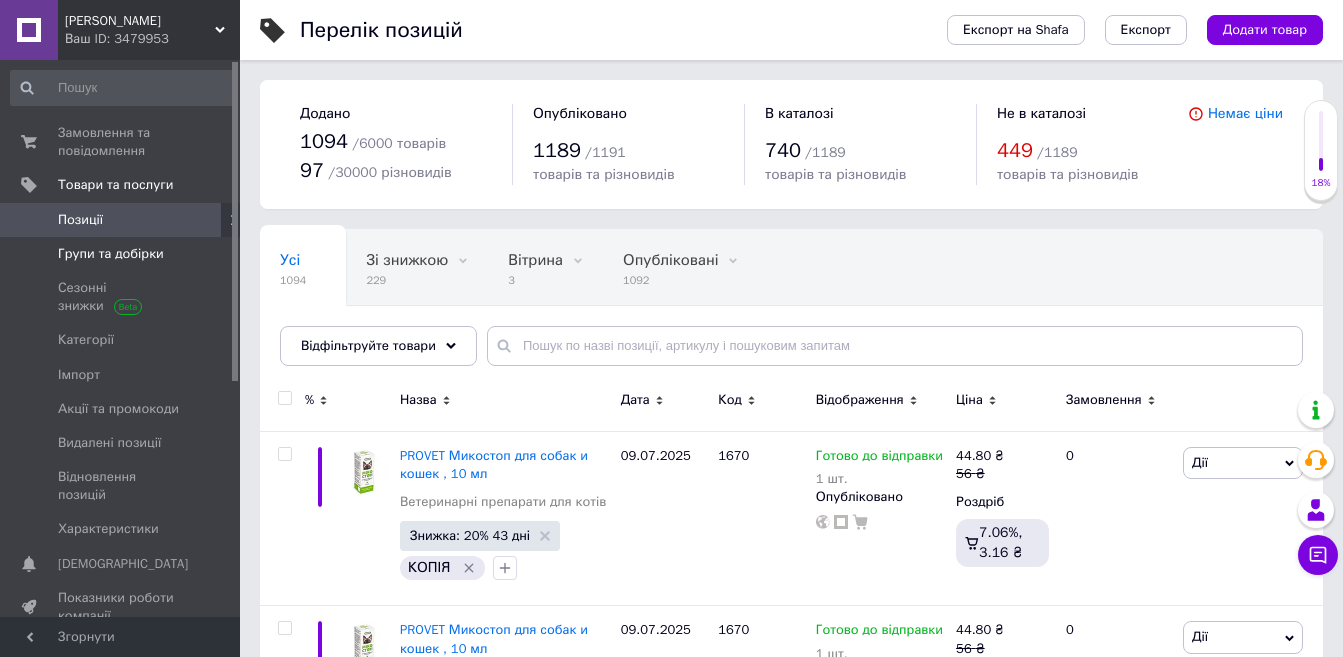 click on "Групи та добірки" at bounding box center (111, 254) 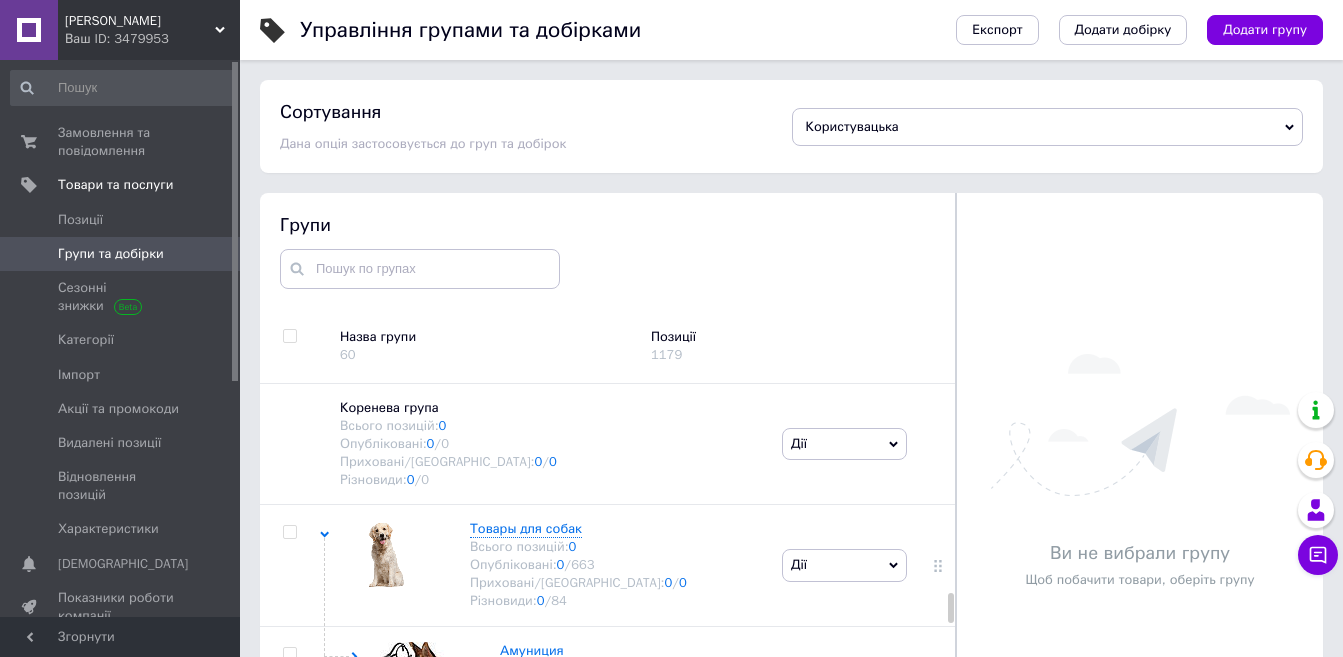 scroll, scrollTop: 113, scrollLeft: 0, axis: vertical 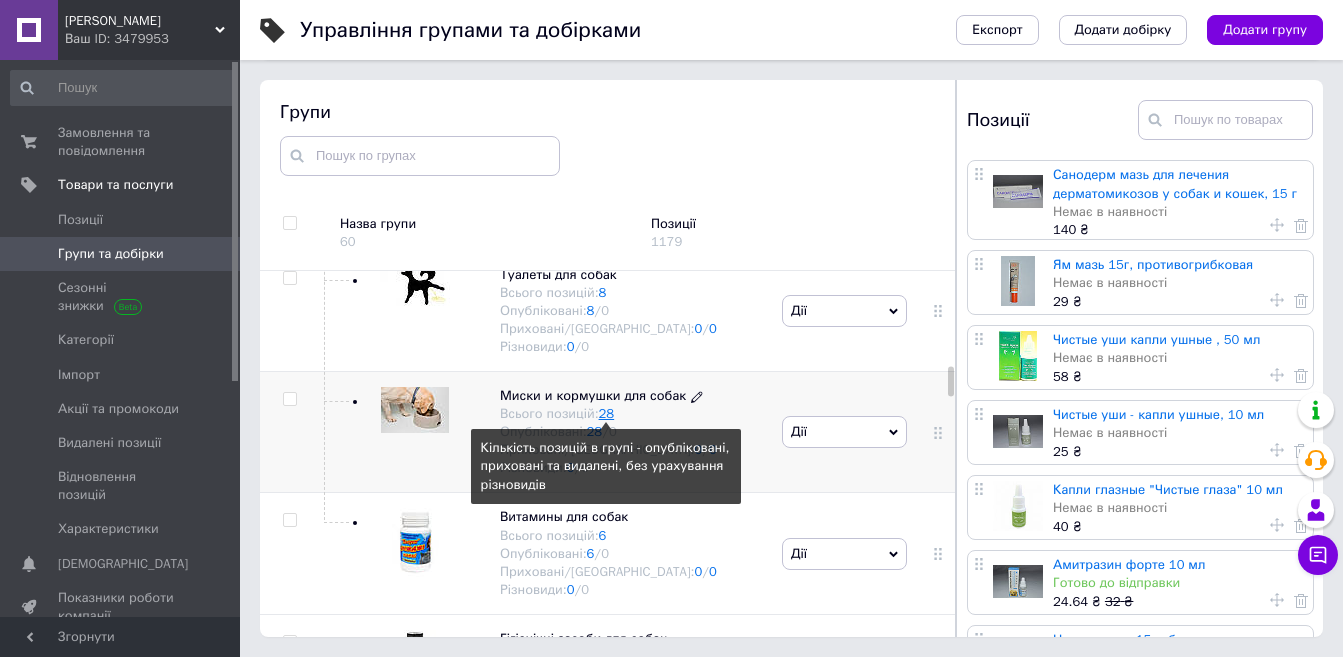 click on "28" at bounding box center (607, 413) 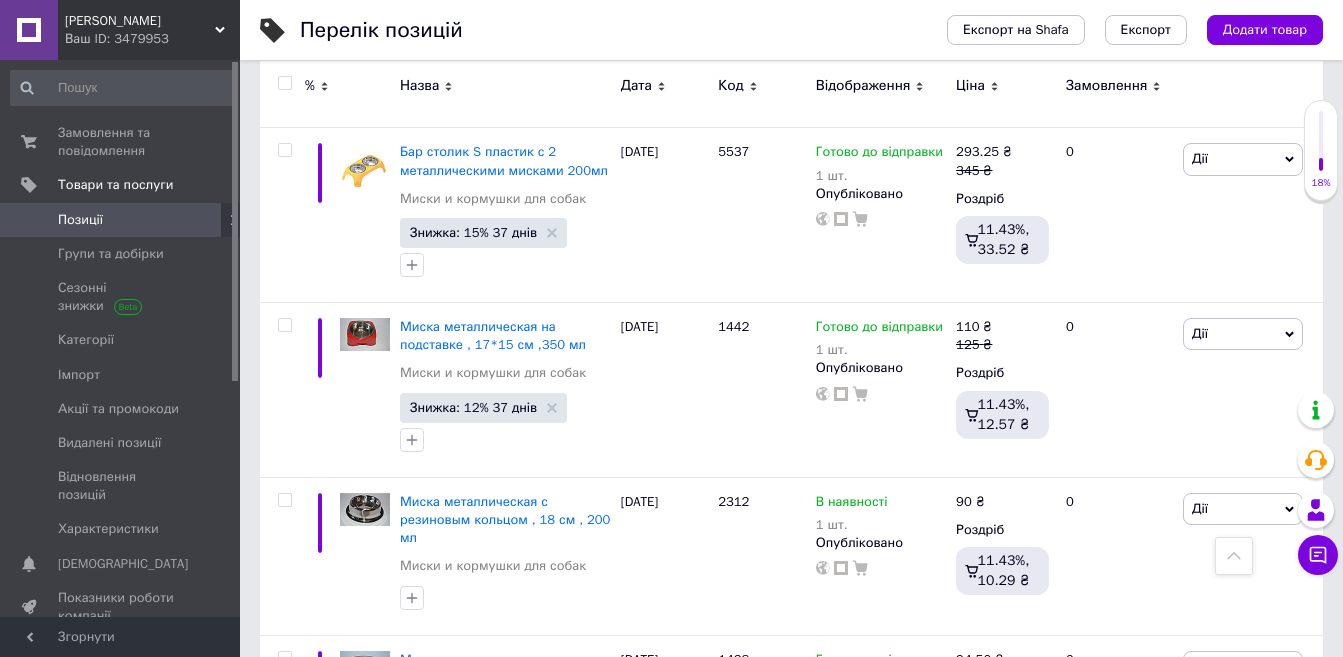scroll, scrollTop: 1700, scrollLeft: 0, axis: vertical 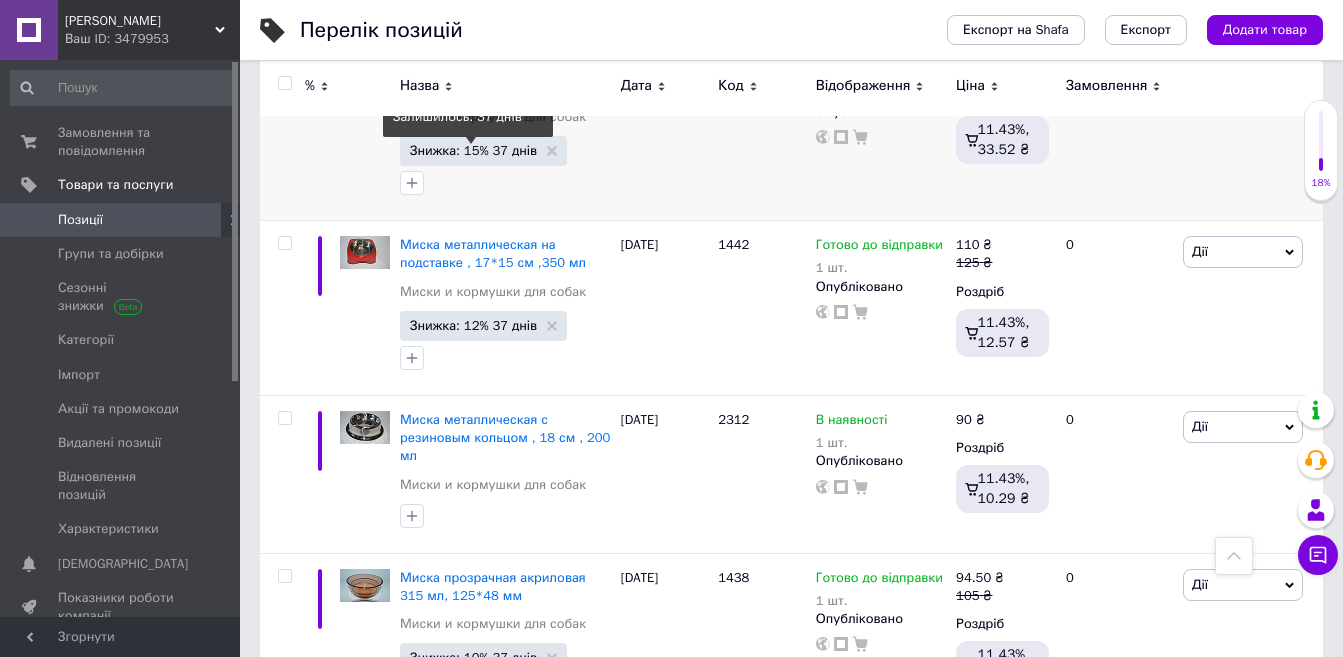 click on "Знижка: 15% 37 днів" at bounding box center [473, 150] 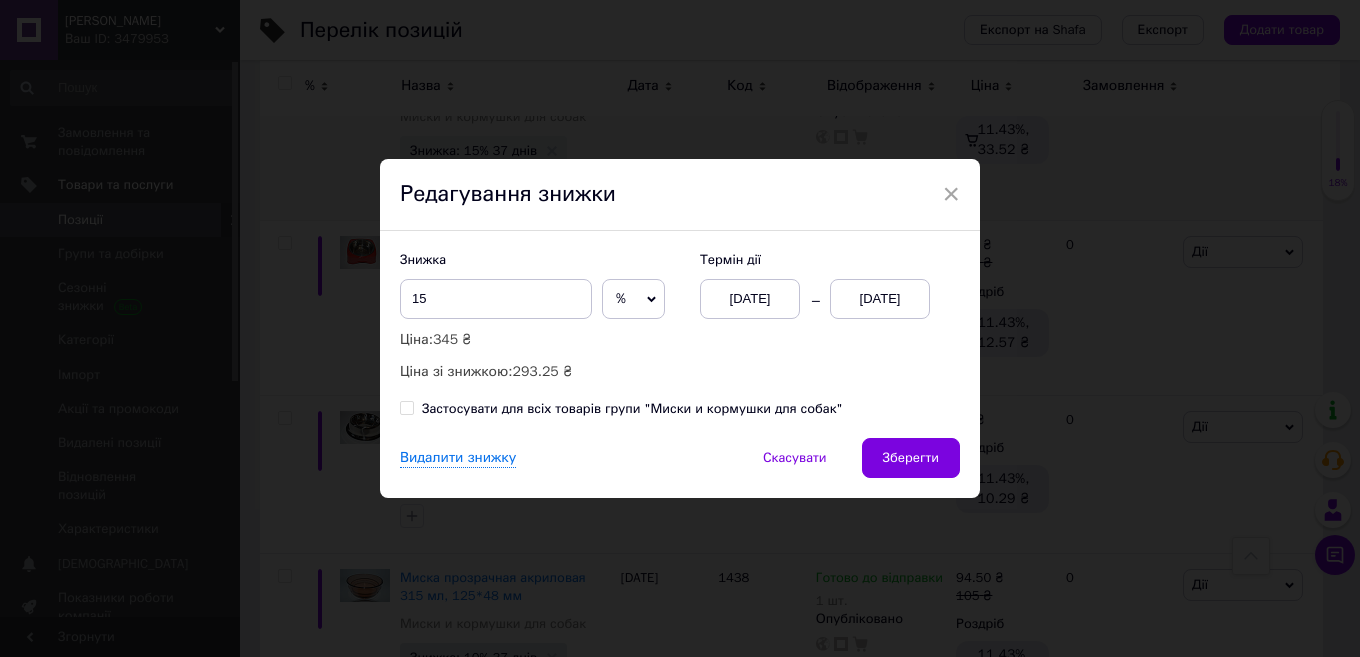 click on "[DATE]" at bounding box center [880, 299] 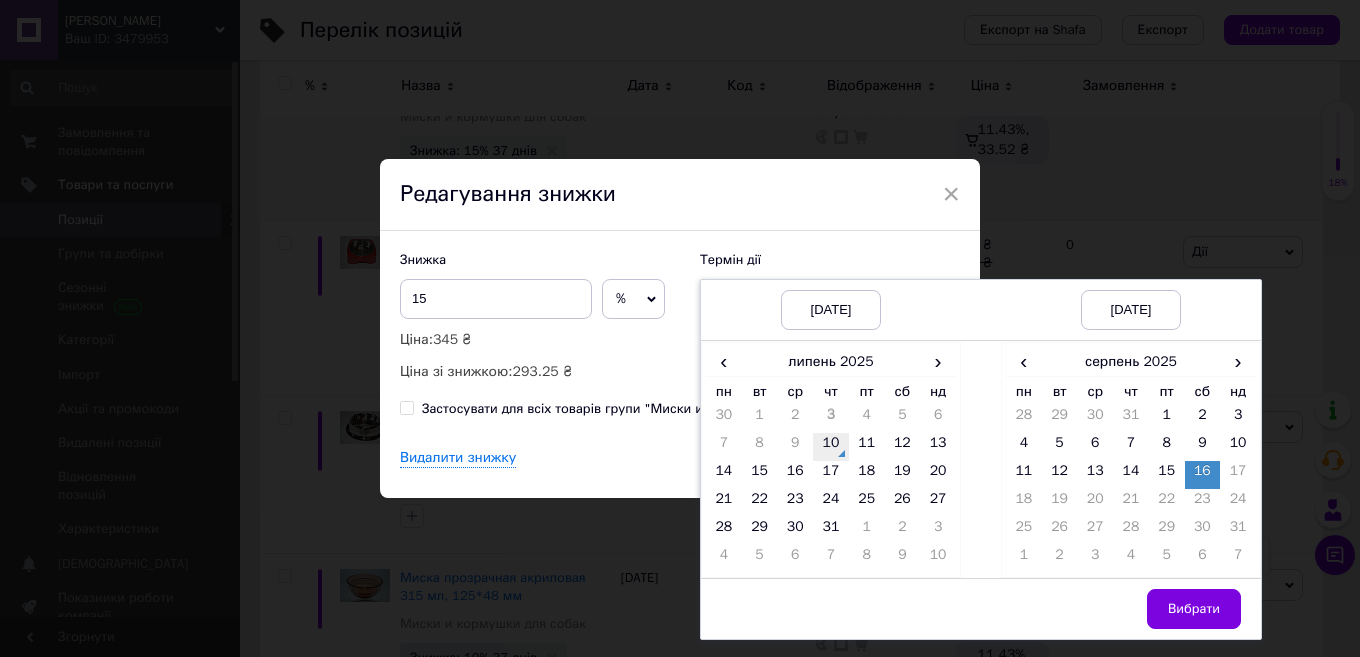 click on "10" at bounding box center (831, 447) 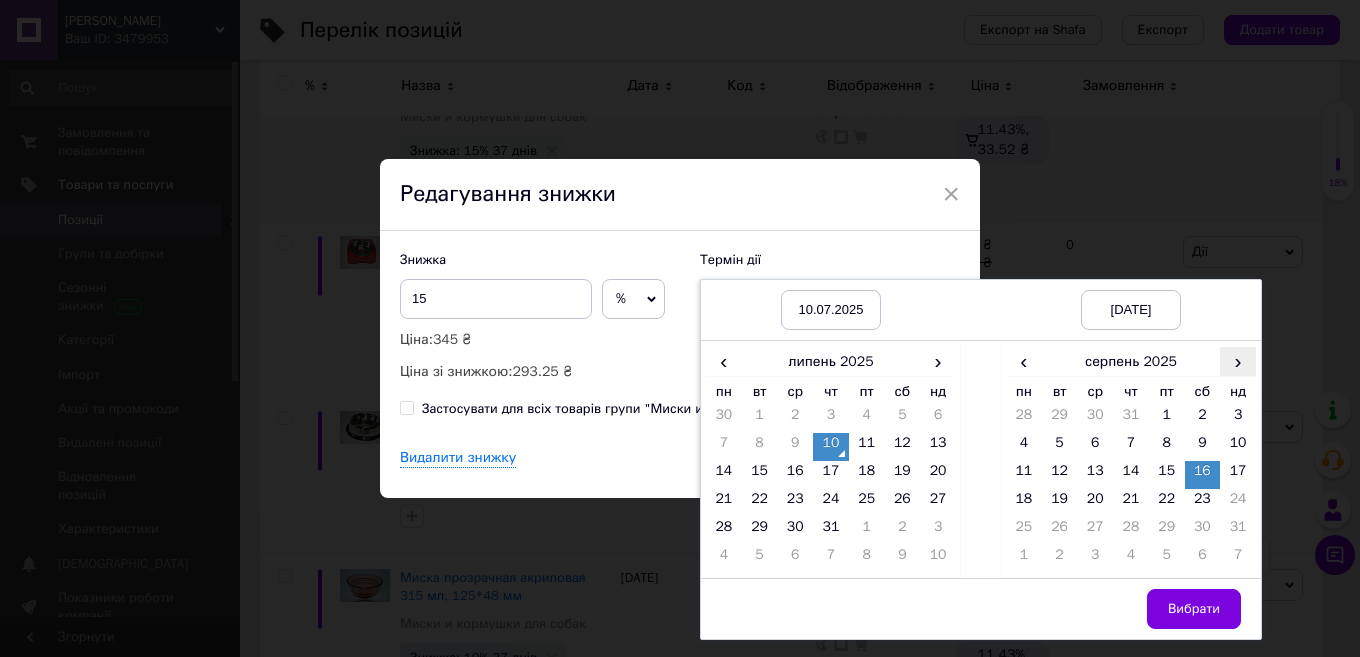 click on "›" at bounding box center (1238, 361) 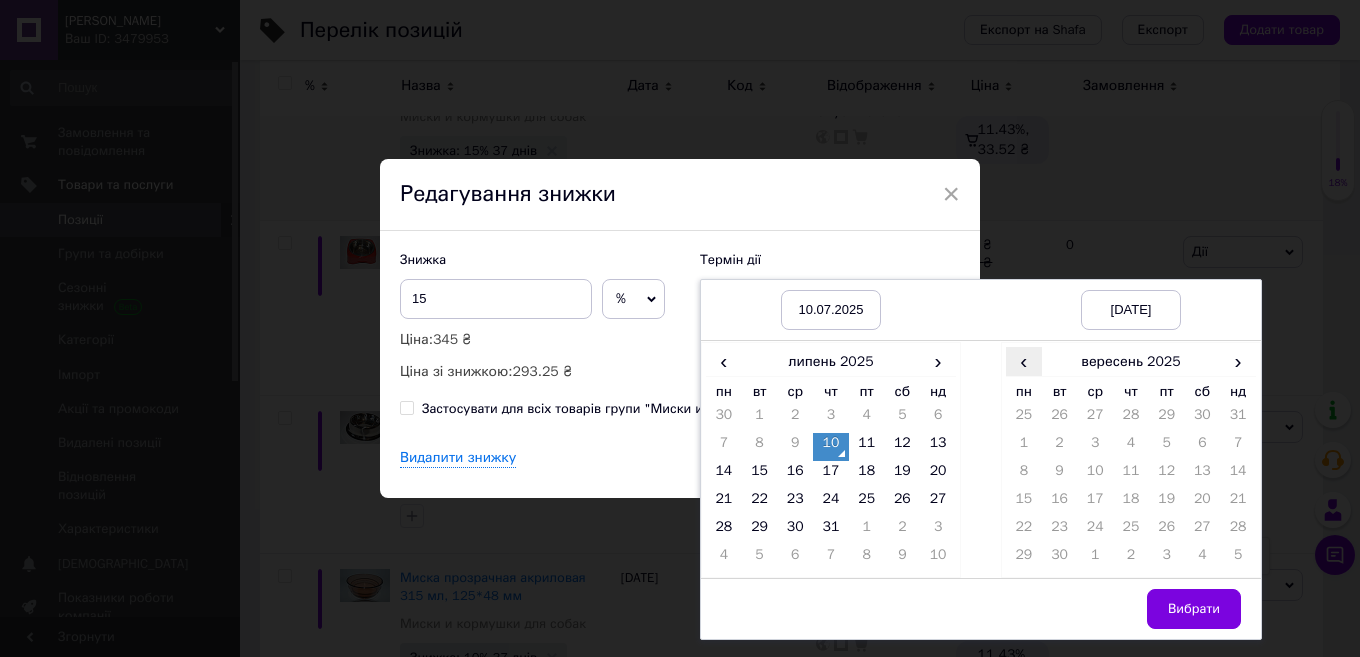 click on "‹" at bounding box center [1024, 361] 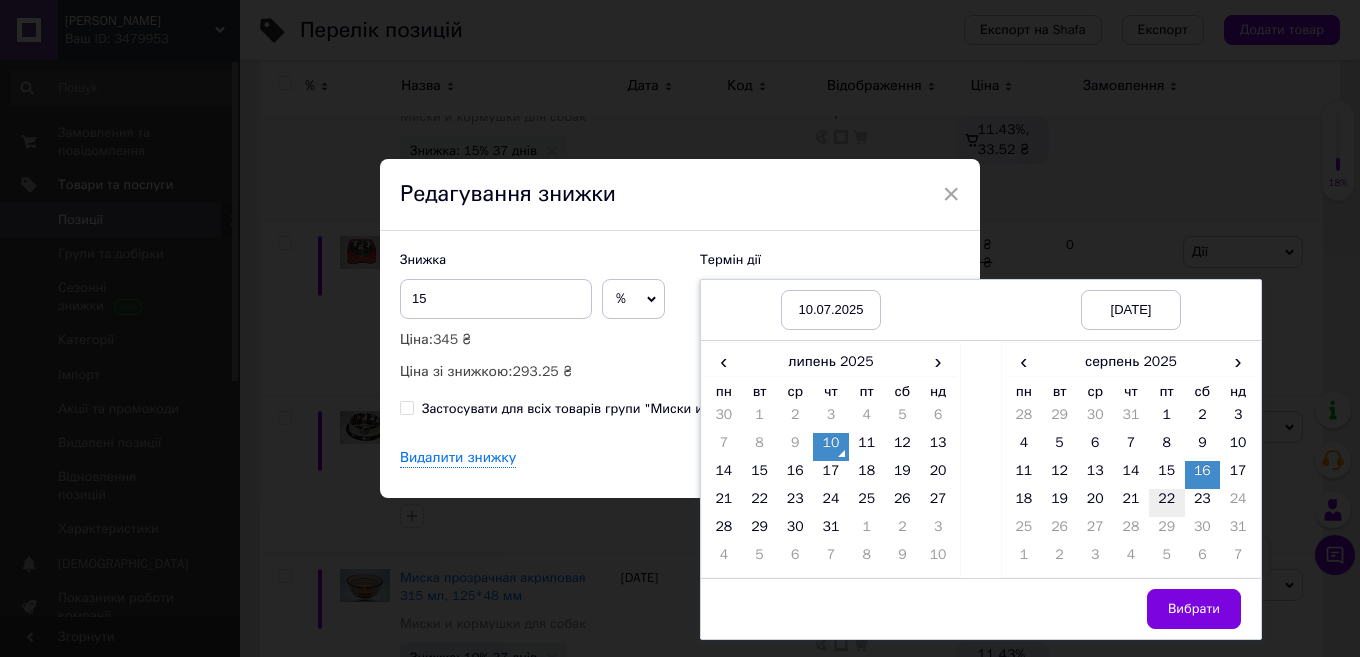 click on "22" at bounding box center [1167, 503] 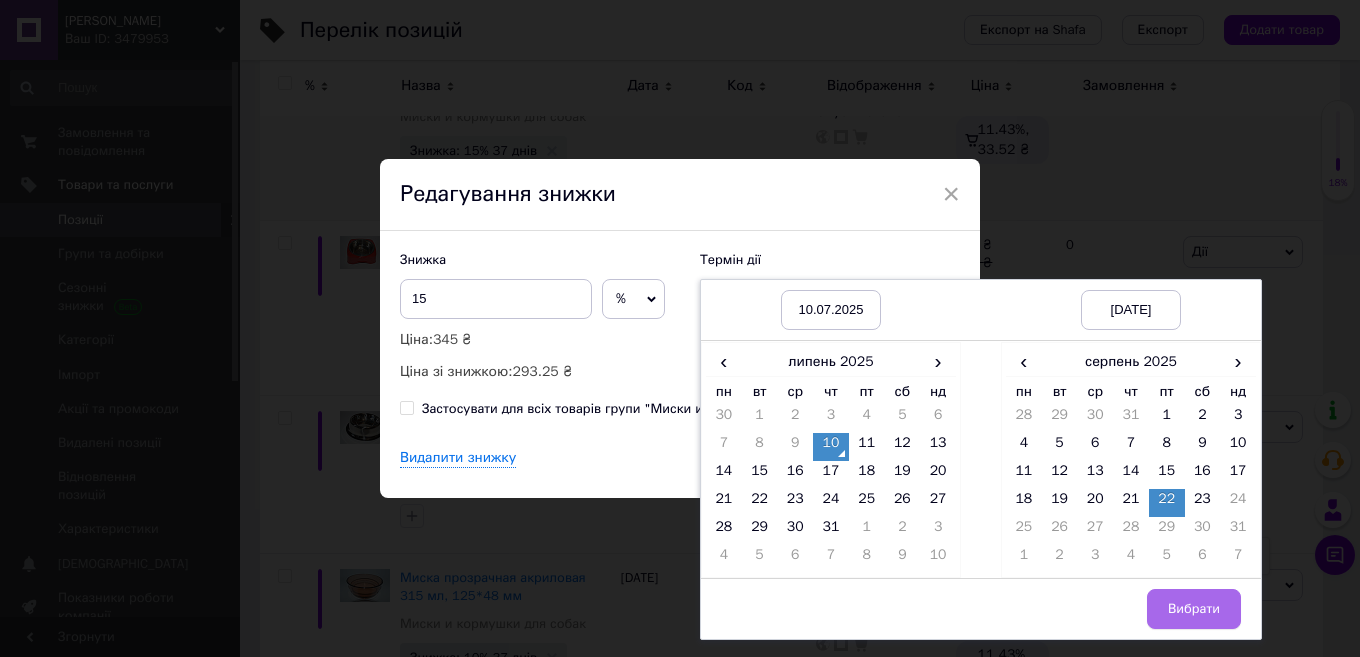 click on "Вибрати" at bounding box center (1194, 609) 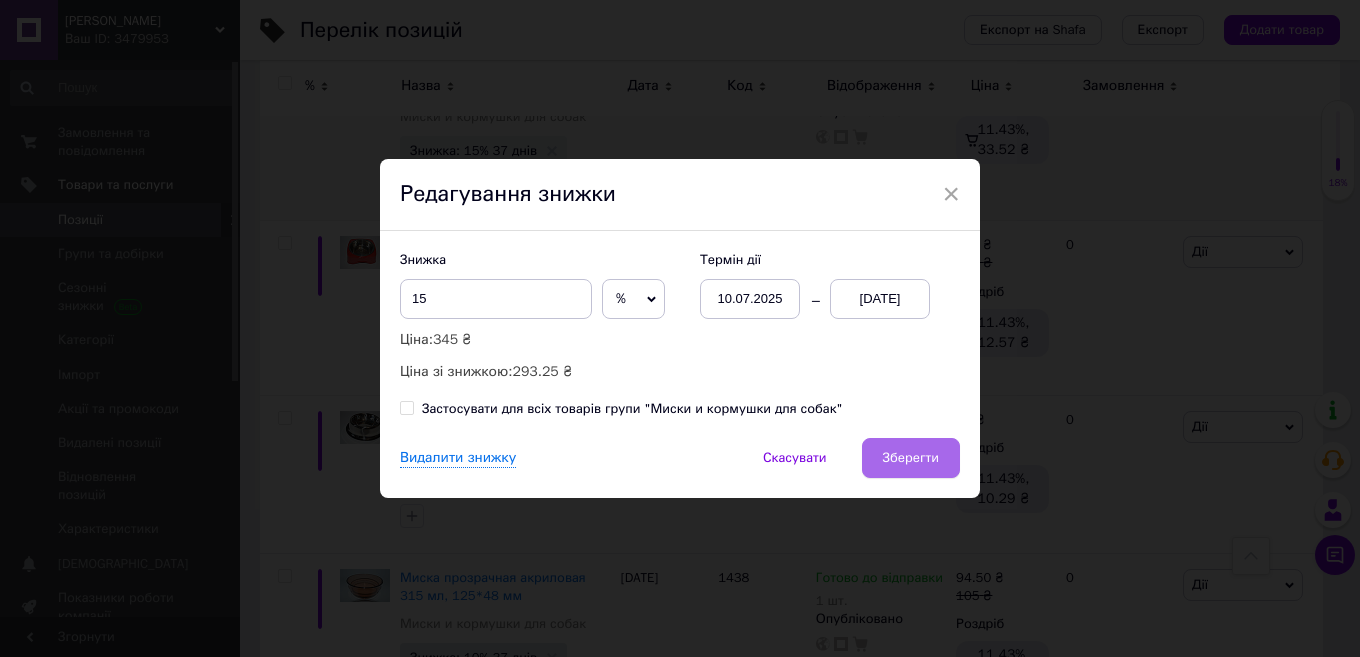 click on "Зберегти" at bounding box center [911, 458] 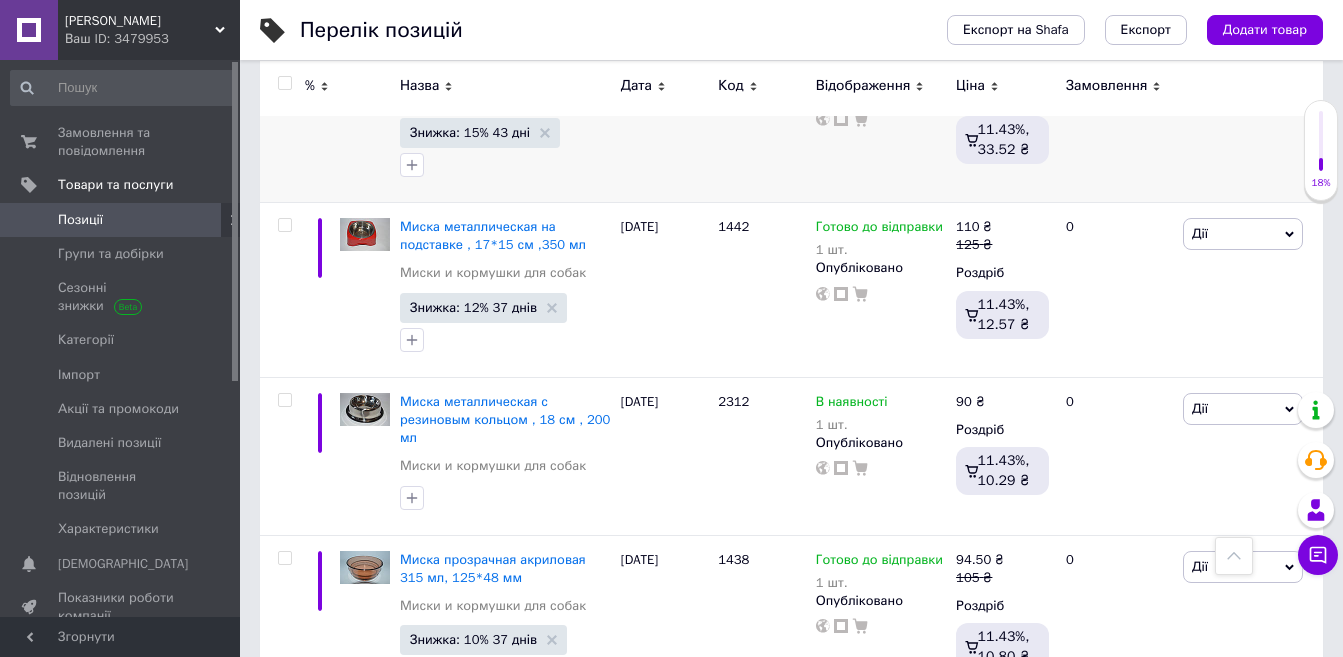 scroll, scrollTop: 1800, scrollLeft: 0, axis: vertical 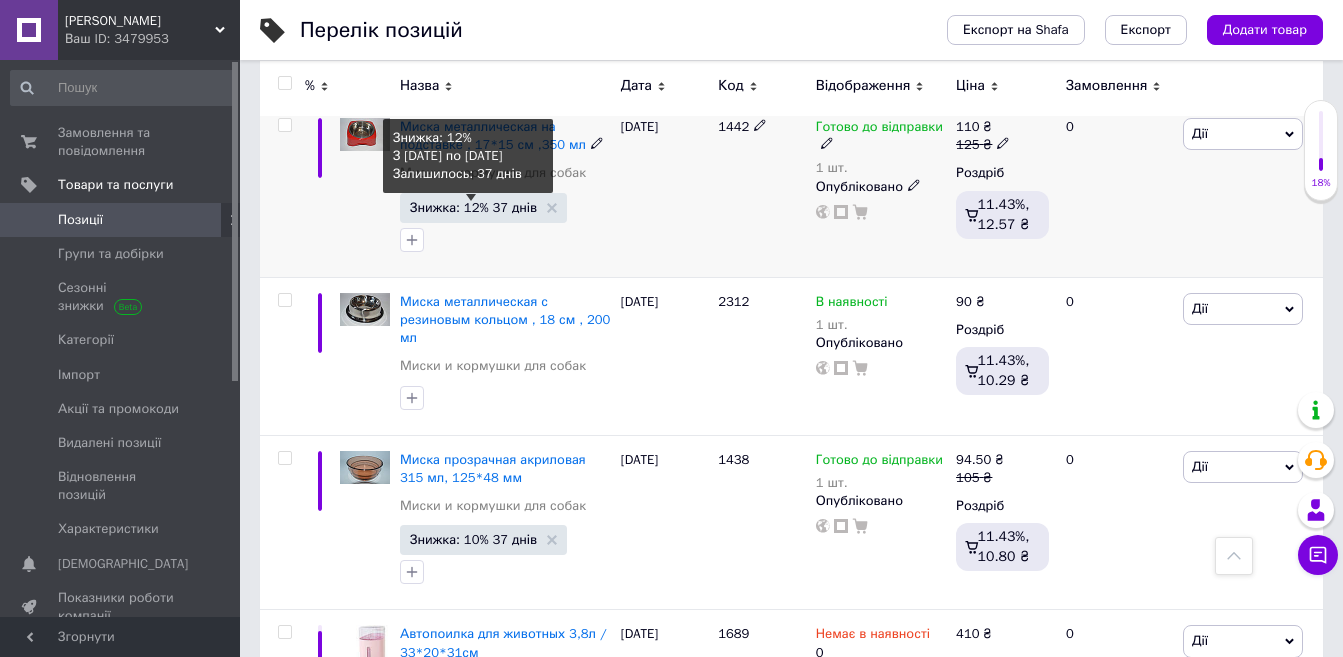 click on "Знижка: 12% 37 днів" at bounding box center (473, 207) 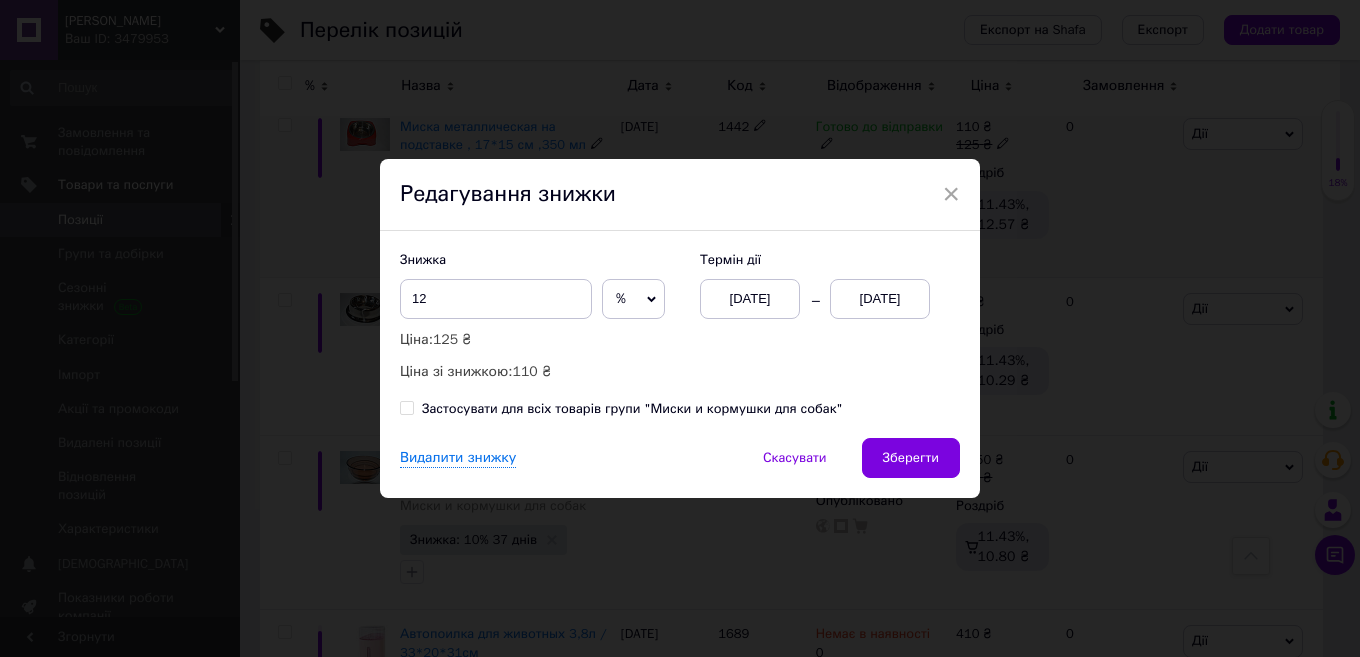 click on "[DATE]" at bounding box center (880, 299) 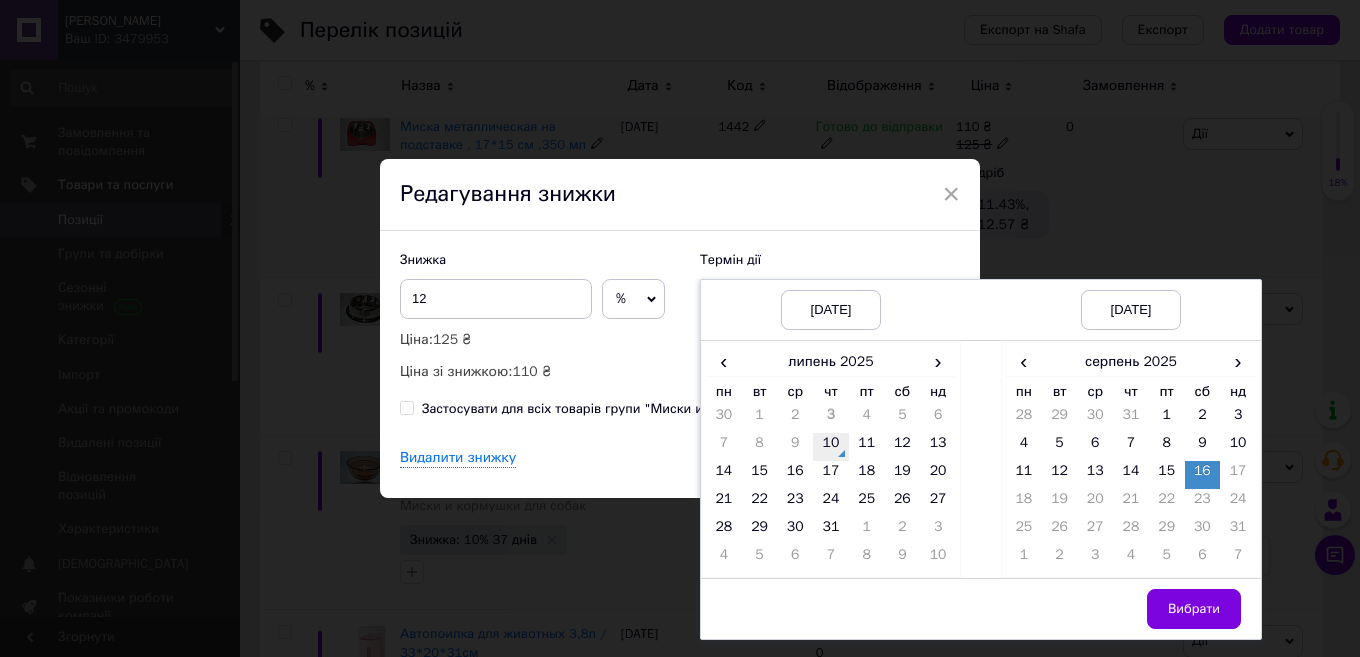 click on "10" at bounding box center (831, 447) 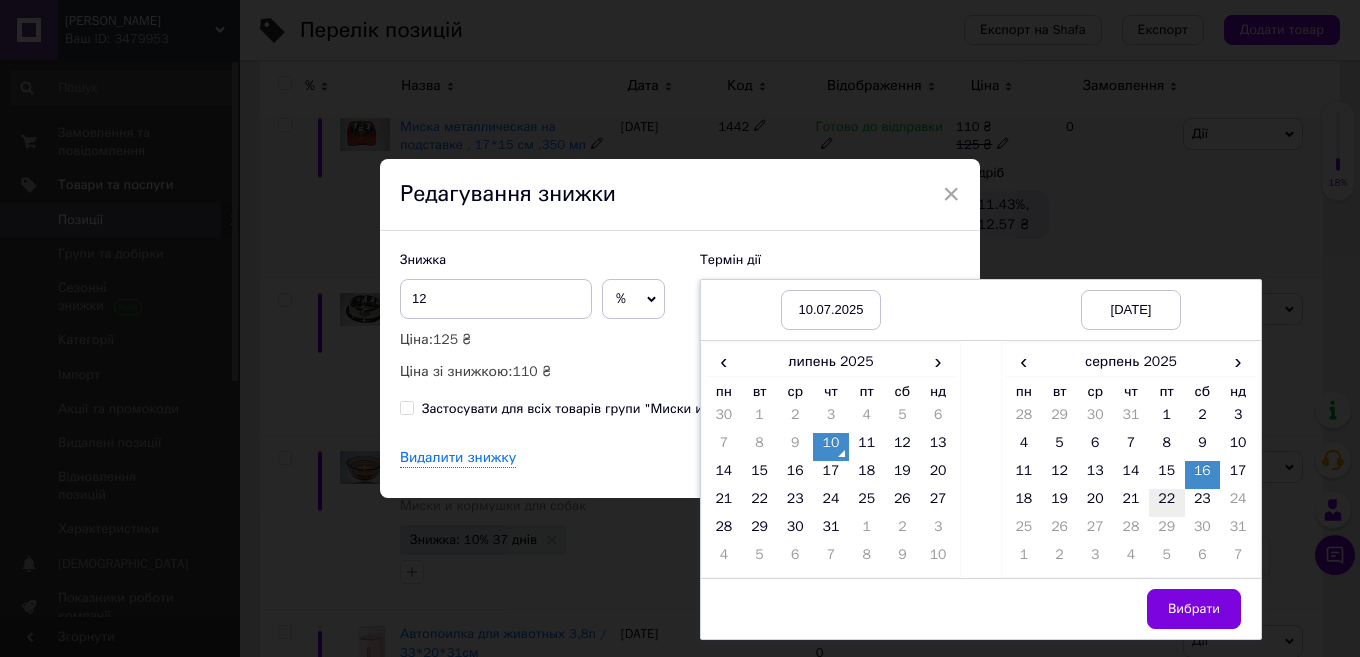 click on "22" at bounding box center [1167, 503] 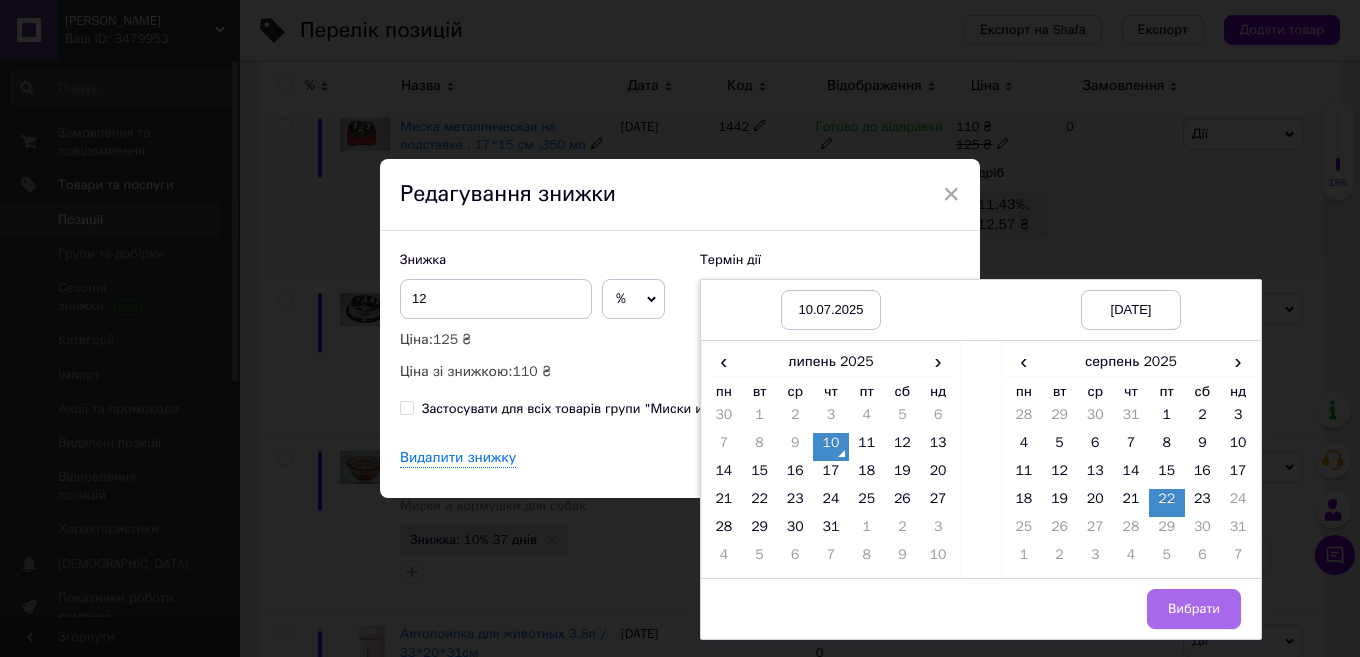 click on "Вибрати" at bounding box center [1194, 609] 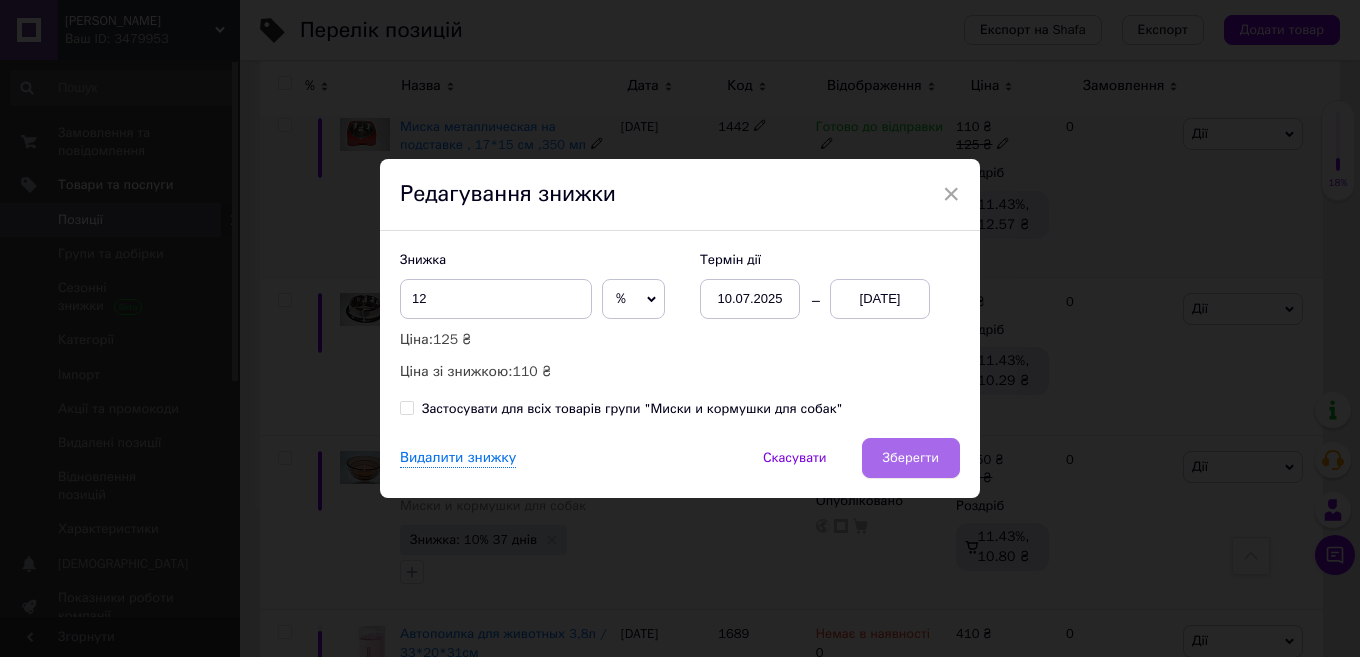 click on "Зберегти" at bounding box center (911, 458) 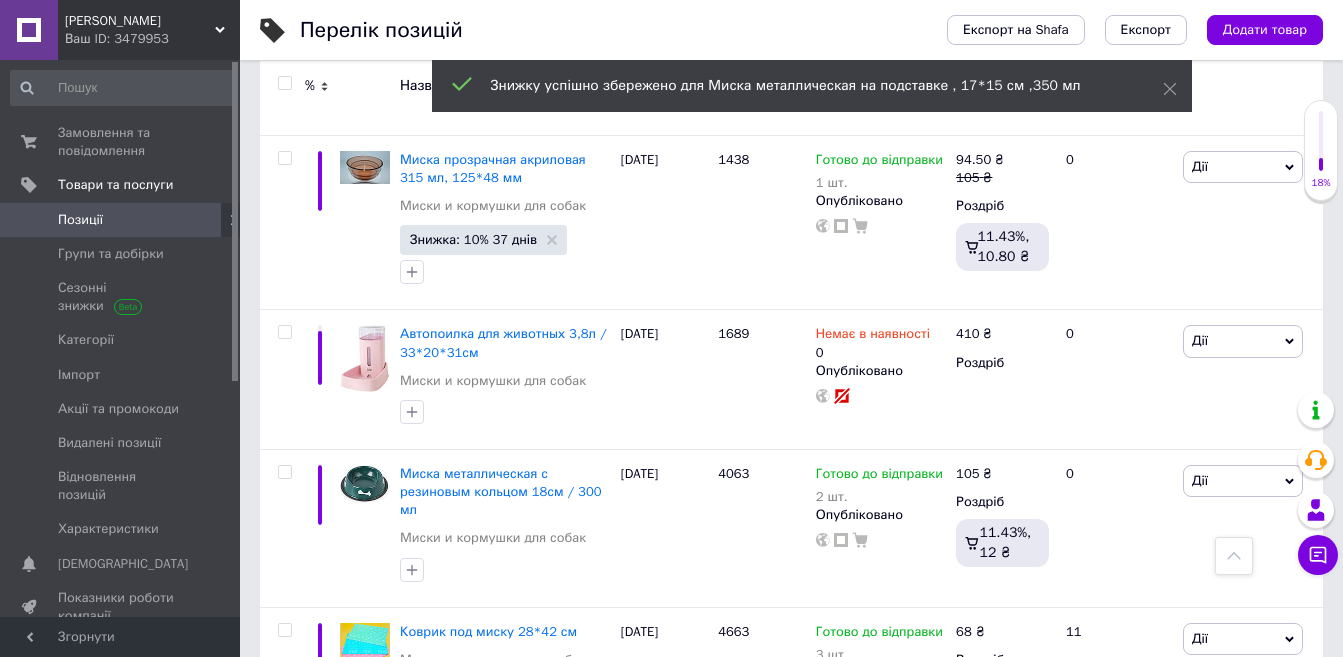 scroll, scrollTop: 2200, scrollLeft: 0, axis: vertical 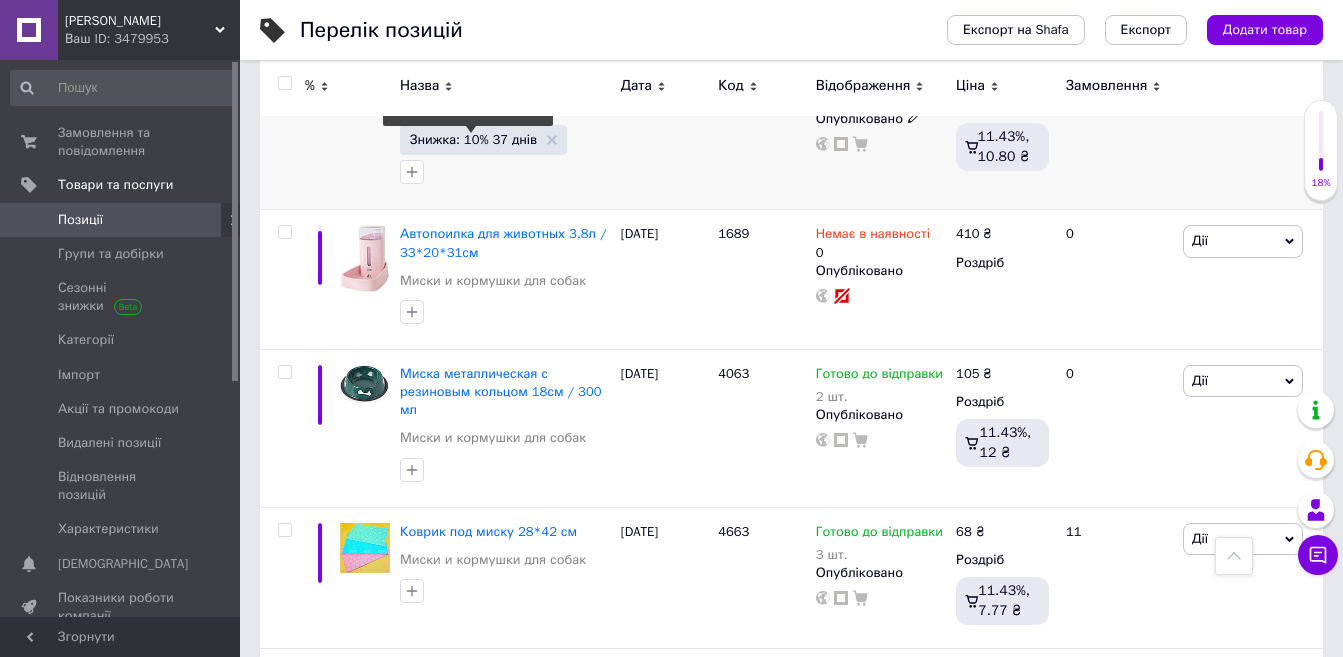 click on "Знижка: 10% 37 днів" at bounding box center [473, 139] 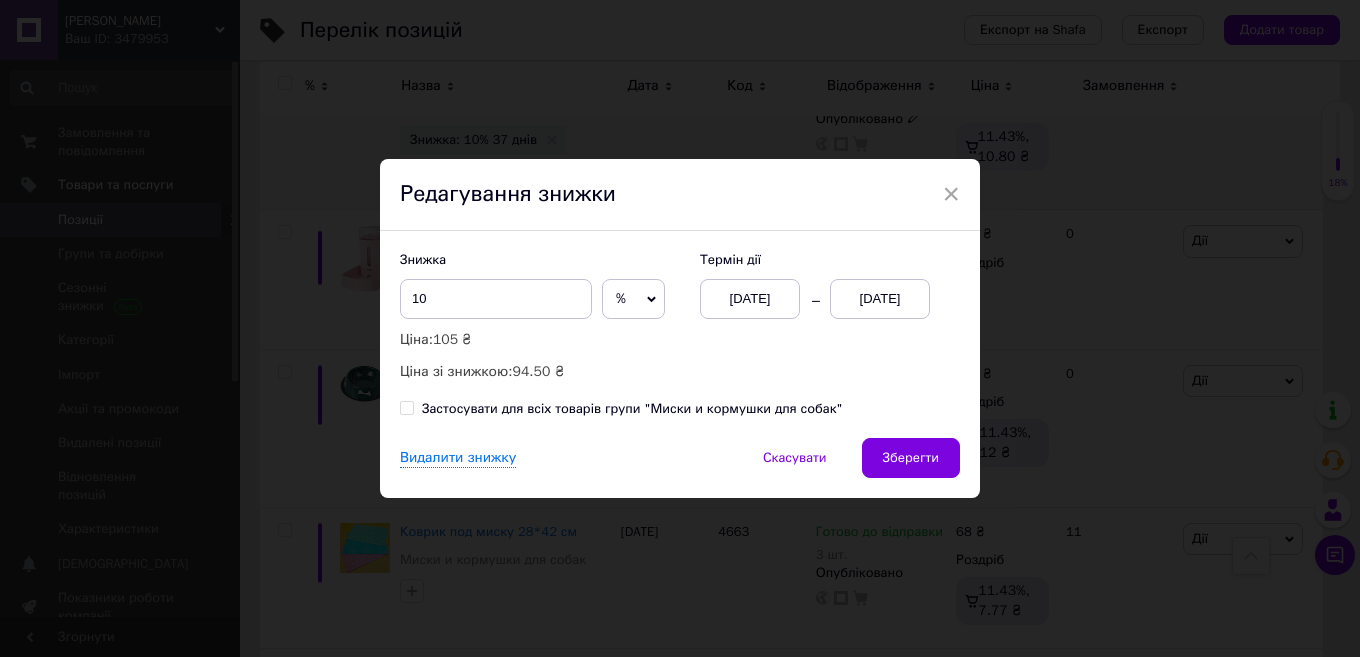 click on "[DATE]" at bounding box center (880, 299) 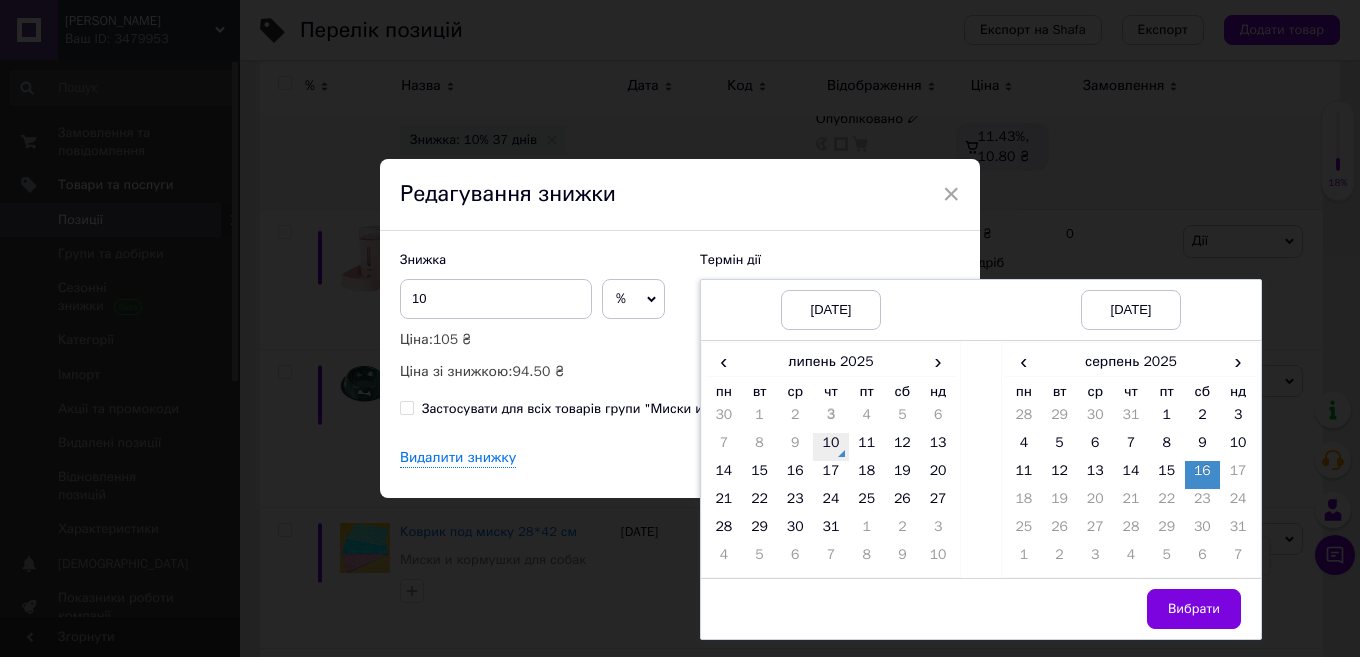 click on "10" at bounding box center (831, 447) 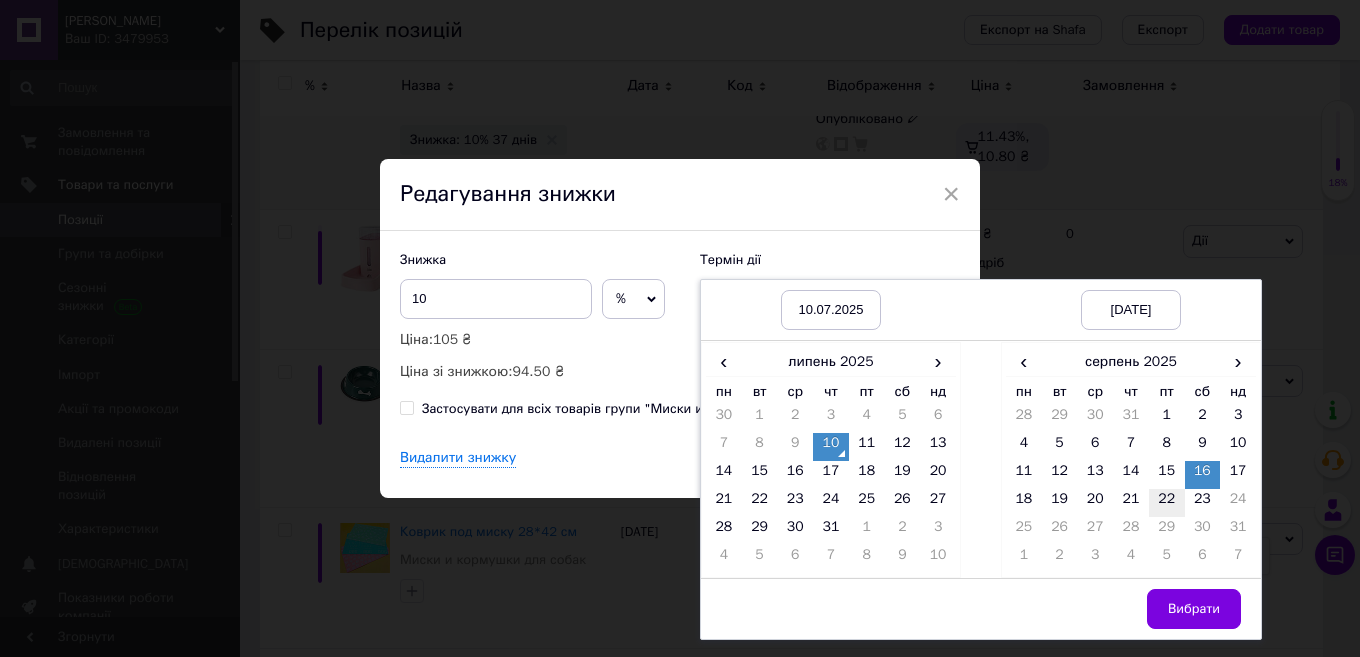click on "22" at bounding box center [1167, 503] 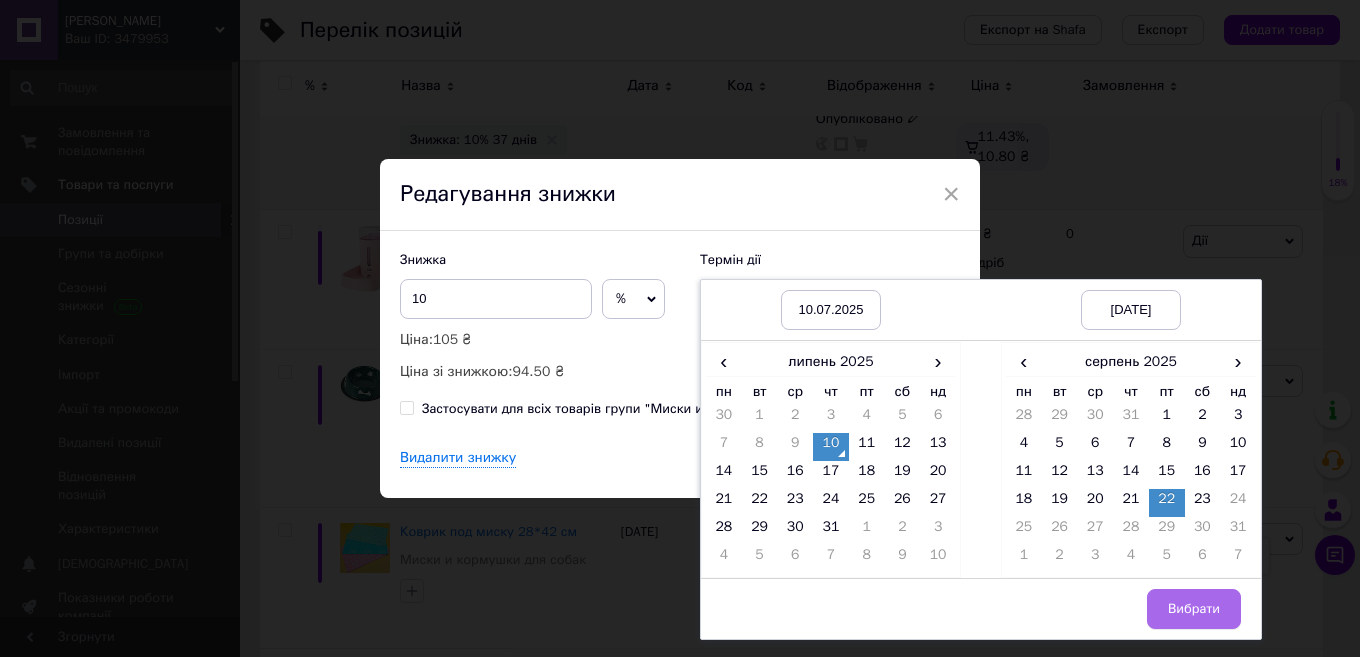 click on "Вибрати" at bounding box center [1194, 609] 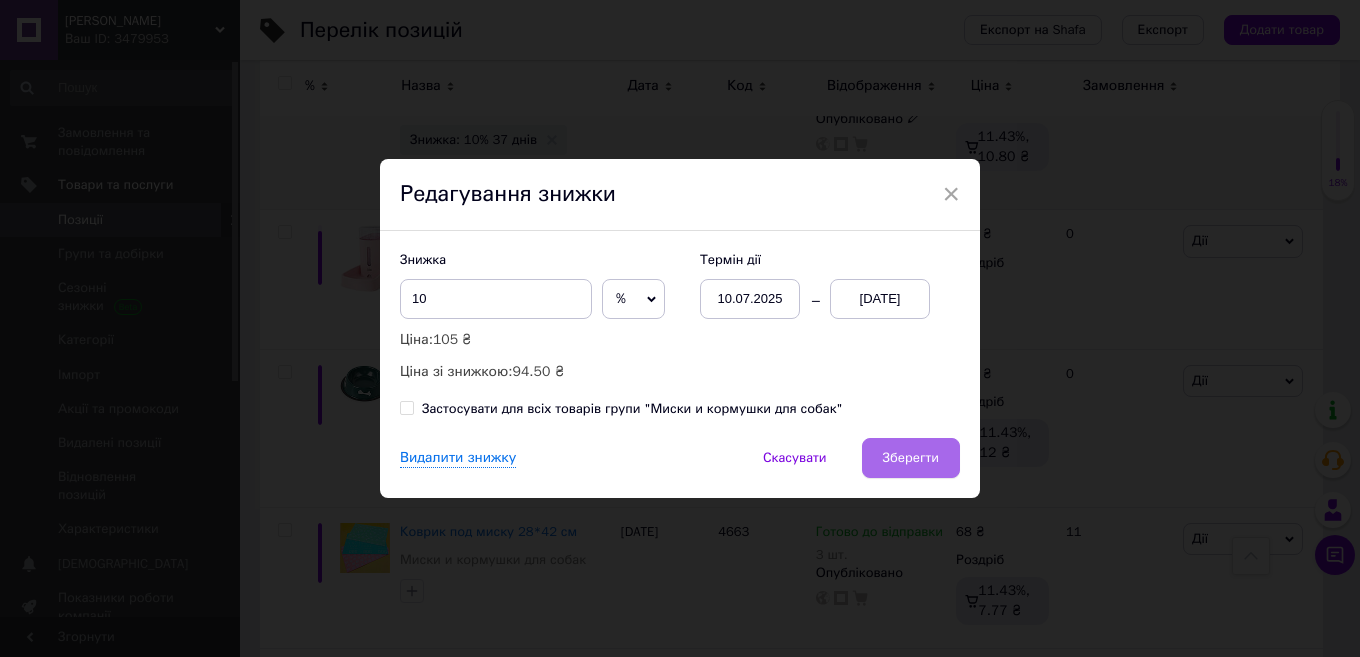 click on "Зберегти" at bounding box center [911, 458] 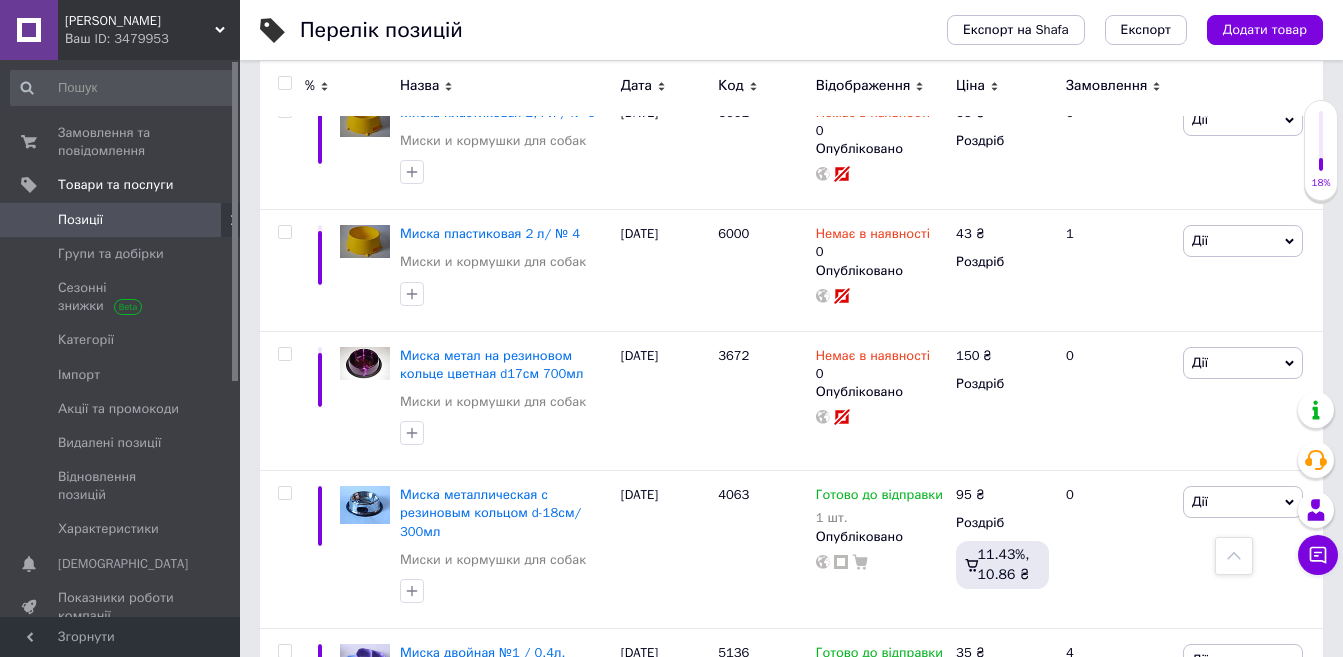 scroll, scrollTop: 458, scrollLeft: 0, axis: vertical 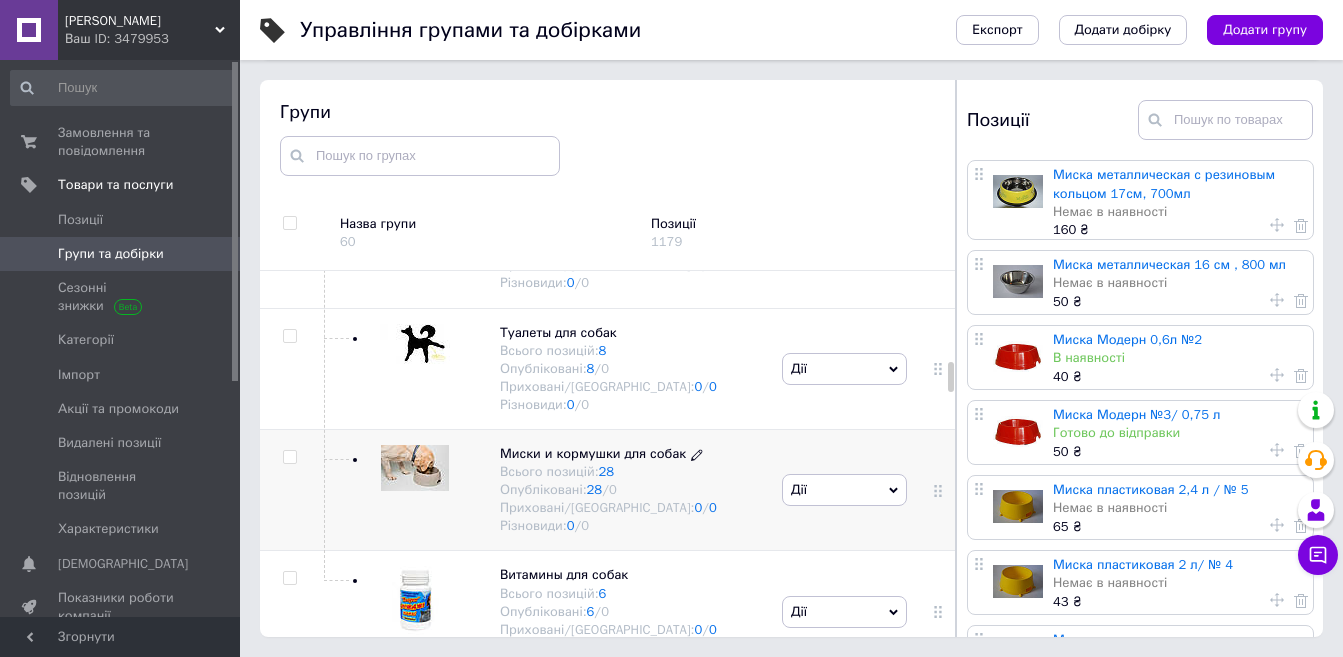 click 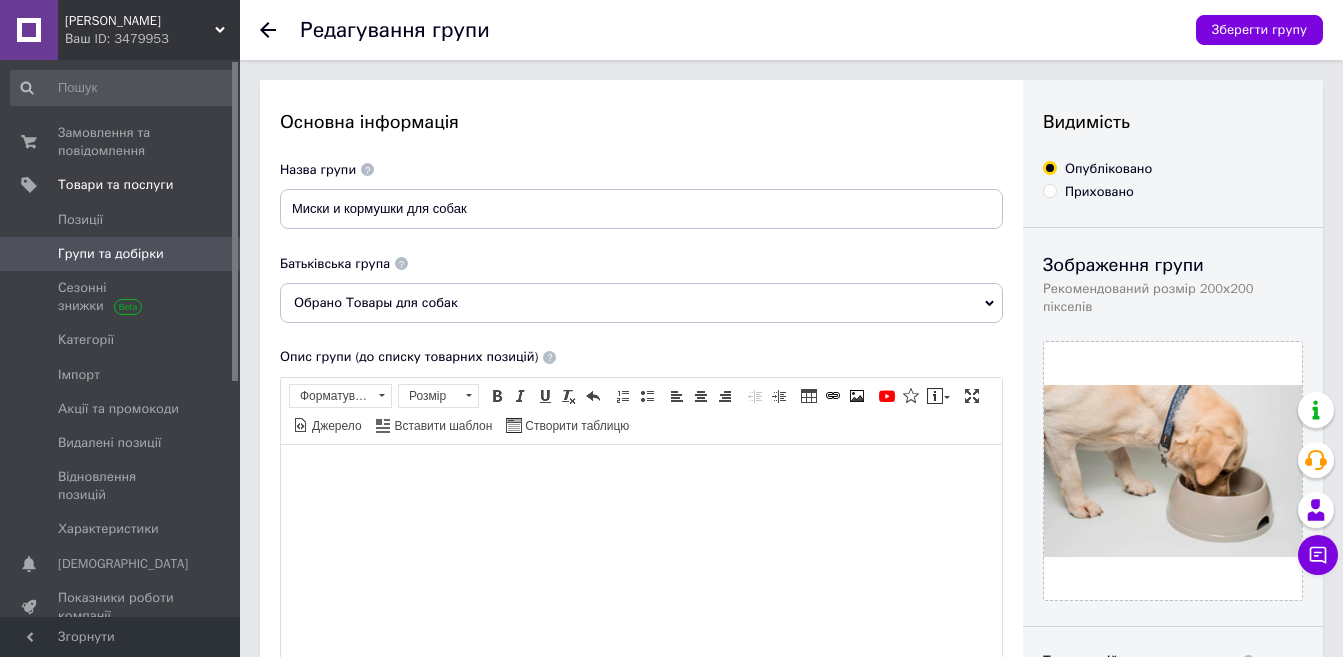 scroll, scrollTop: 0, scrollLeft: 0, axis: both 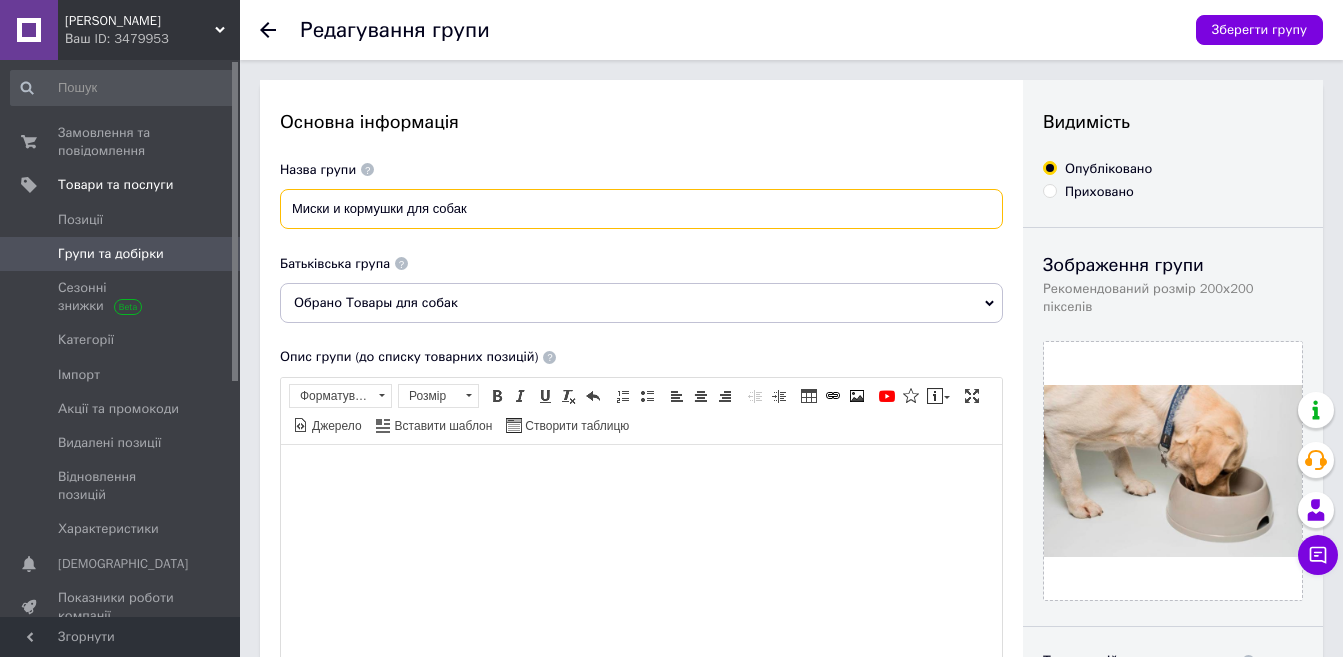 click on "Миски и кормушки для собак" at bounding box center [641, 209] 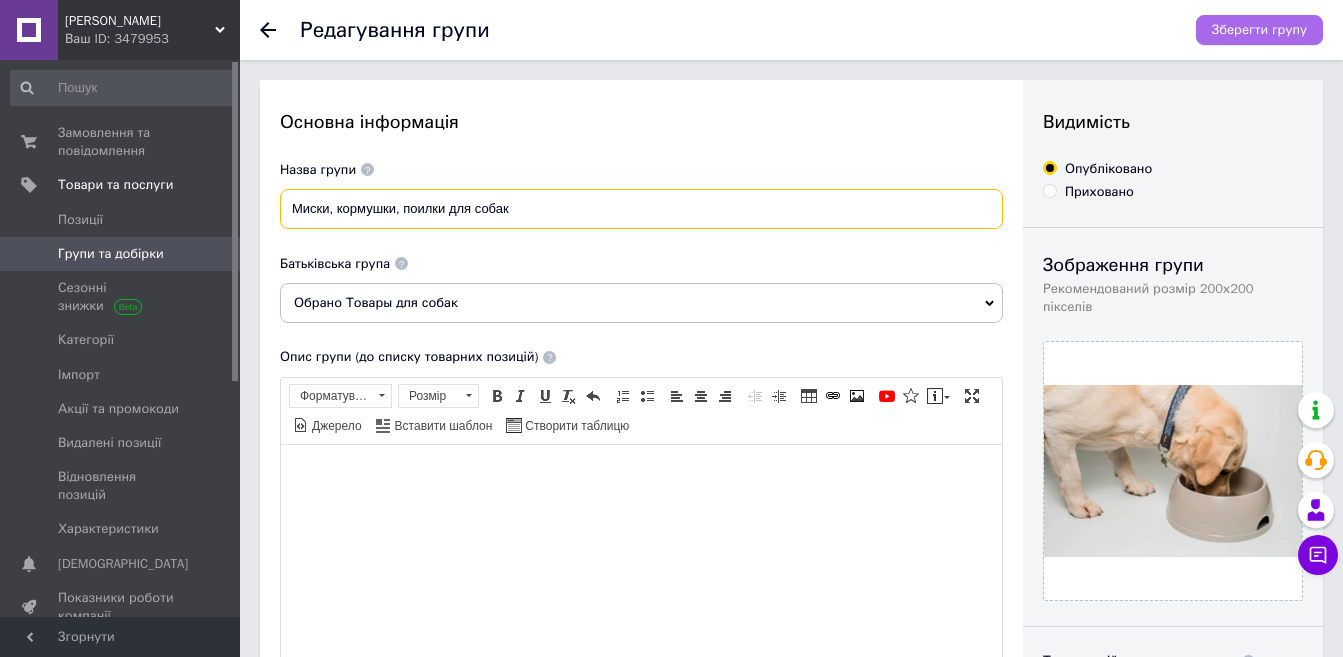 type on "Миски, кормушки, поилки для собак" 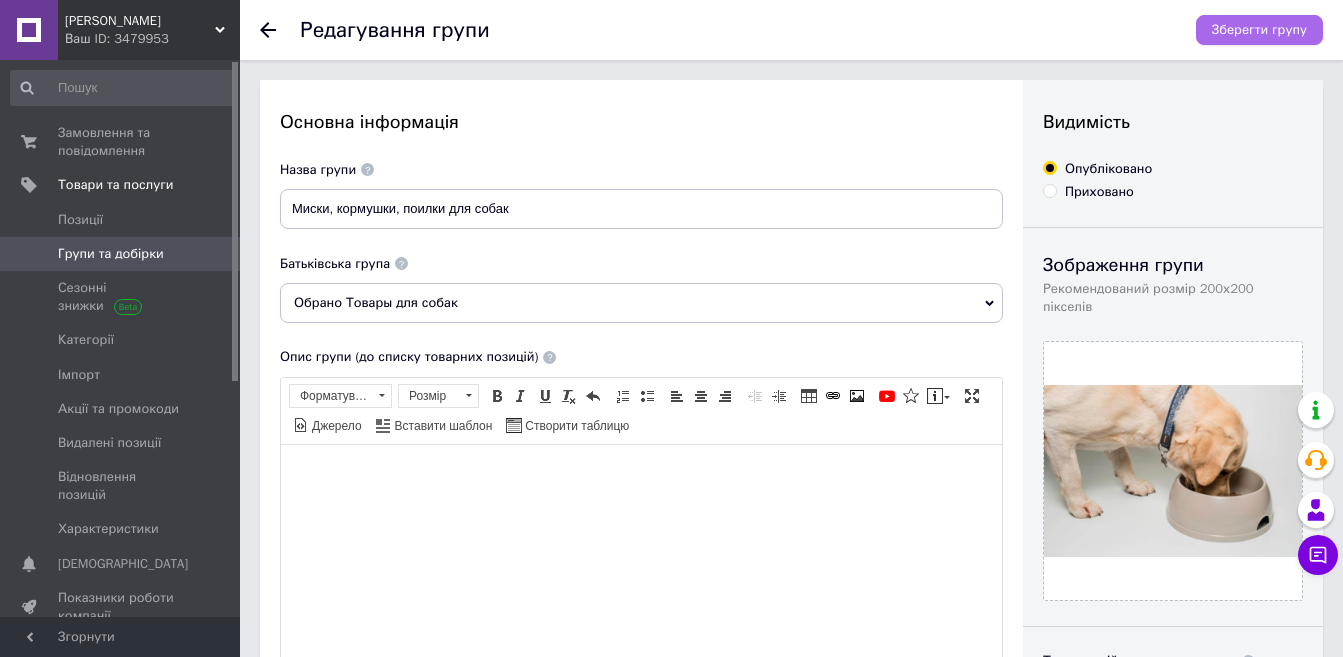 click on "Зберегти групу" at bounding box center [1259, 30] 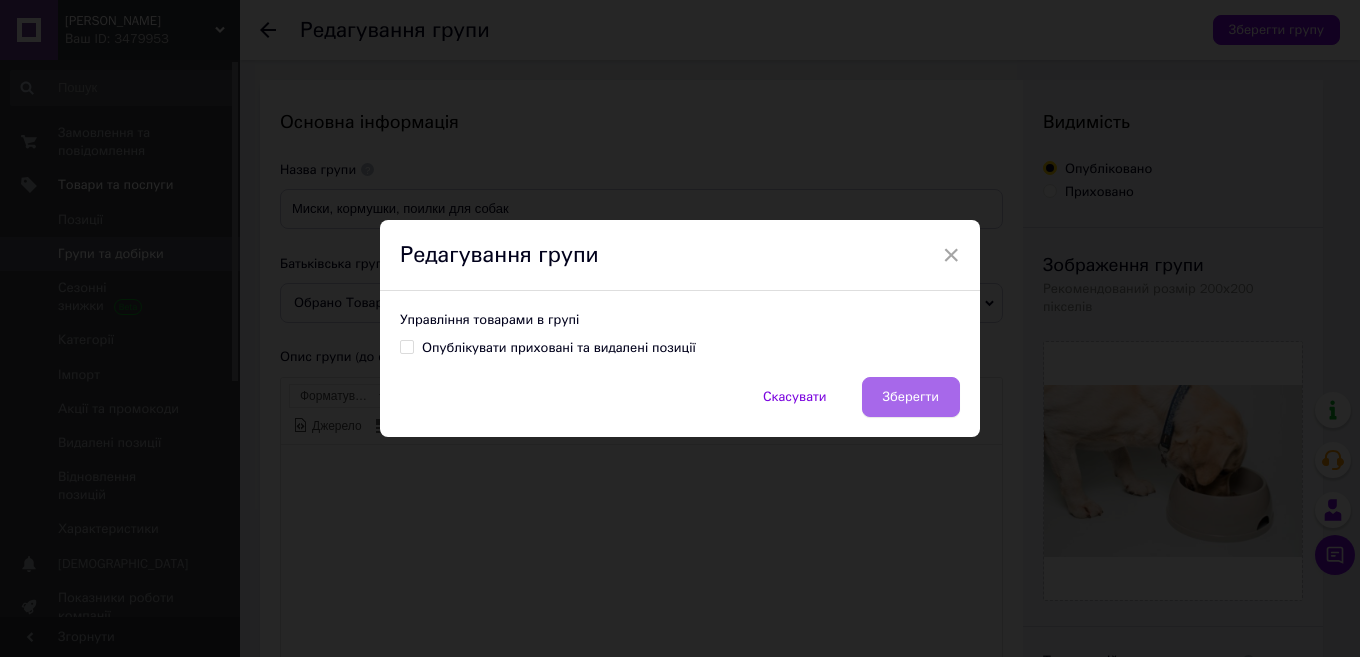 click on "Зберегти" at bounding box center [911, 397] 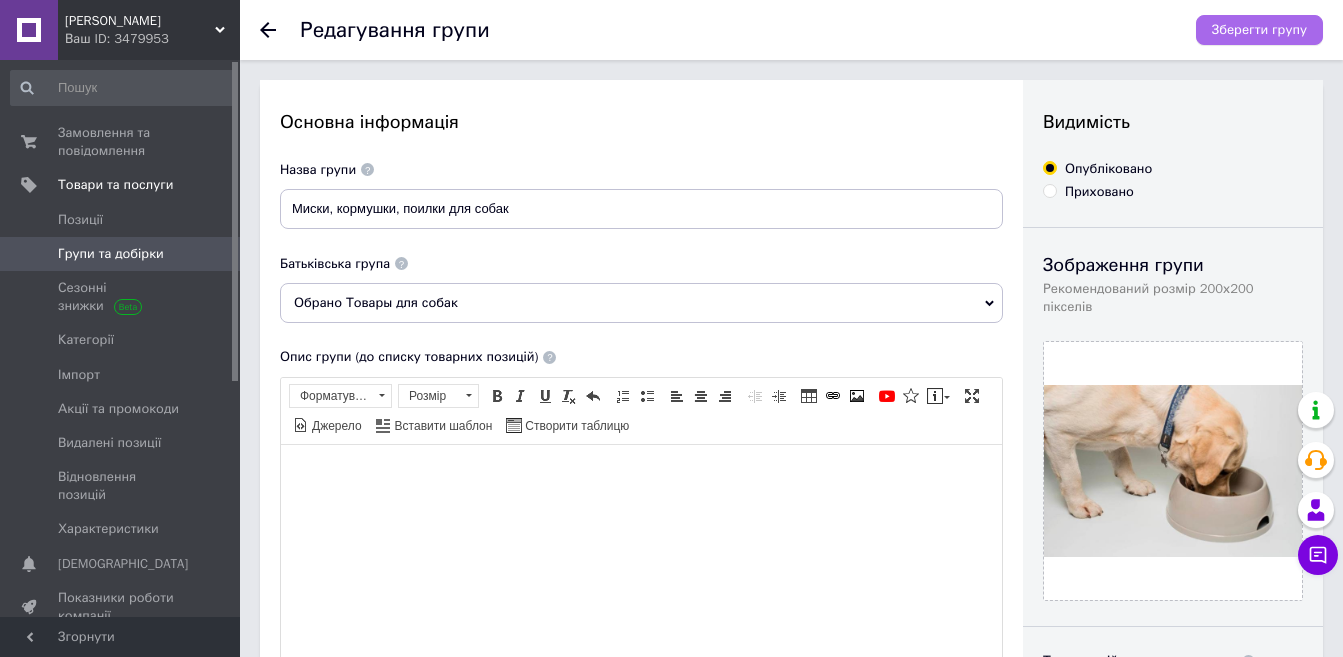 click on "Зберегти групу" at bounding box center [1259, 30] 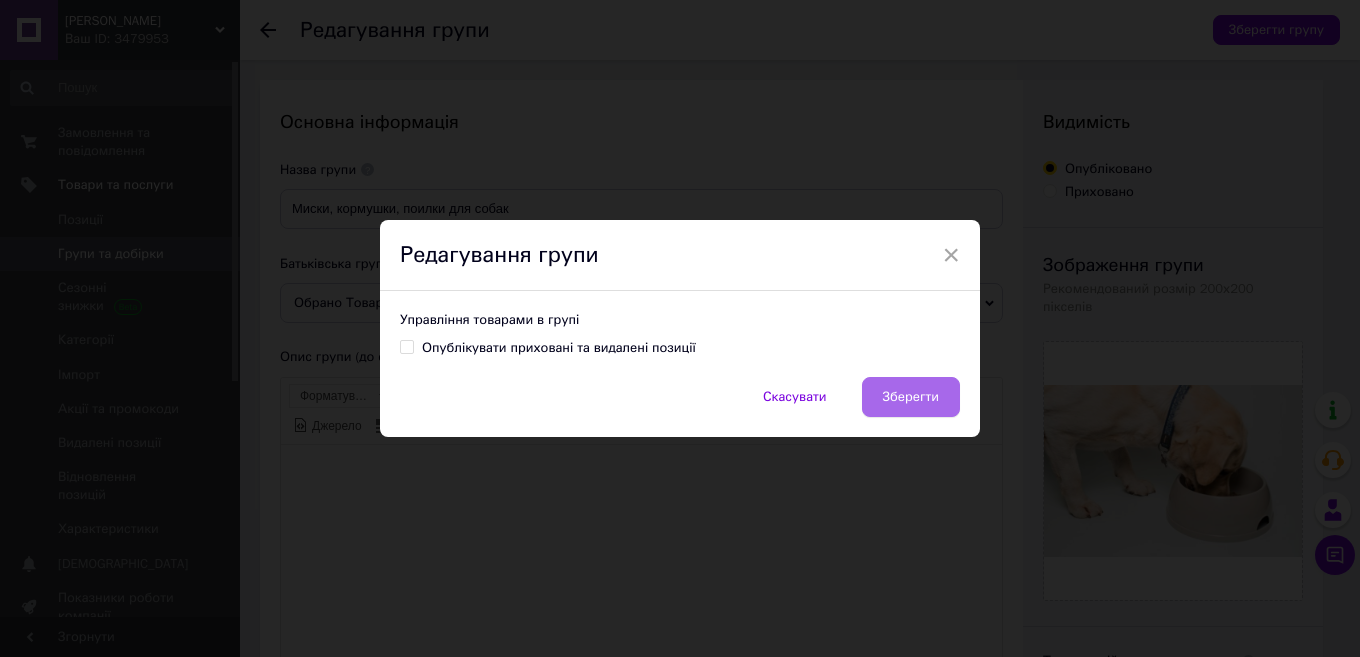 click on "Зберегти" at bounding box center (911, 397) 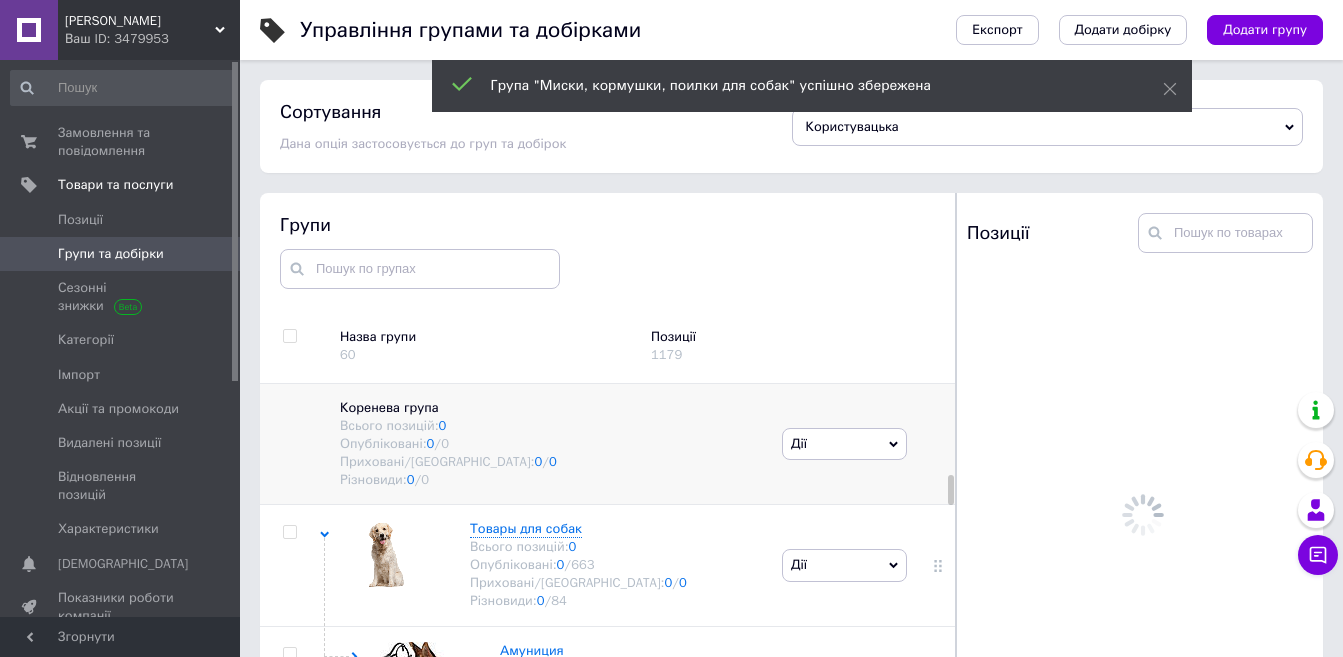 scroll, scrollTop: 113, scrollLeft: 0, axis: vertical 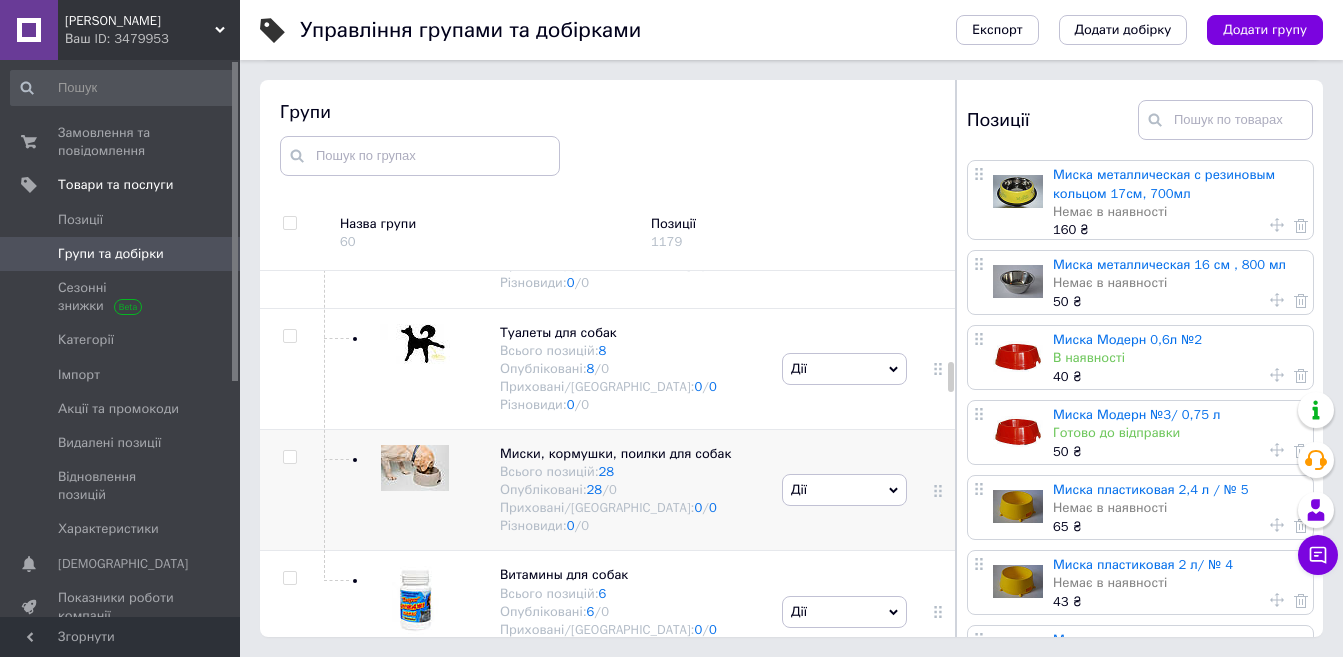 click 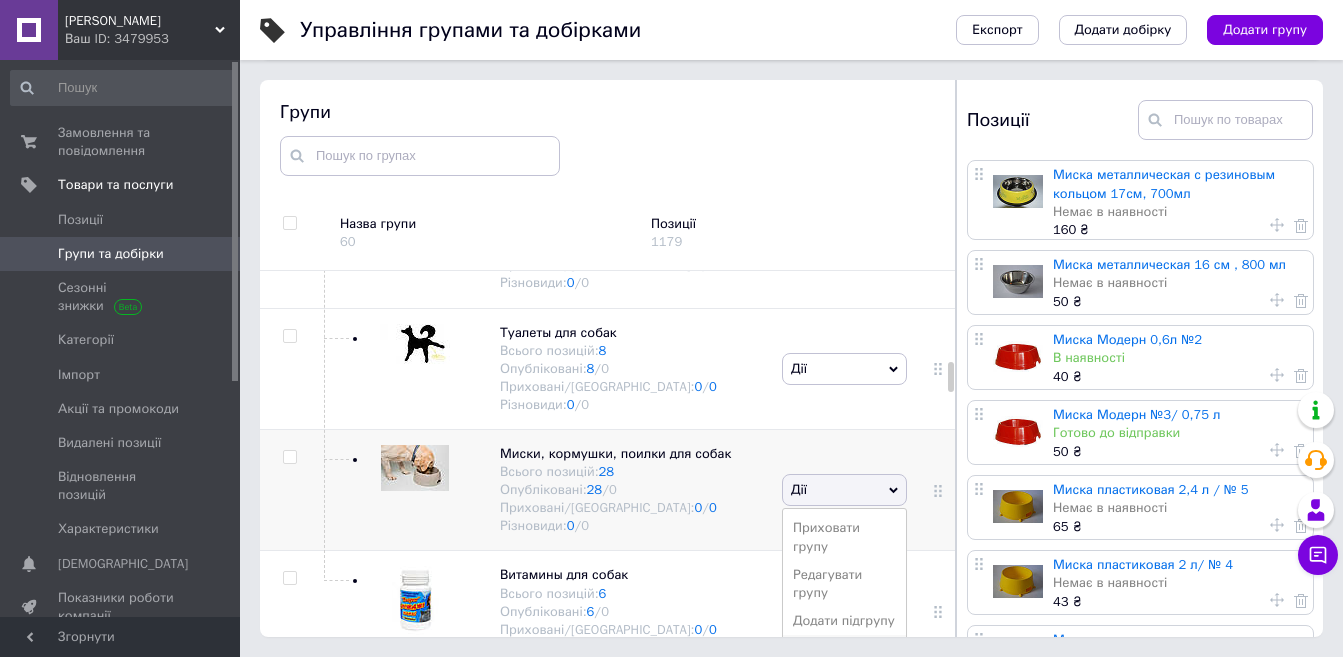 click on "Додати товар" at bounding box center [844, 649] 